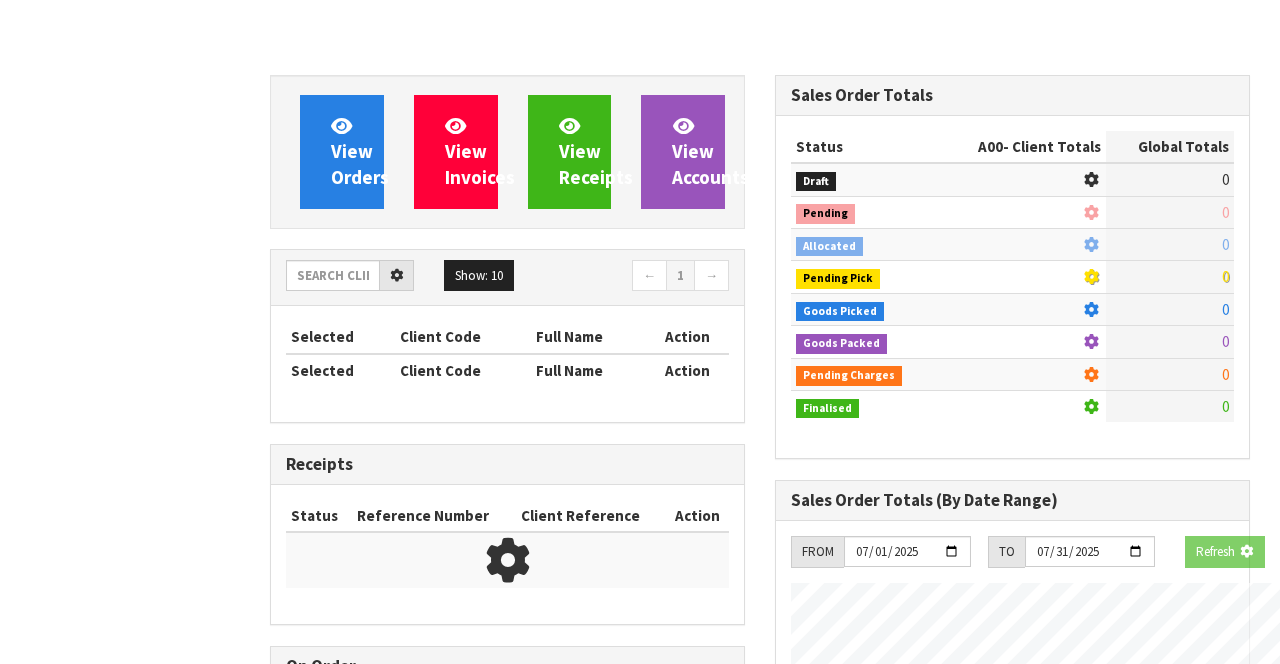 scroll, scrollTop: 0, scrollLeft: 0, axis: both 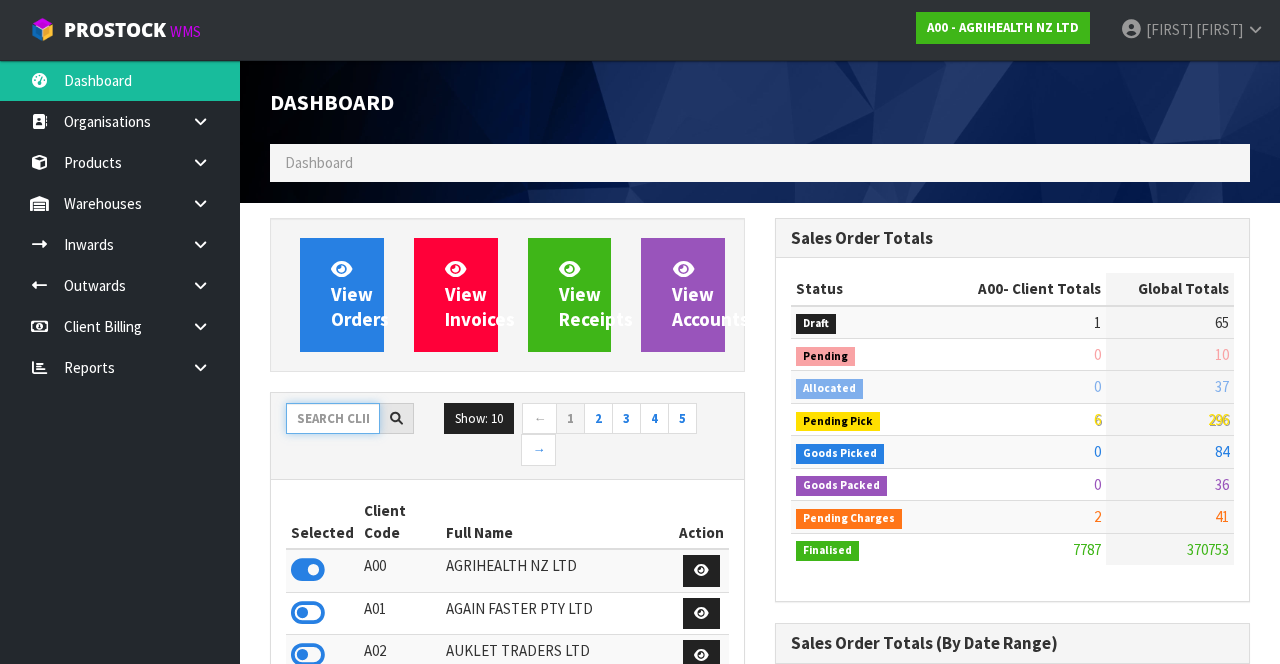click at bounding box center (333, 418) 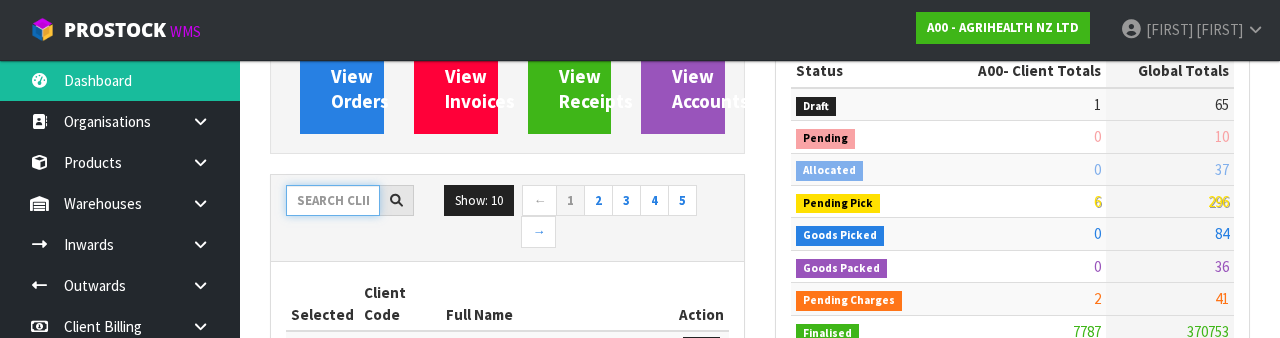 scroll, scrollTop: 235, scrollLeft: 0, axis: vertical 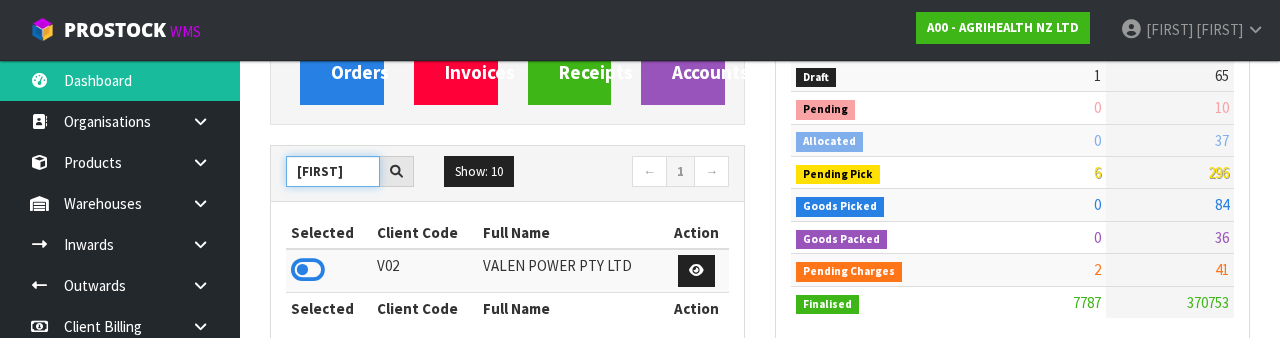 type on "[FIRST]" 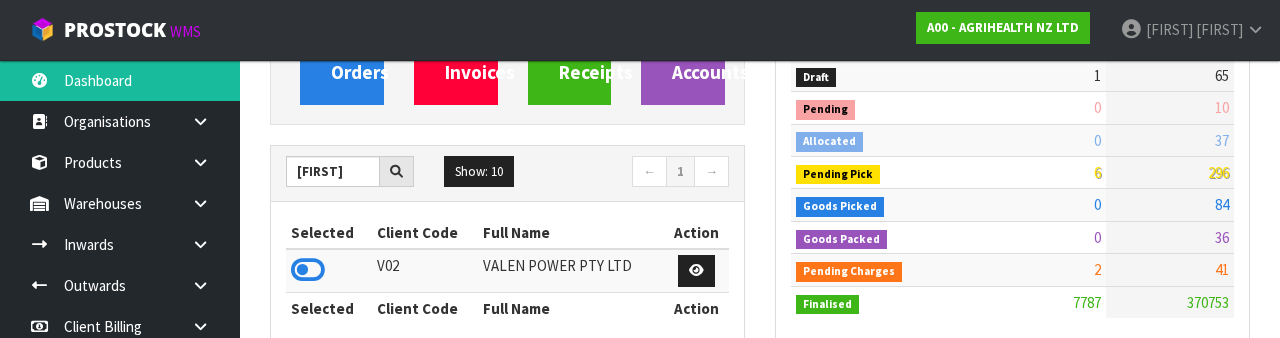 click at bounding box center [308, 270] 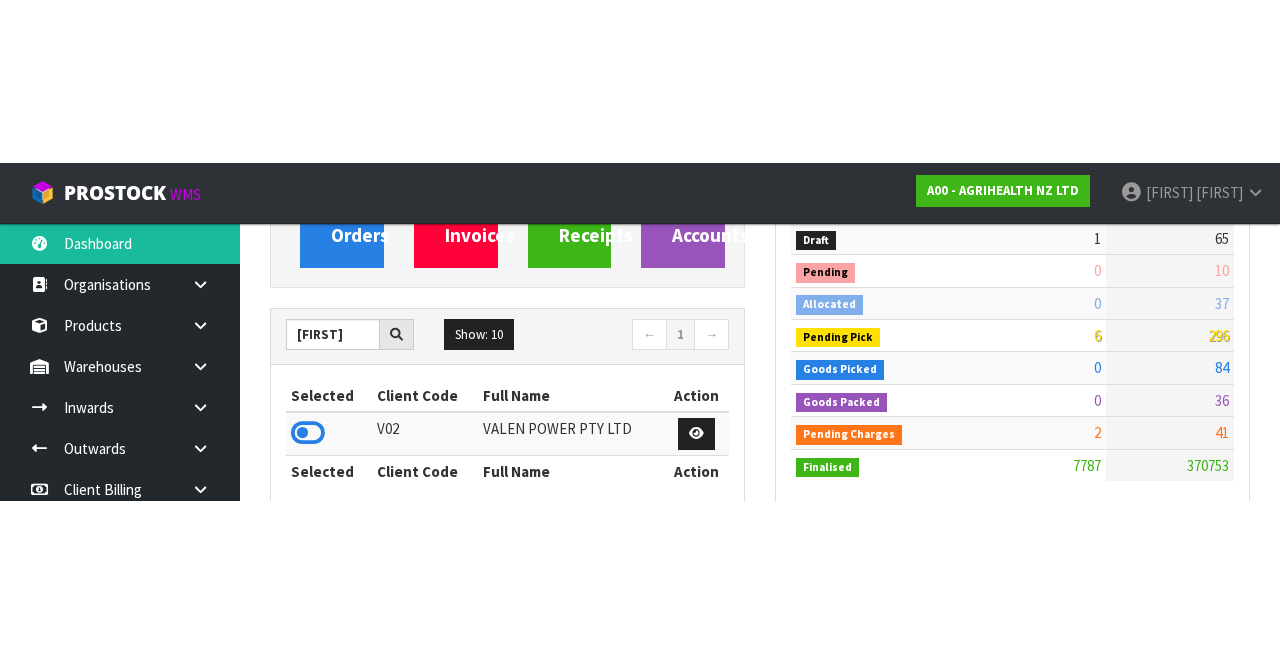 scroll, scrollTop: 247, scrollLeft: 0, axis: vertical 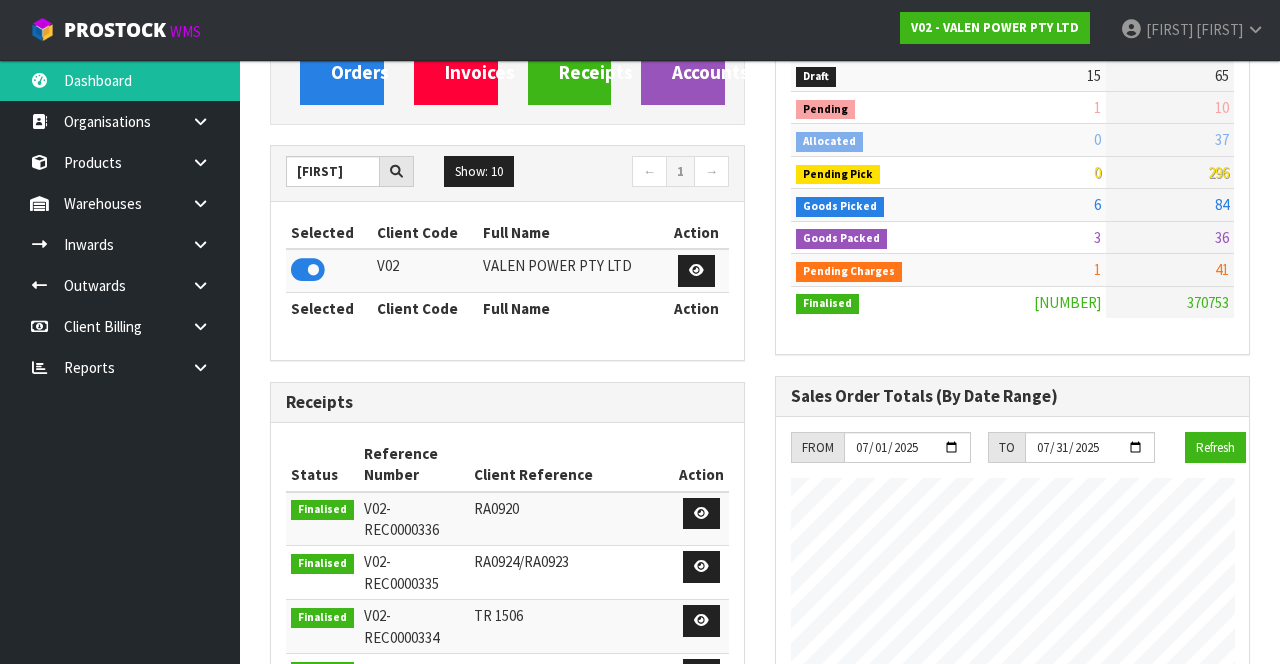 click at bounding box center [200, 121] 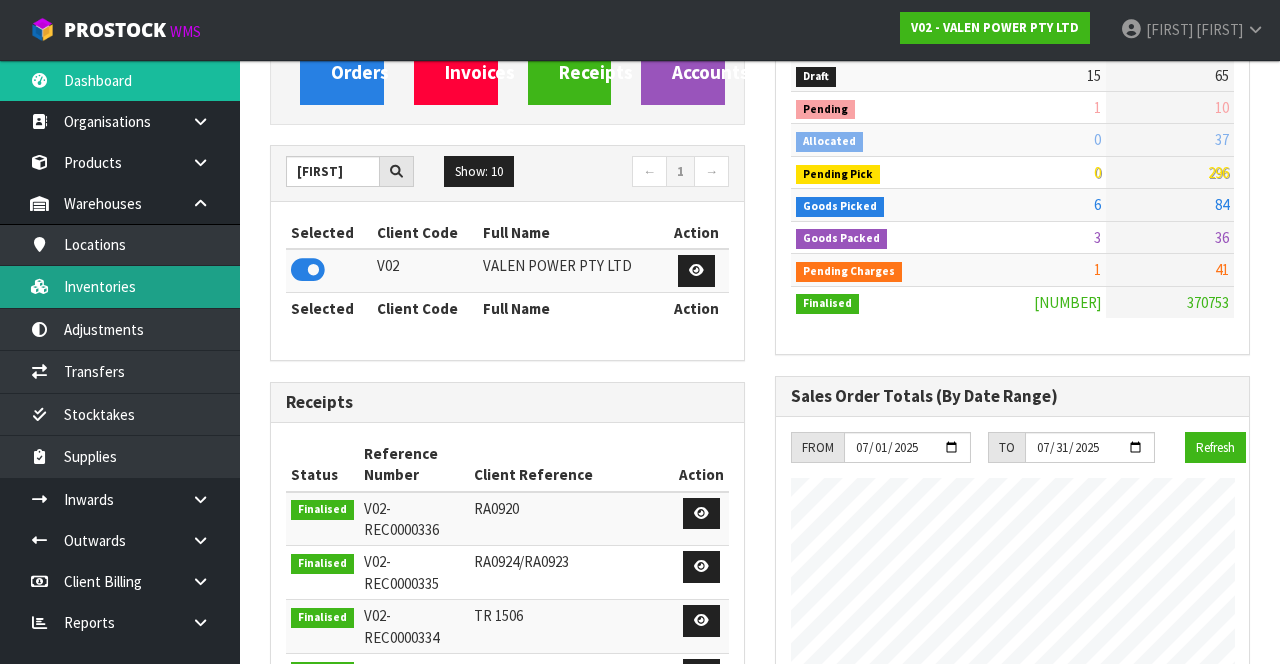 click on "Inventories" at bounding box center [120, 286] 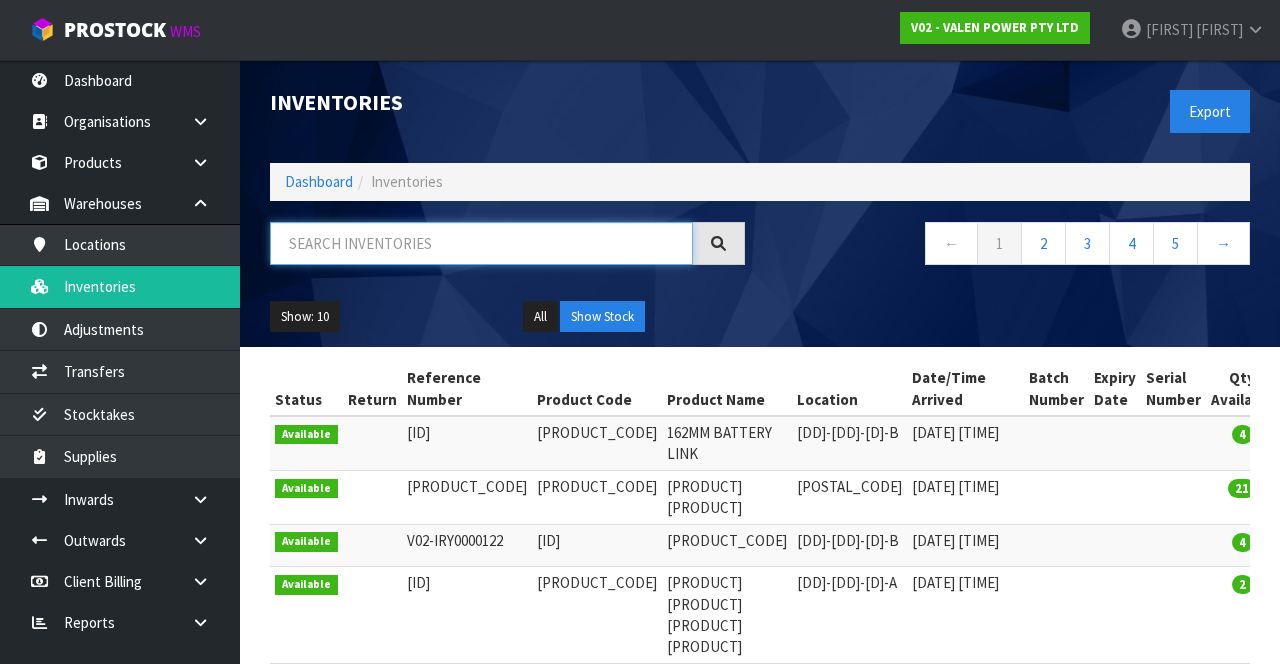 click at bounding box center (481, 243) 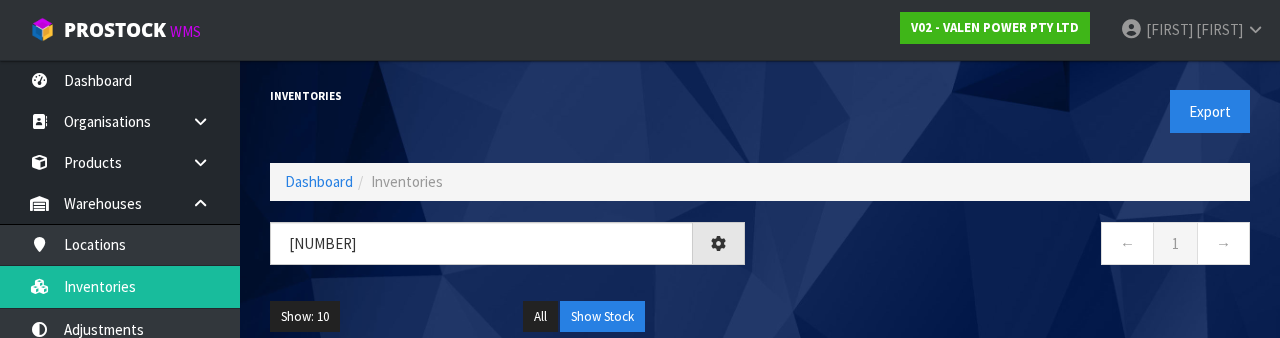 click on "Show: 10
5
10
25
50
All
Show Stock" at bounding box center [760, 317] 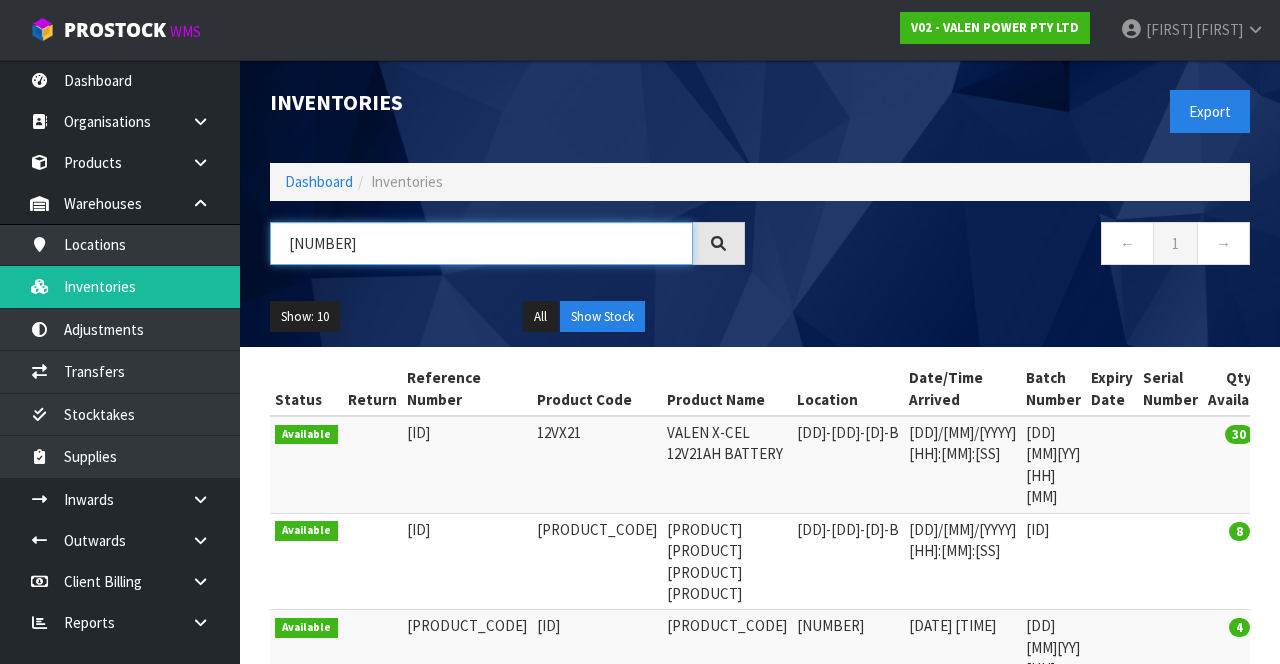 click on "[NUMBER]" at bounding box center (481, 243) 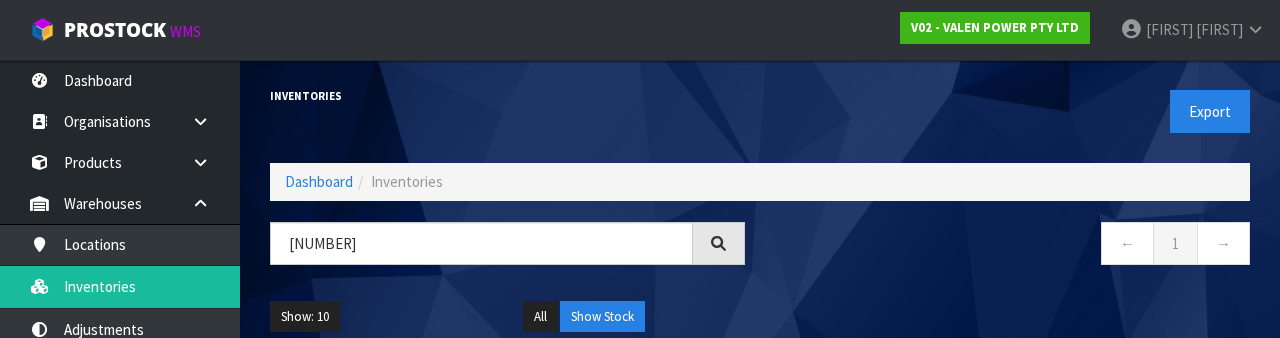 click on "←
1
→" at bounding box center [1012, 254] 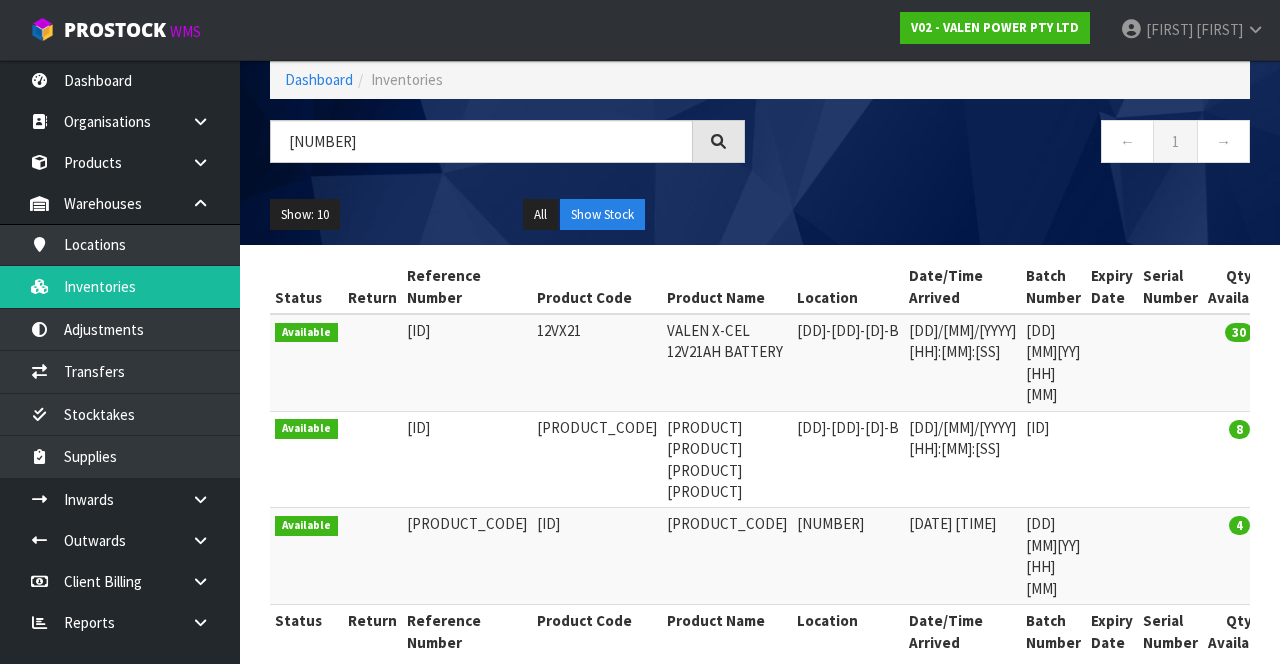scroll, scrollTop: 130, scrollLeft: 0, axis: vertical 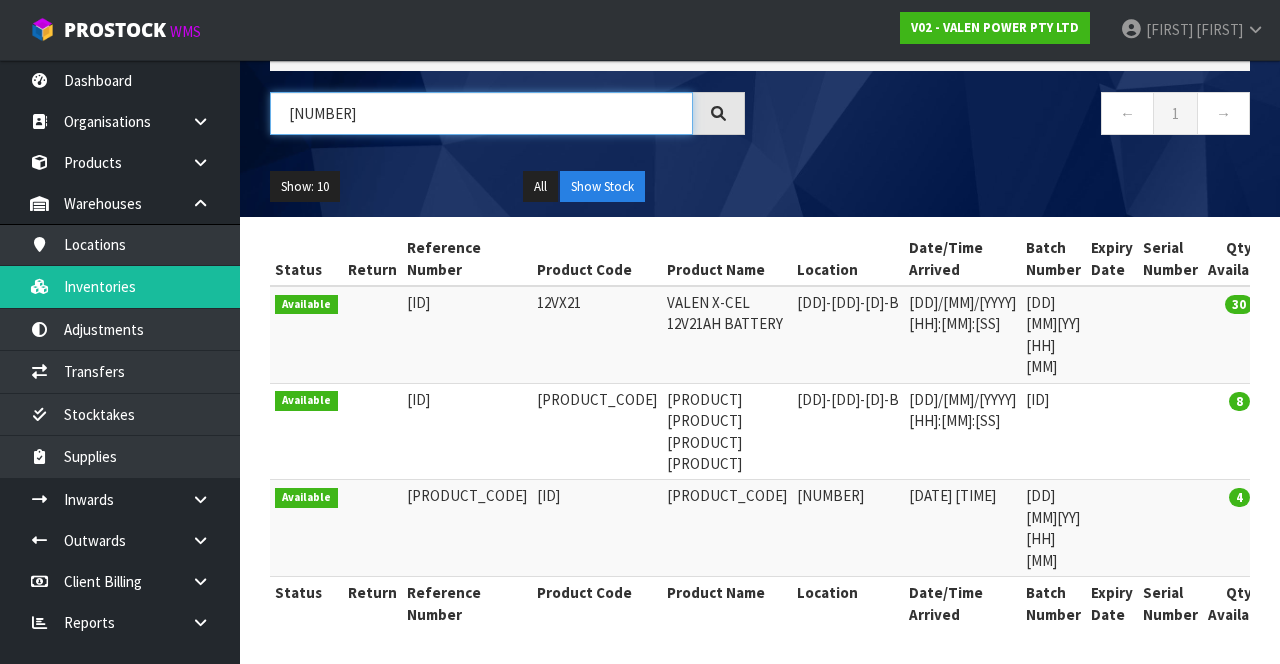 click on "[NUMBER]" at bounding box center [481, 113] 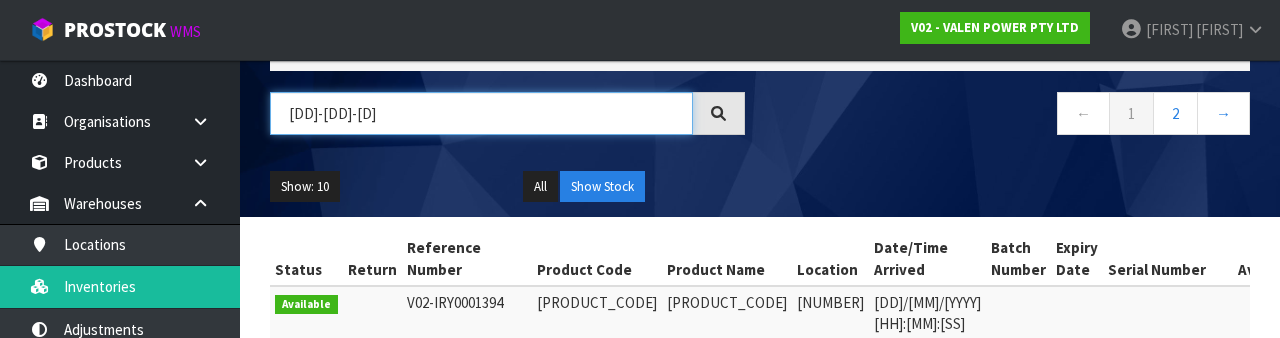 type on "[DD]-[DD]-[D]" 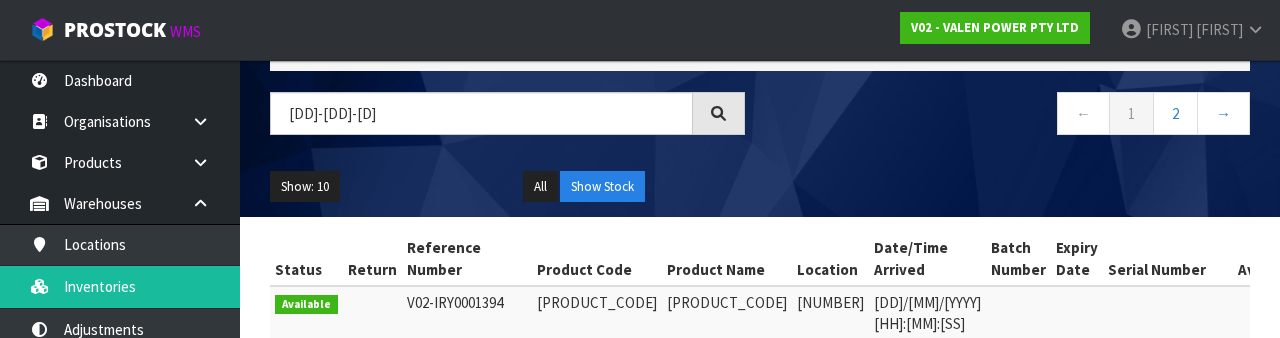 click on "Show: 10
5
10
25
50
All
Show Stock" at bounding box center (760, 187) 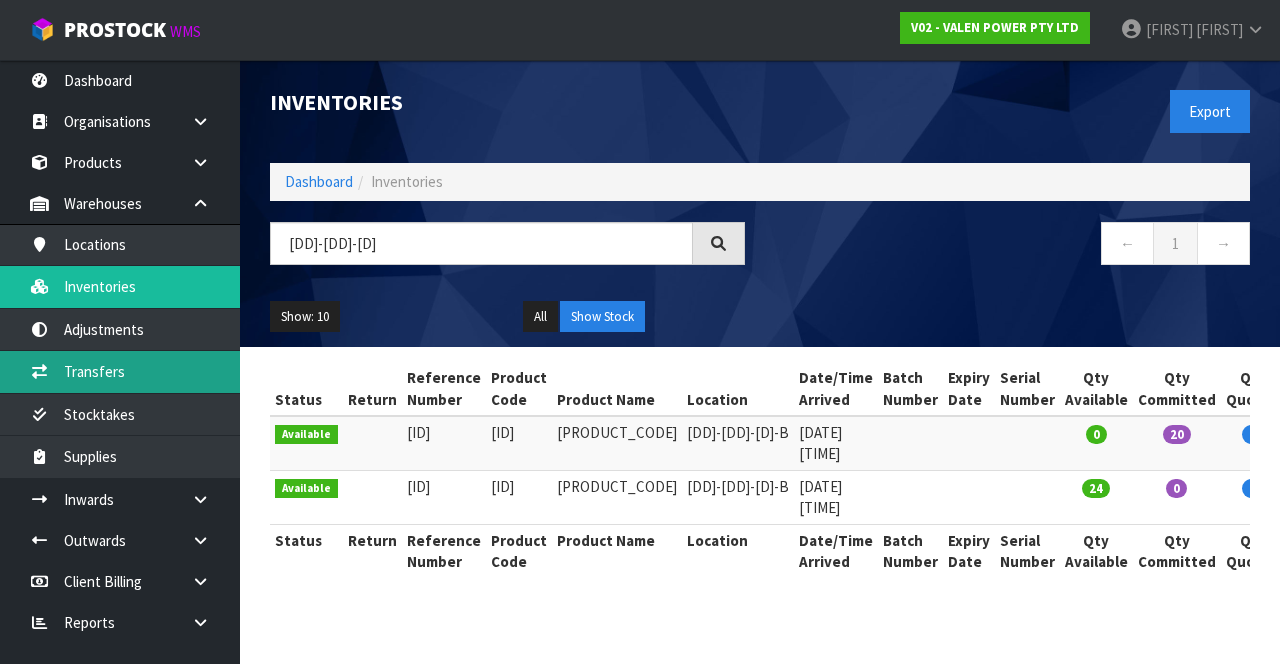 click on "Transfers" at bounding box center (120, 371) 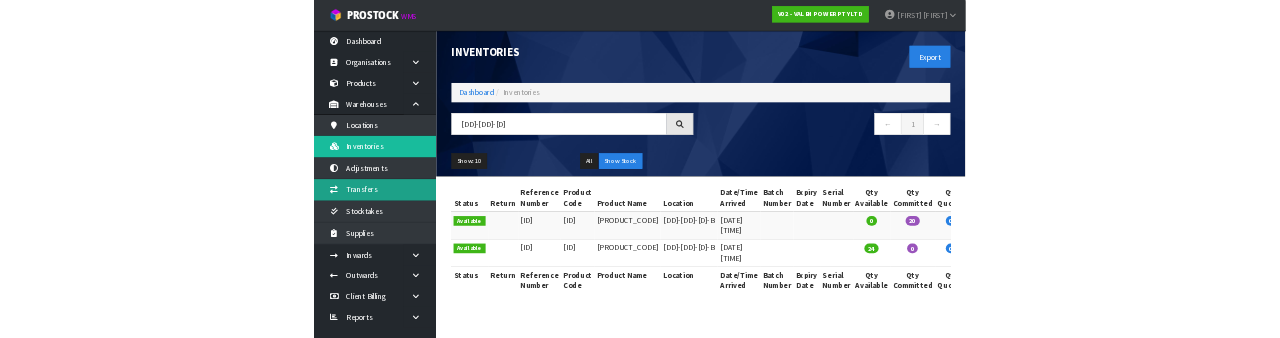 scroll, scrollTop: 0, scrollLeft: 0, axis: both 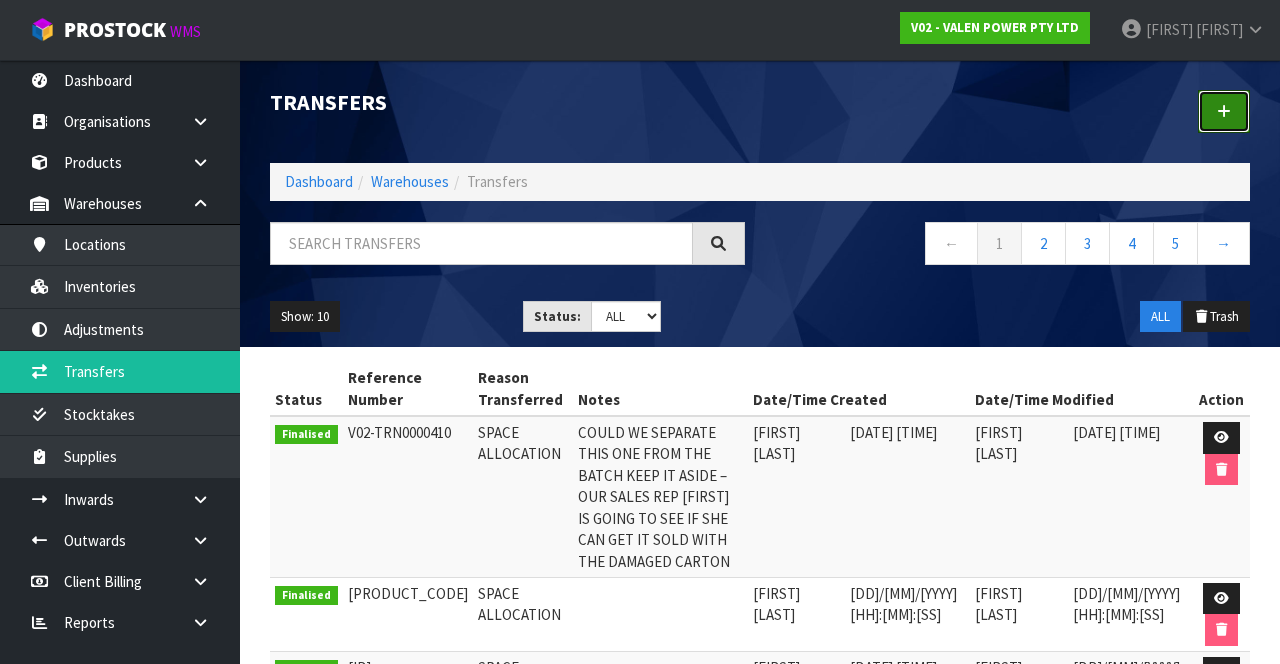 click at bounding box center [1224, 111] 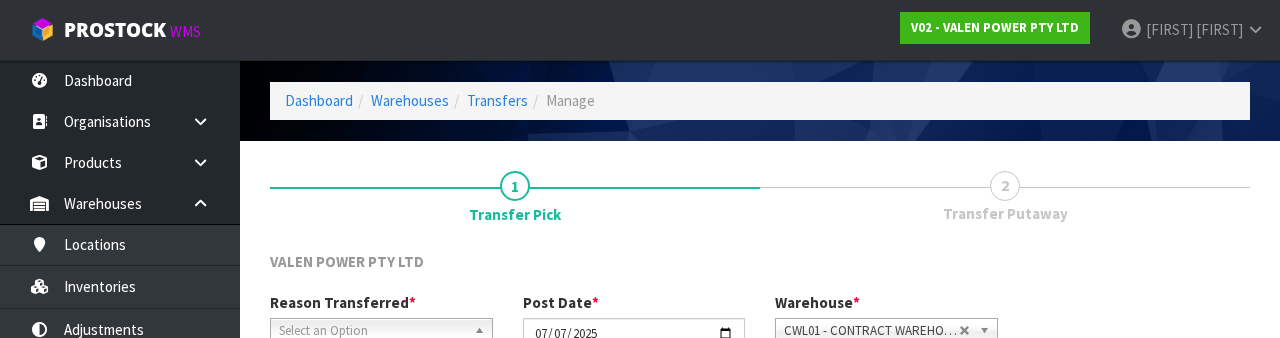 scroll, scrollTop: 239, scrollLeft: 0, axis: vertical 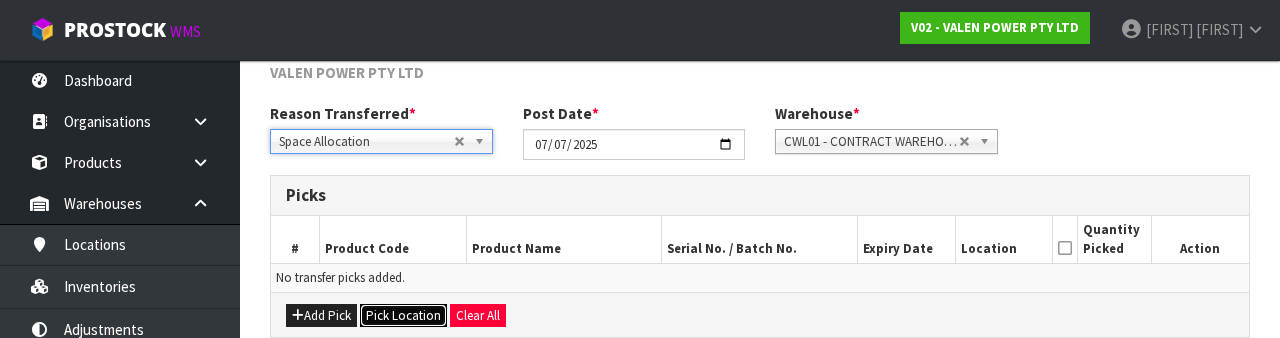 click on "Pick Location" at bounding box center (403, 316) 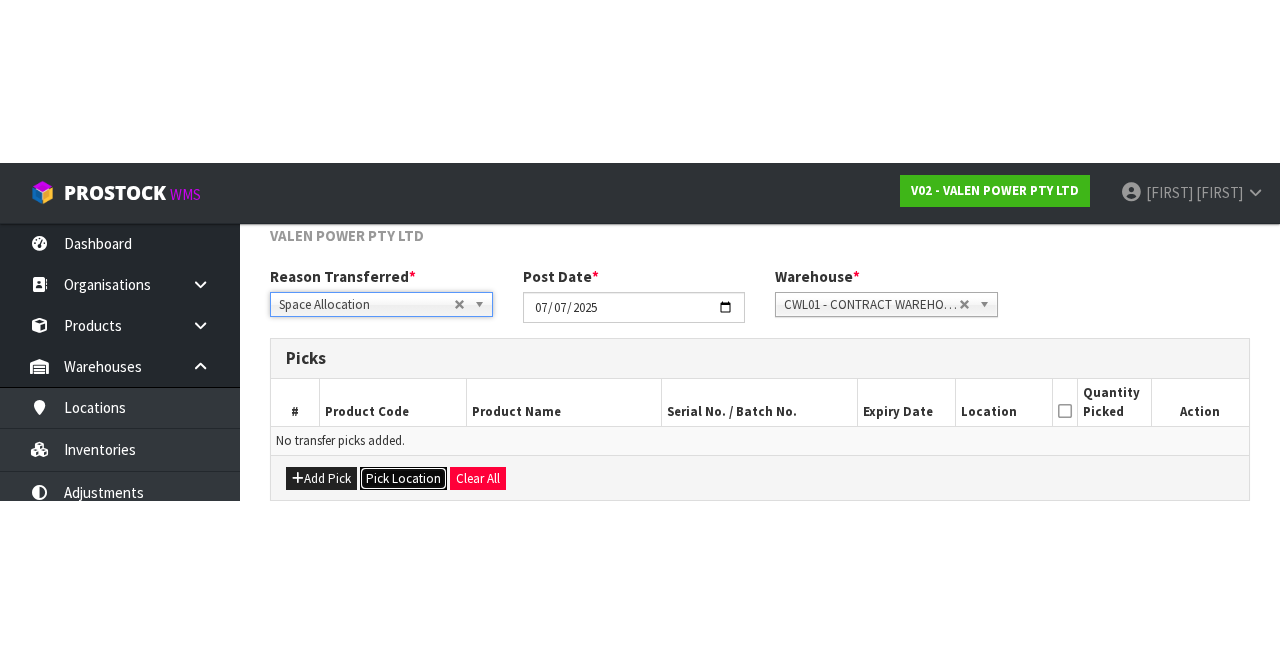 scroll, scrollTop: 108, scrollLeft: 0, axis: vertical 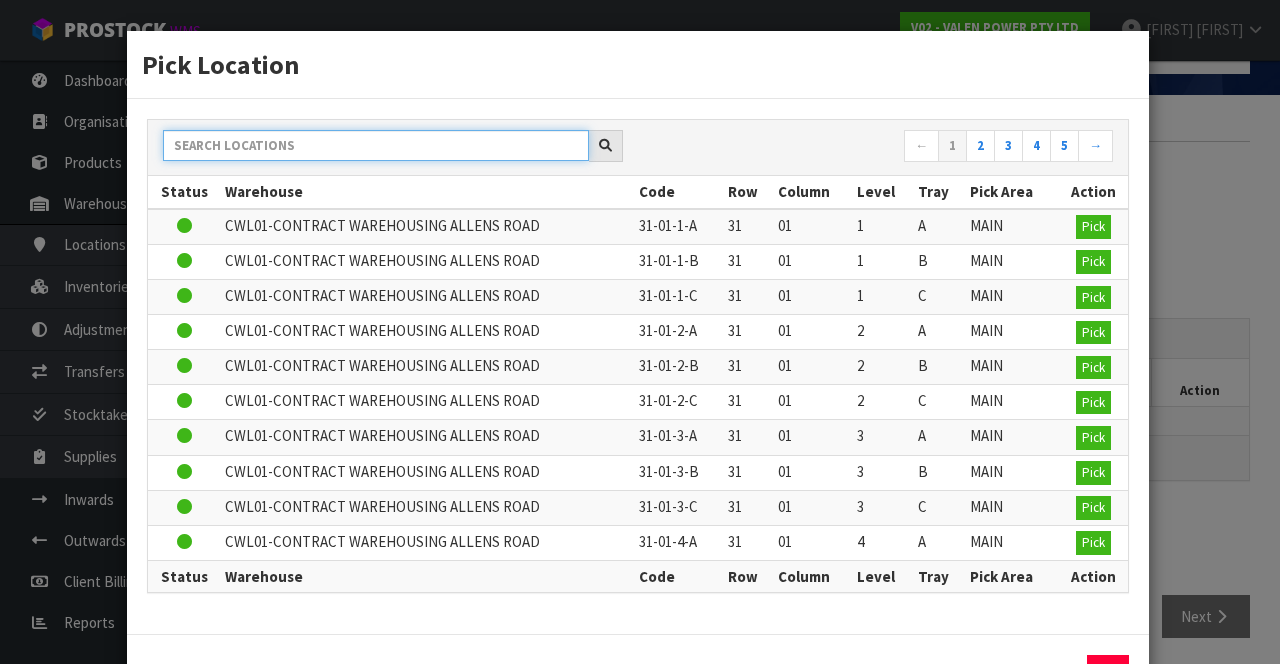 click at bounding box center (376, 145) 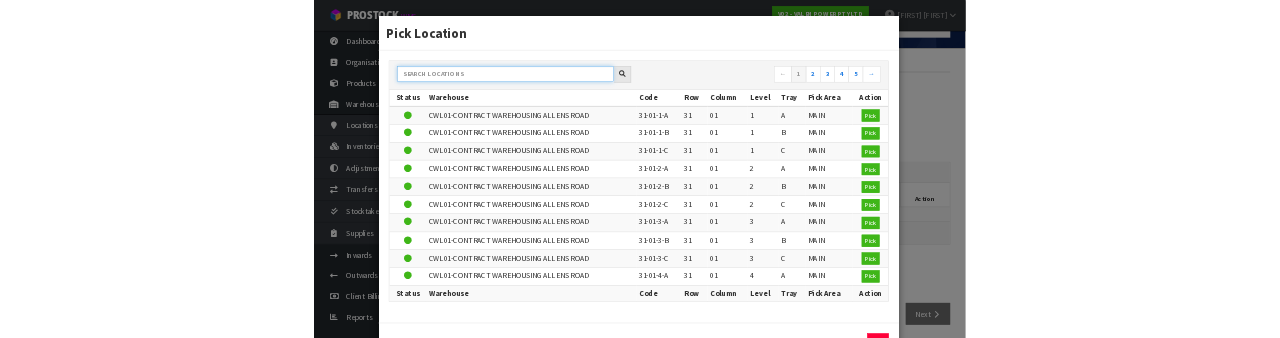 scroll, scrollTop: 108, scrollLeft: 0, axis: vertical 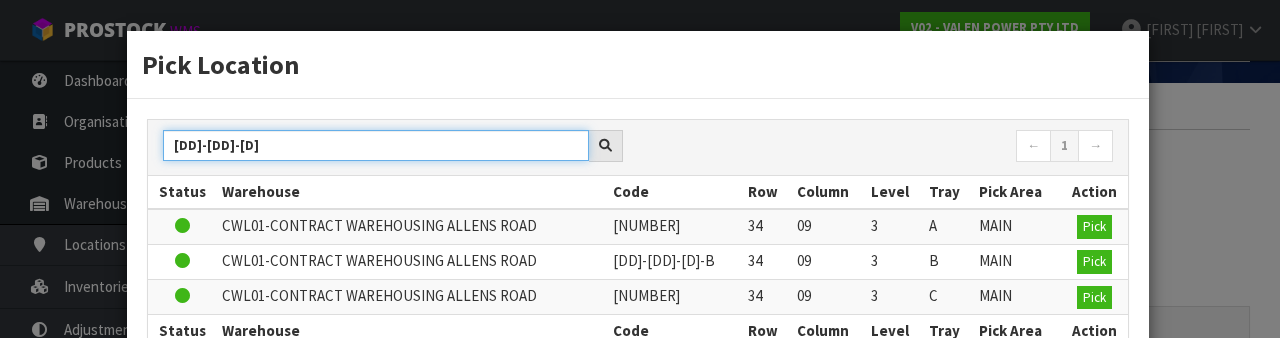 type on "[DD]-[DD]-[D]" 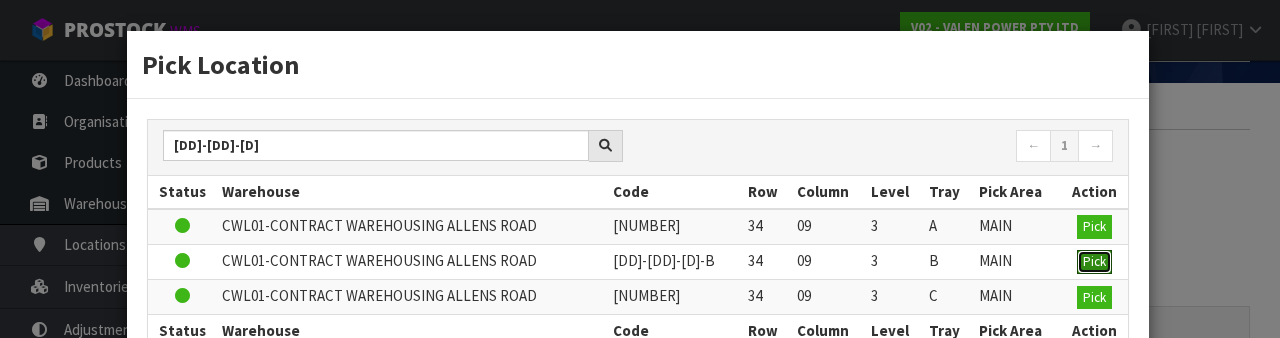 click on "Pick" at bounding box center [1094, 227] 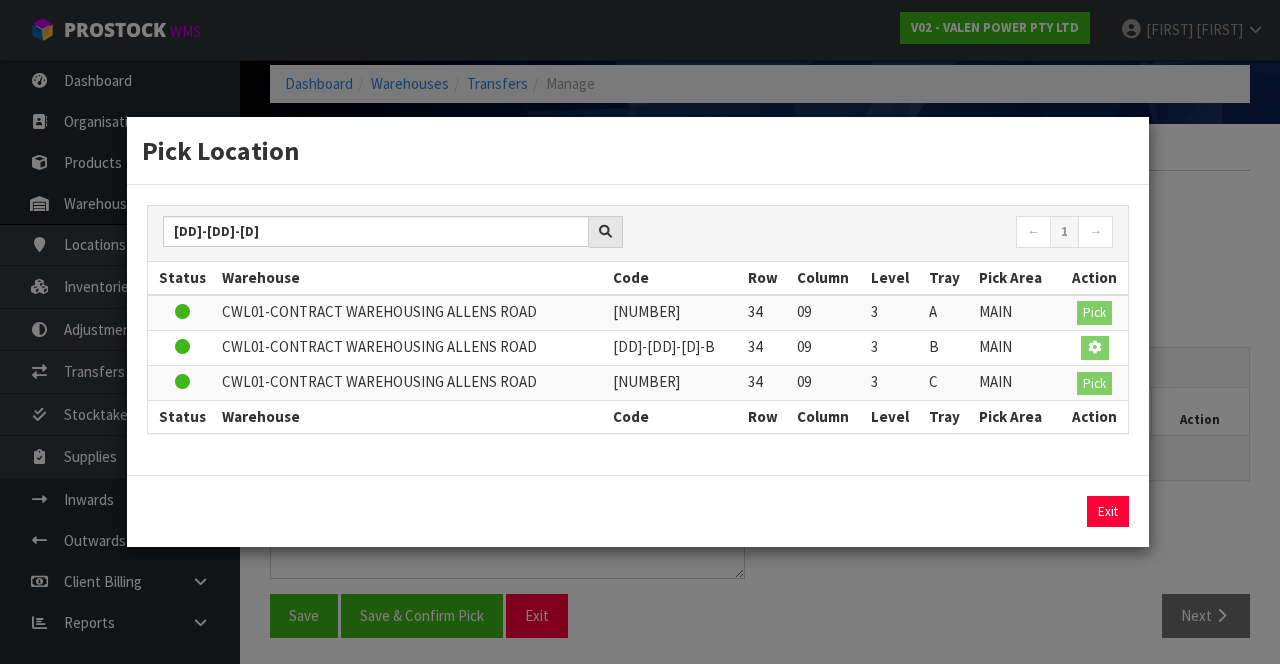 scroll, scrollTop: 108, scrollLeft: 0, axis: vertical 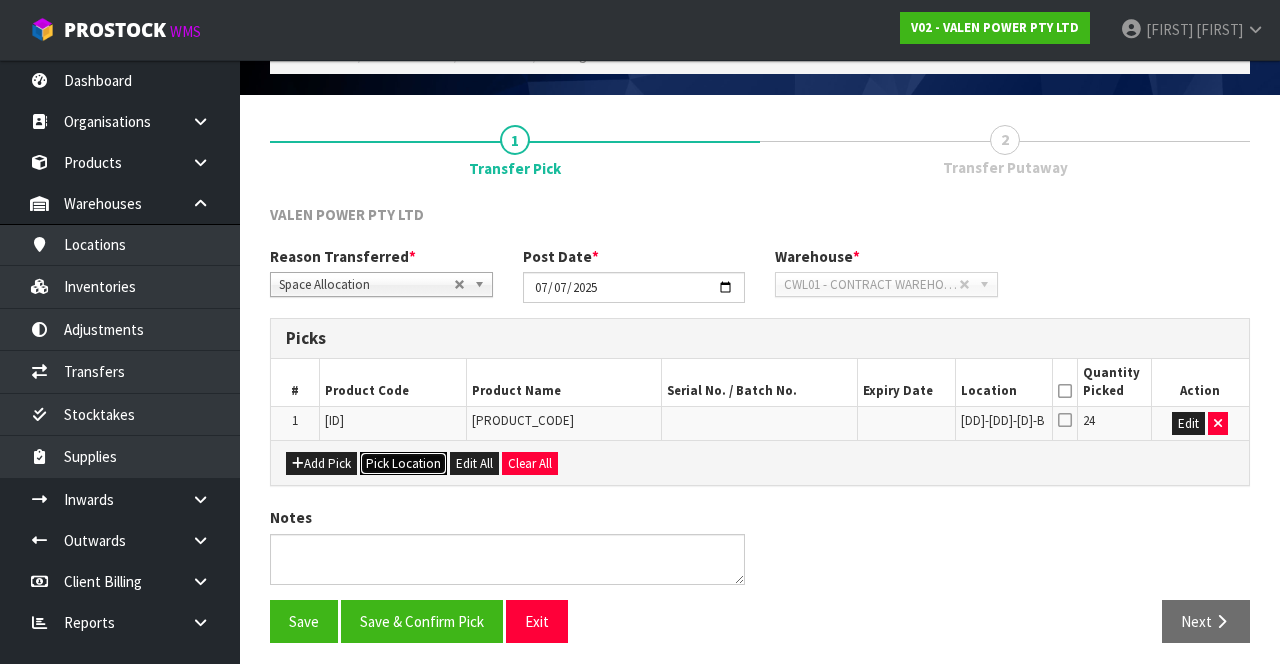 click on "Pick Location" at bounding box center (403, 464) 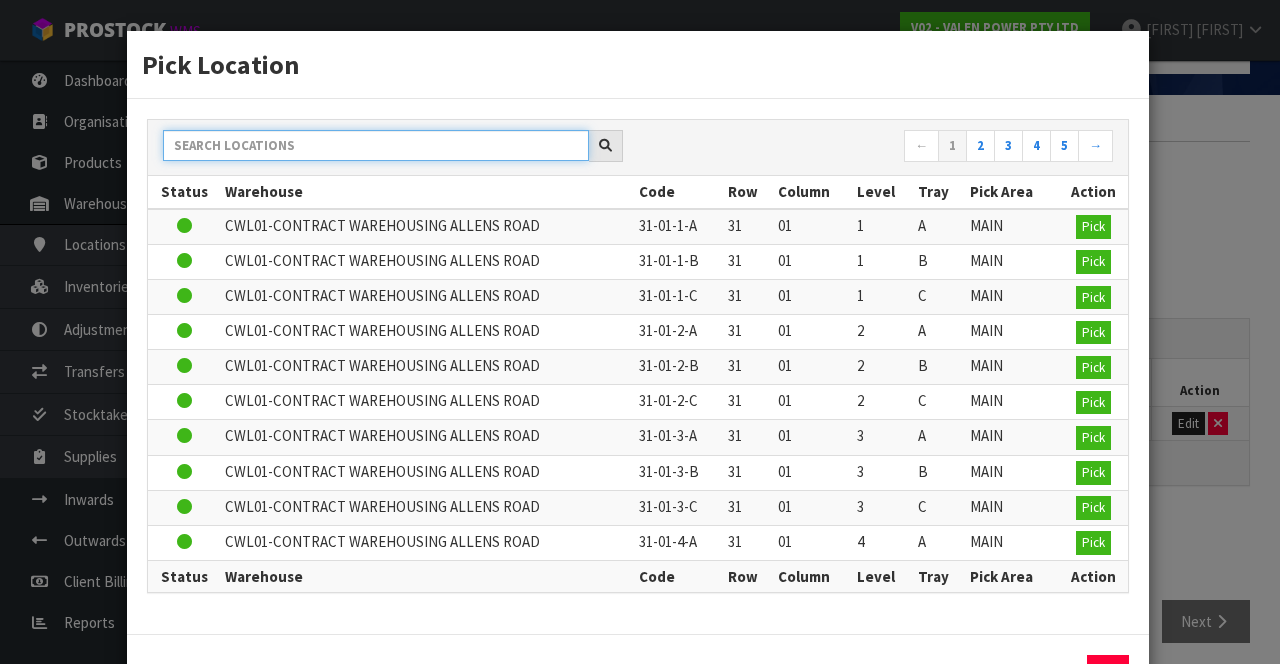 click at bounding box center [376, 145] 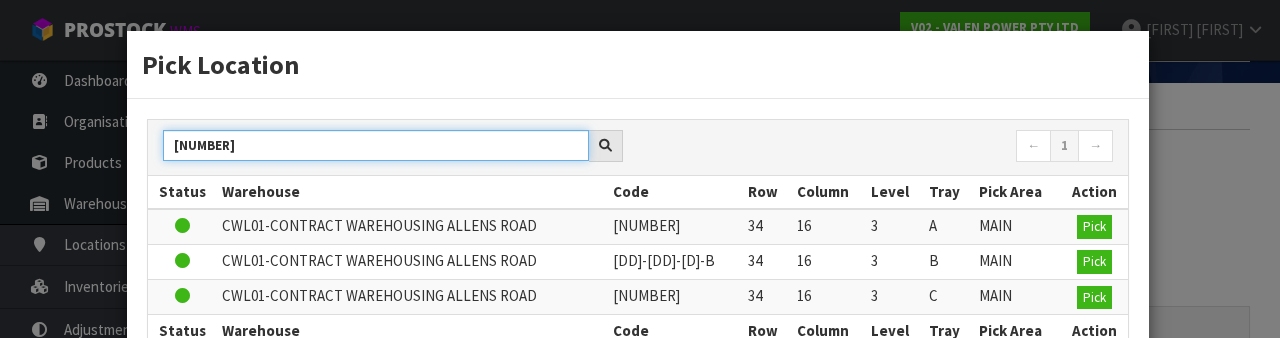 type on "[NUMBER]" 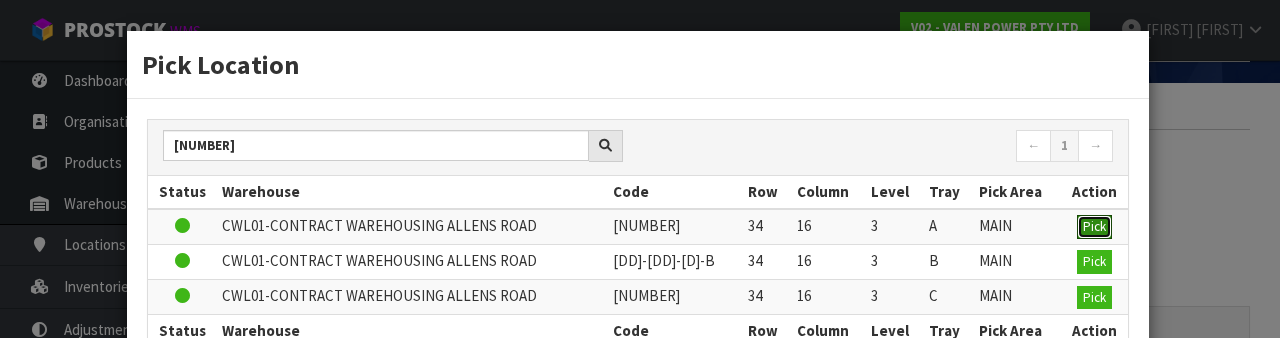 click on "Pick" at bounding box center (1094, 227) 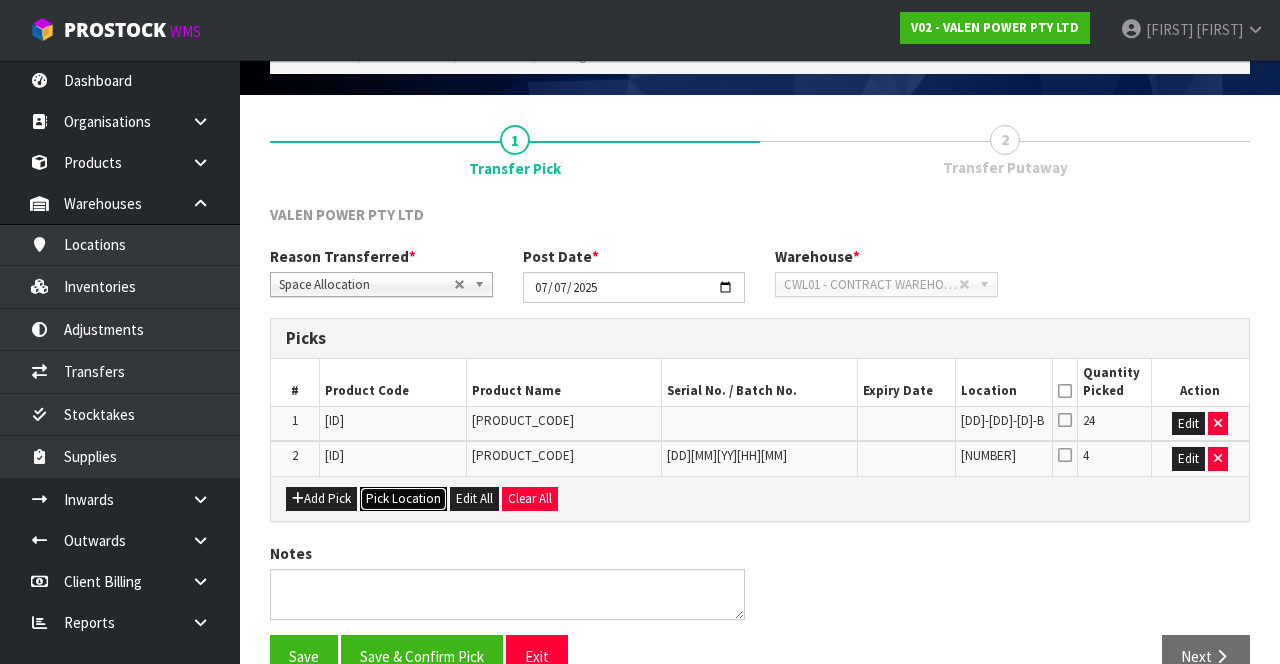 click on "Pick Location" at bounding box center [403, 499] 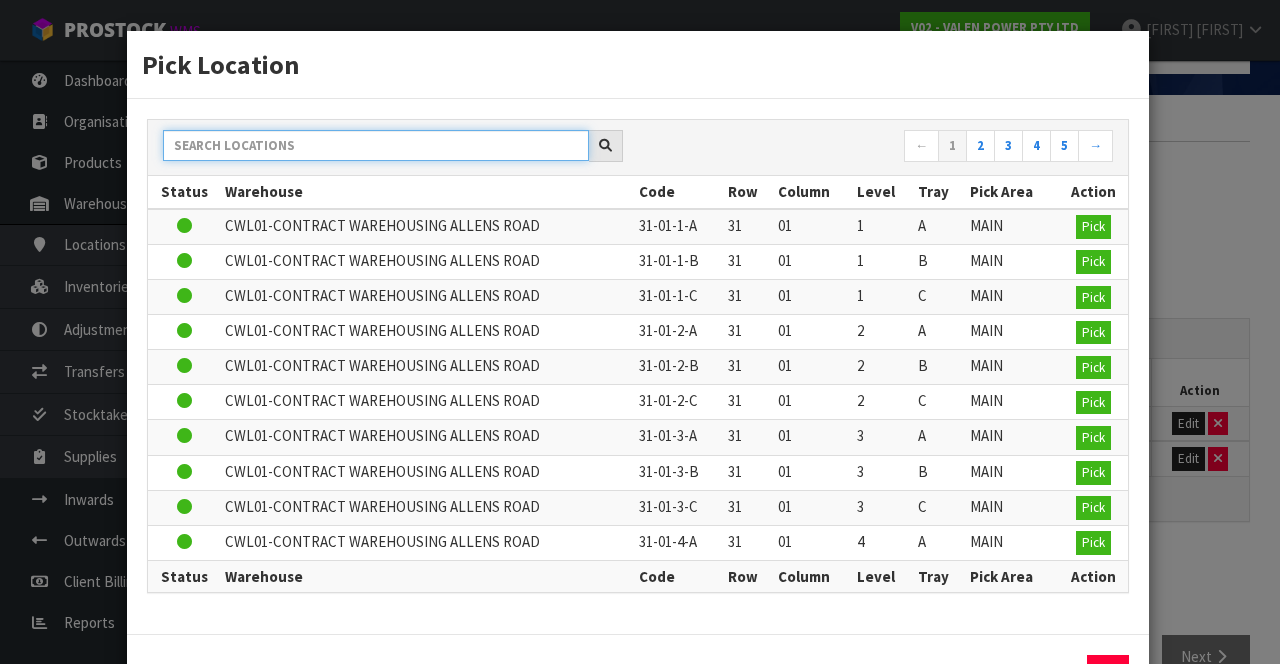 click at bounding box center (376, 145) 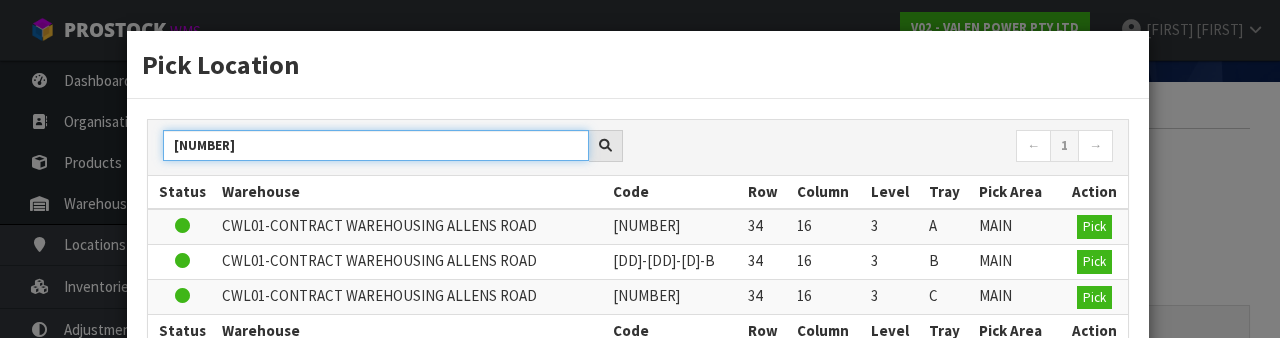 type on "[NUMBER]" 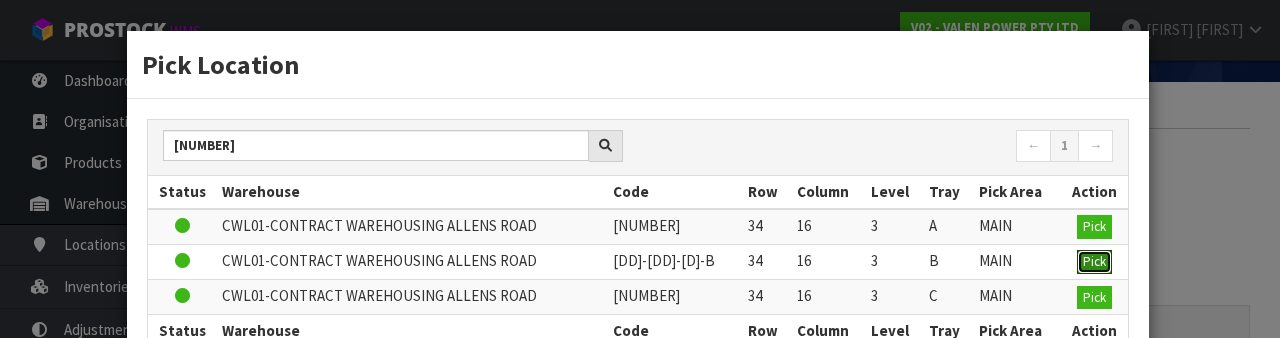click on "Pick" at bounding box center [1094, 226] 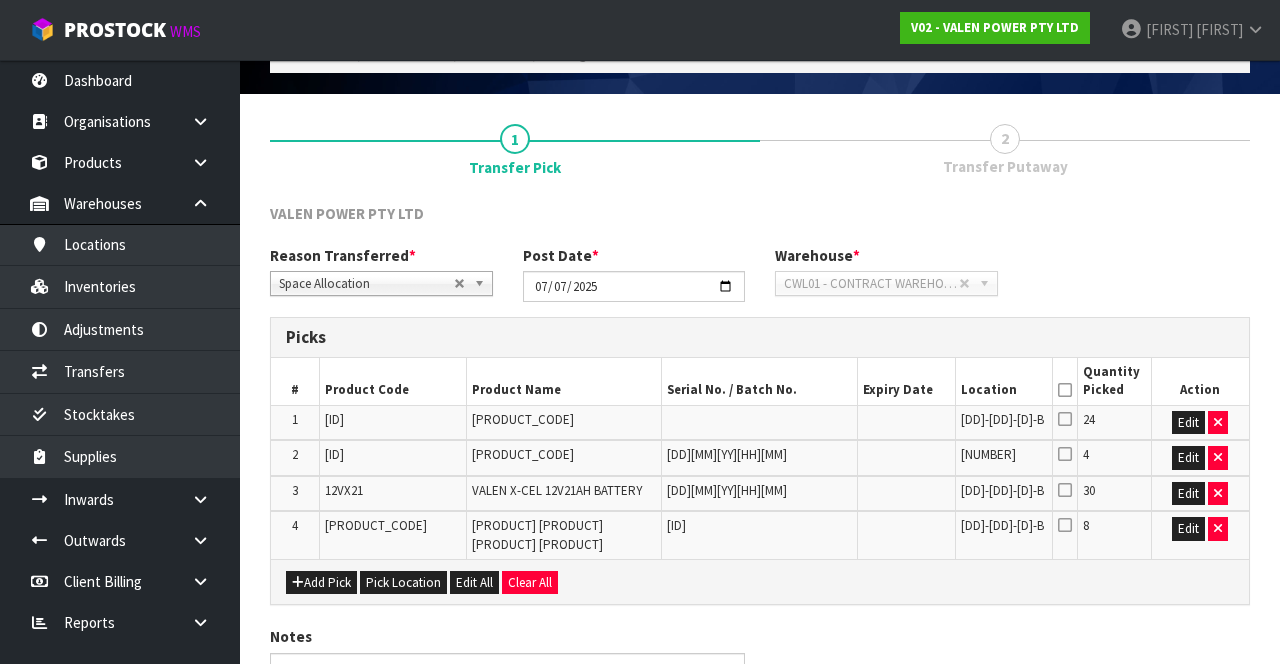 click at bounding box center [1065, 390] 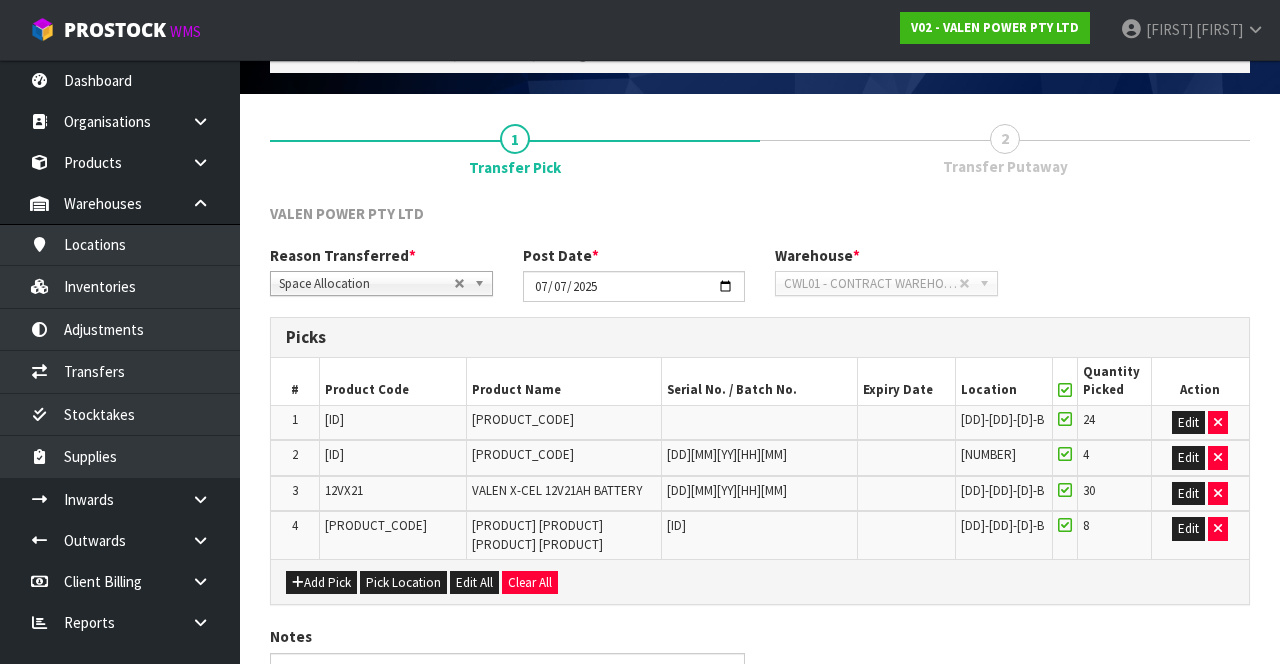 scroll, scrollTop: 231, scrollLeft: 0, axis: vertical 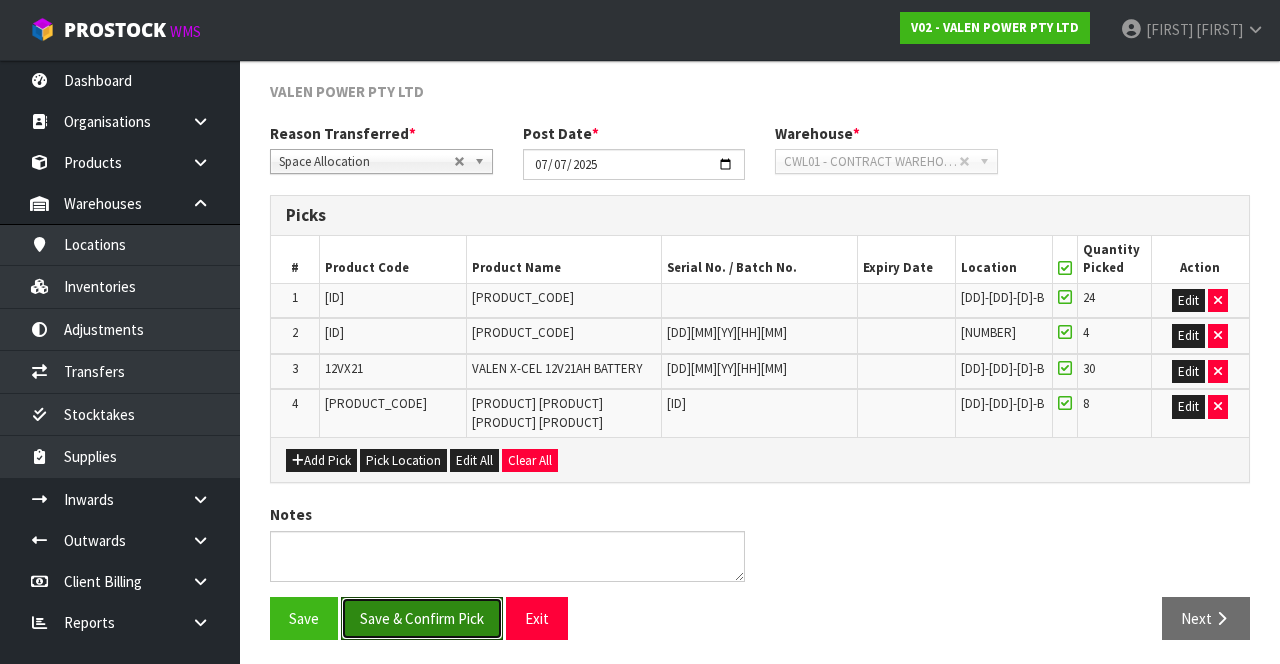 click on "Save & Confirm Pick" at bounding box center [422, 618] 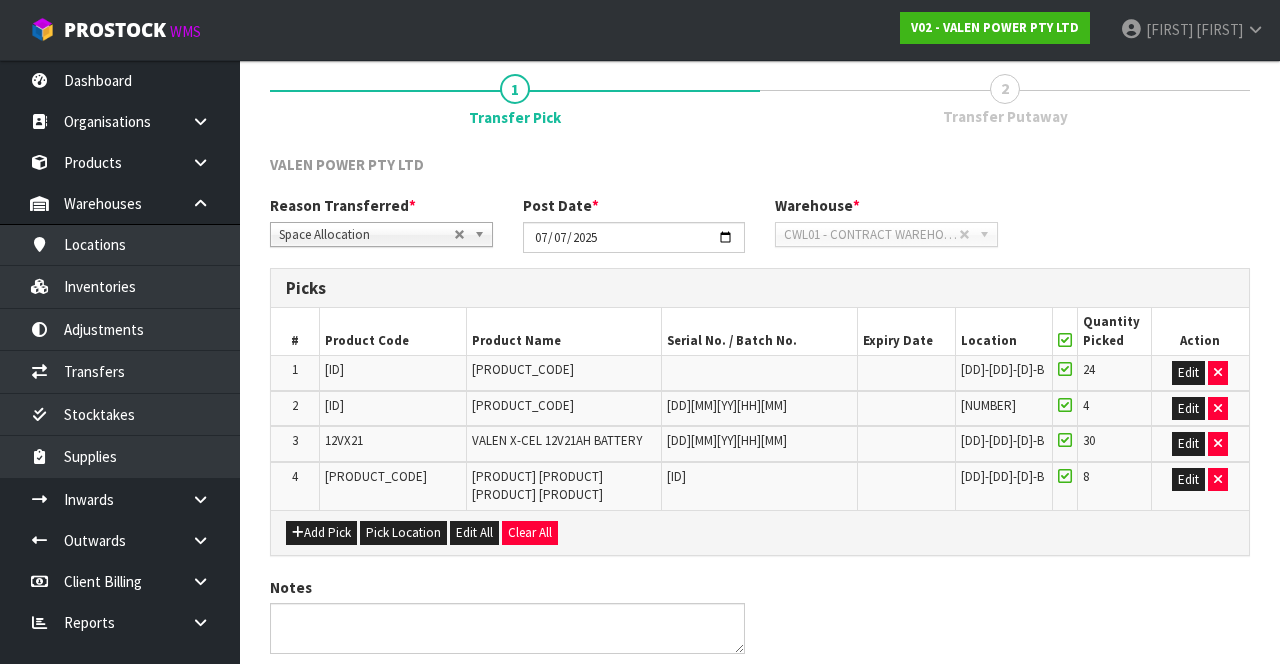 scroll, scrollTop: 0, scrollLeft: 0, axis: both 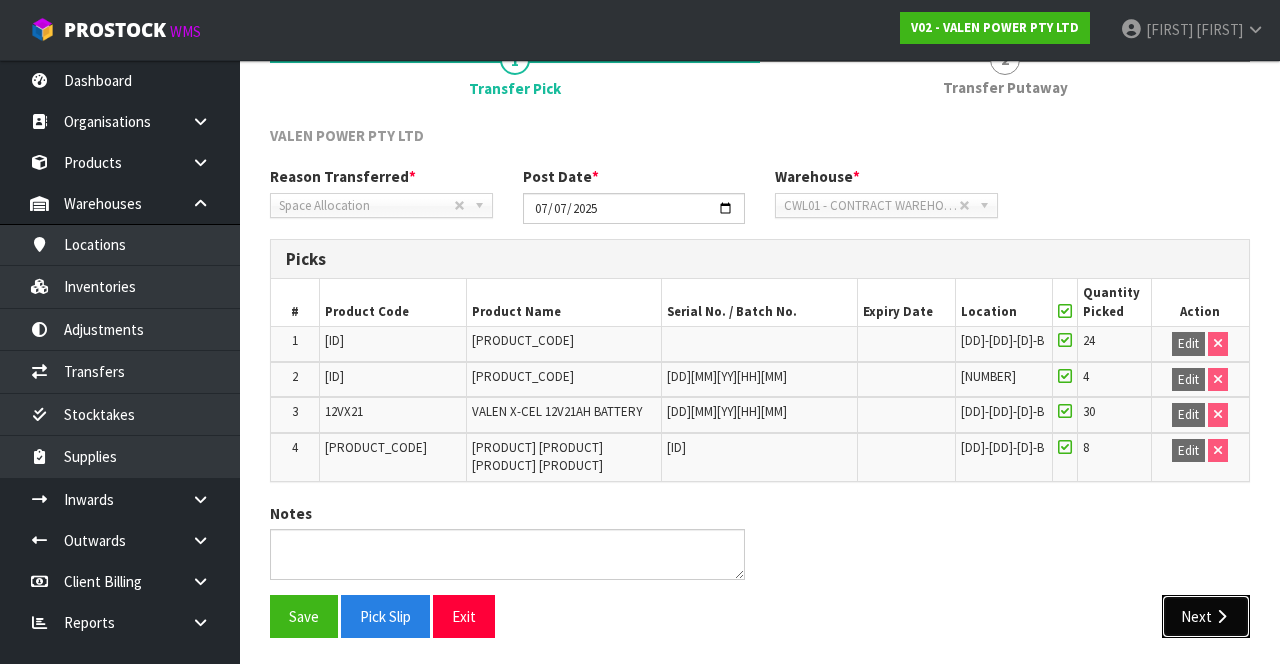 click at bounding box center [1221, 616] 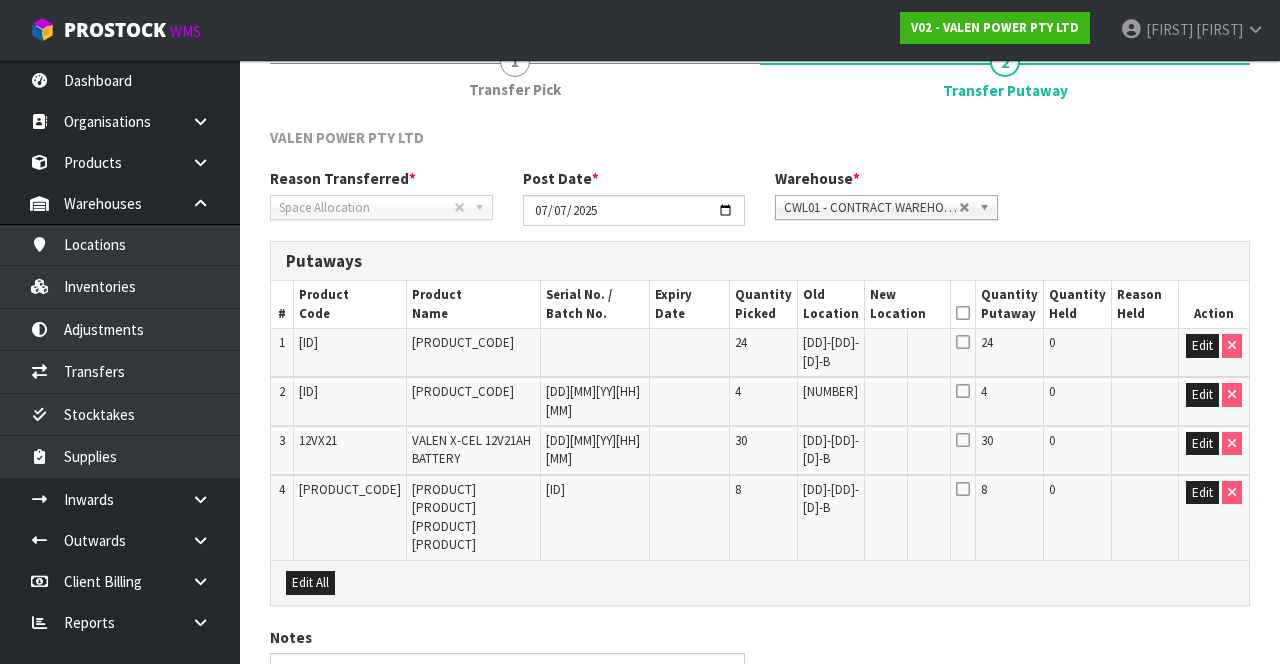 scroll, scrollTop: 364, scrollLeft: 0, axis: vertical 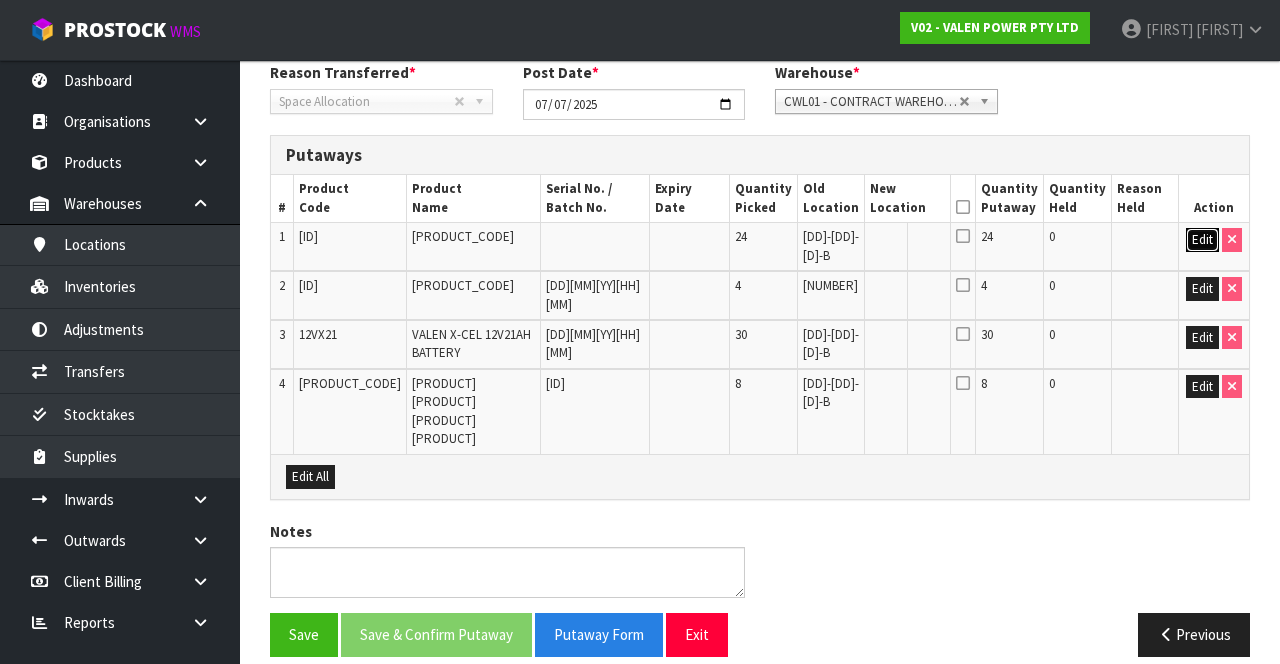 click on "Edit" at bounding box center [1202, 240] 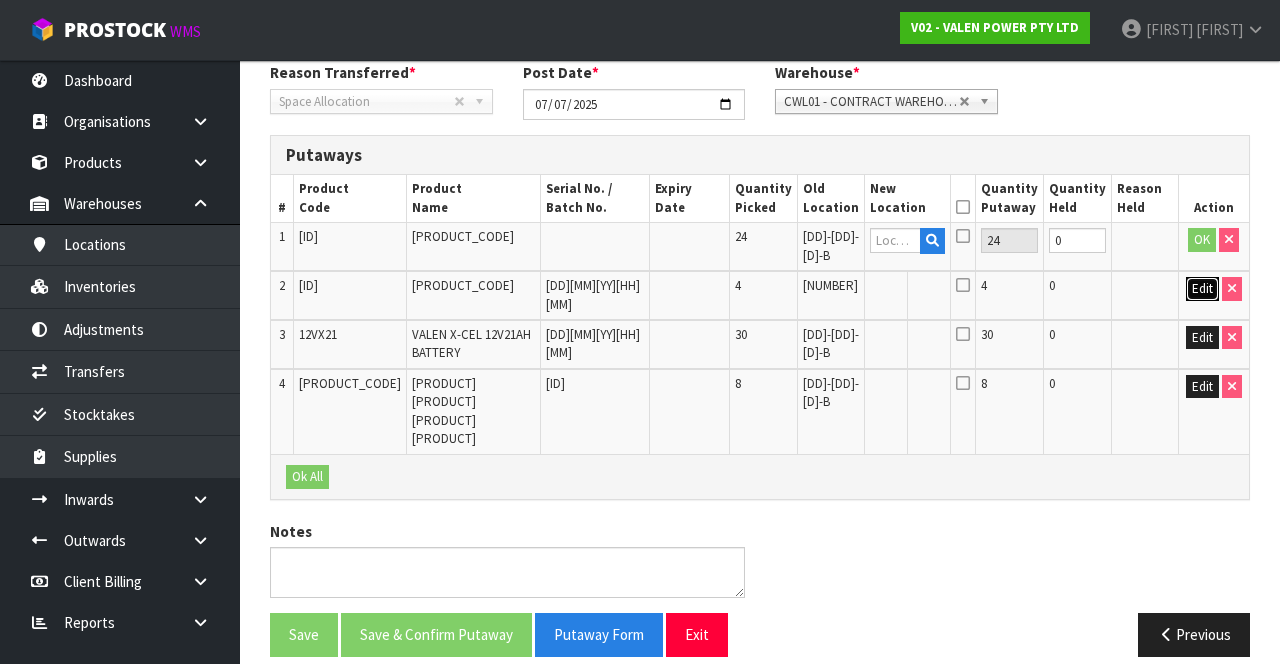 click on "Edit" at bounding box center (1202, 289) 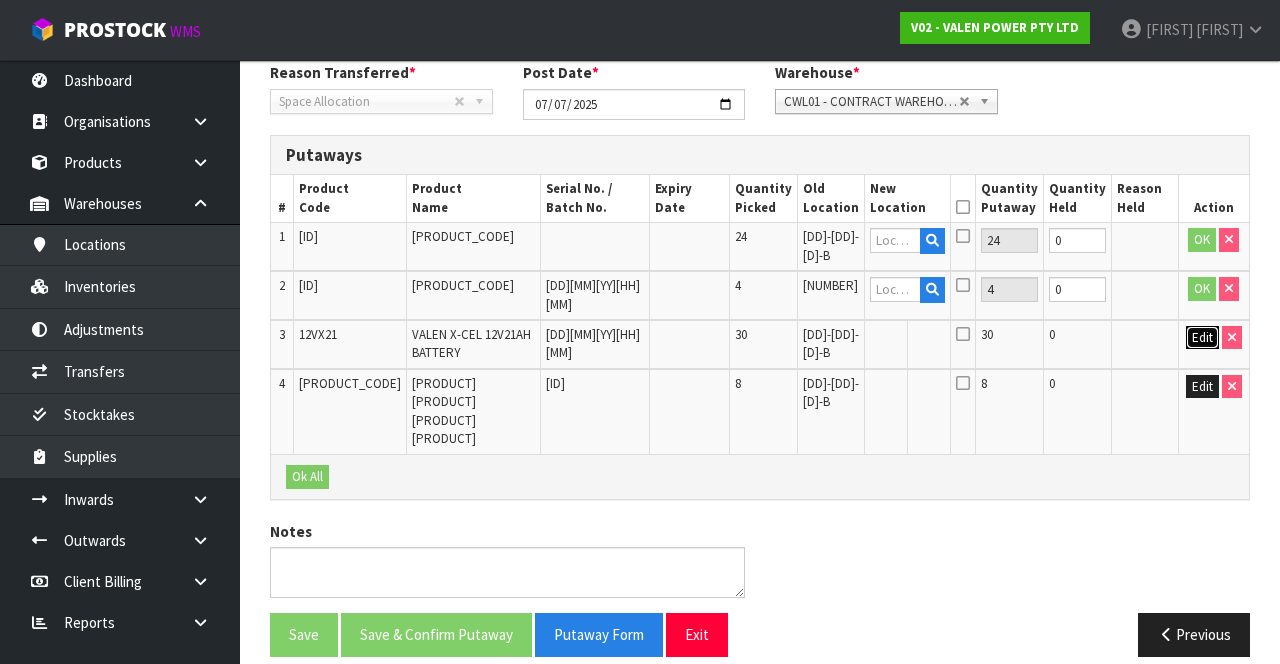 click on "Edit" at bounding box center [1202, 338] 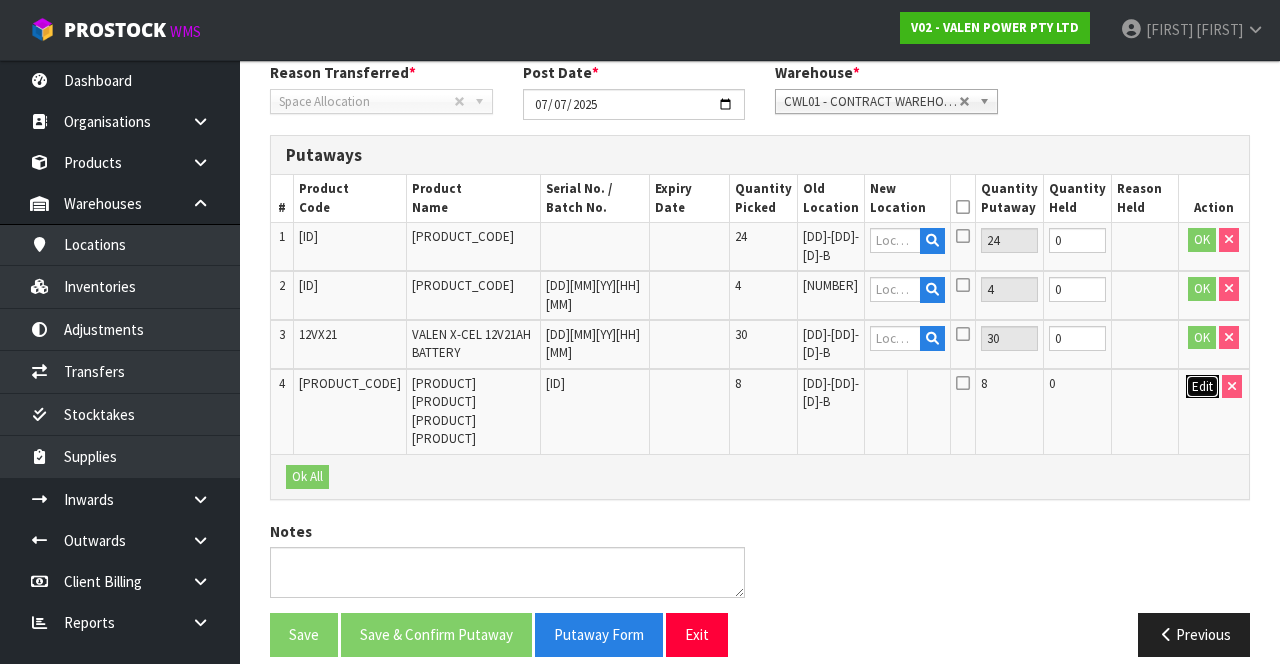 click on "Edit" at bounding box center [1202, 387] 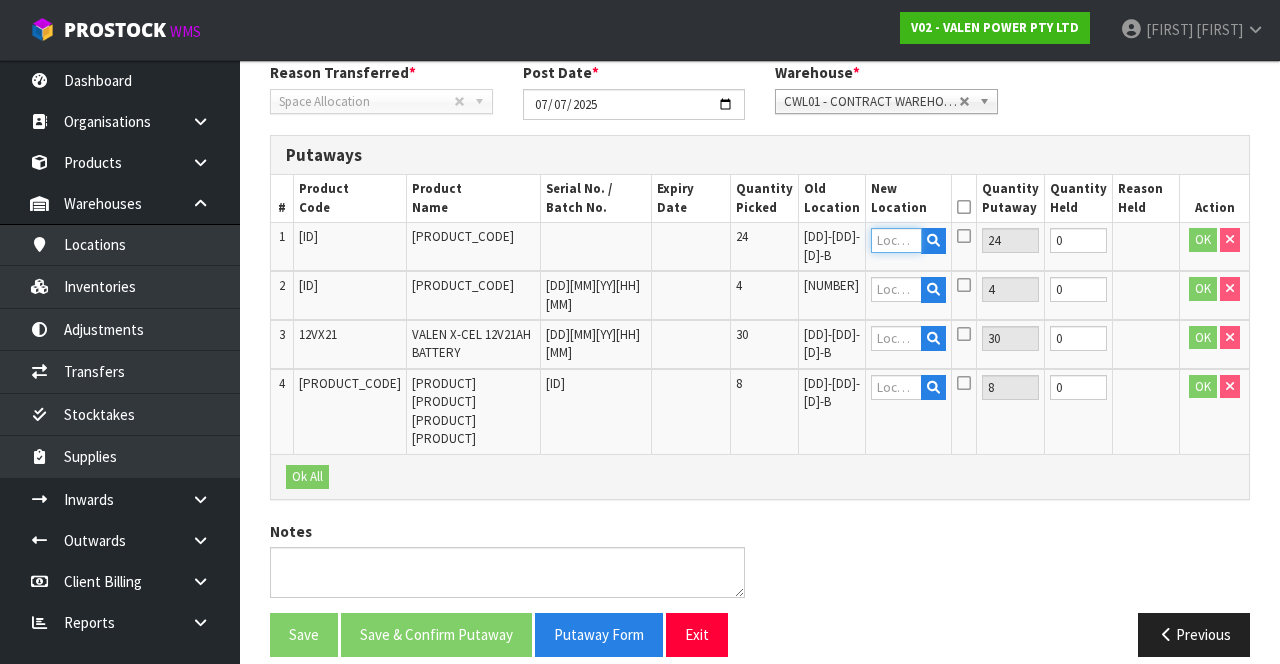 click at bounding box center [896, 240] 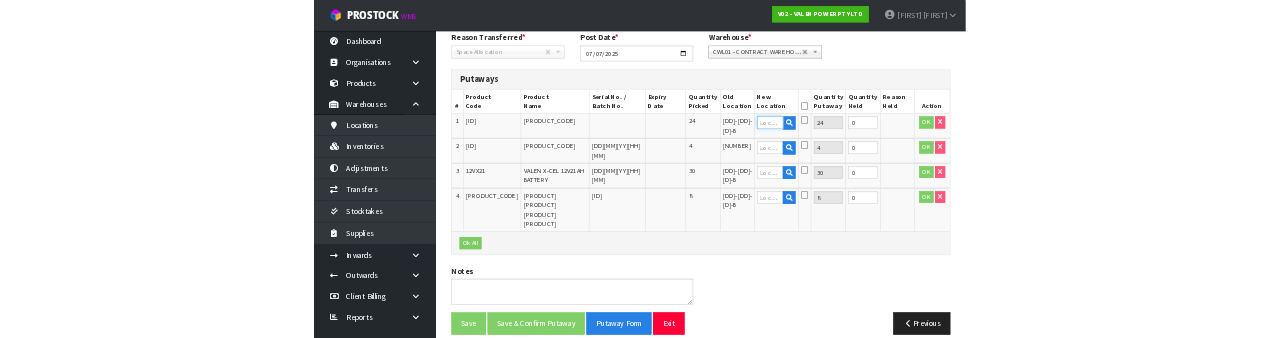 scroll, scrollTop: 352, scrollLeft: 0, axis: vertical 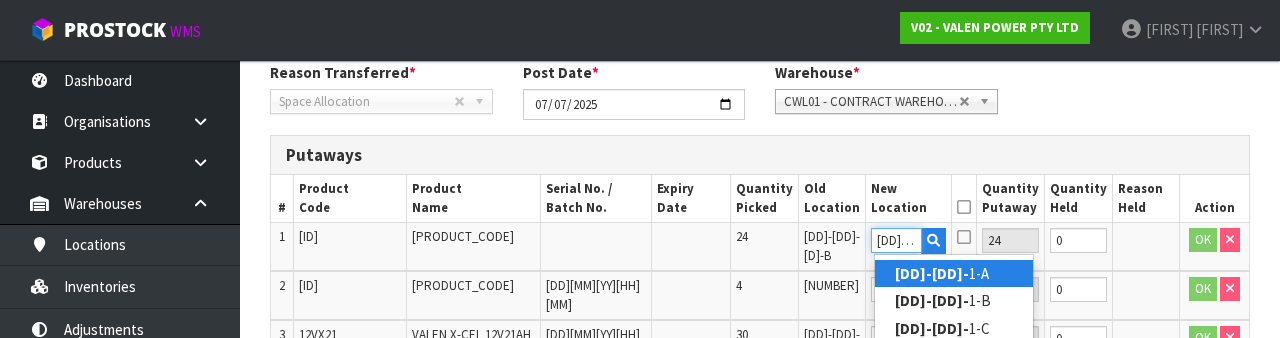 type on "[DD]-[DD]-" 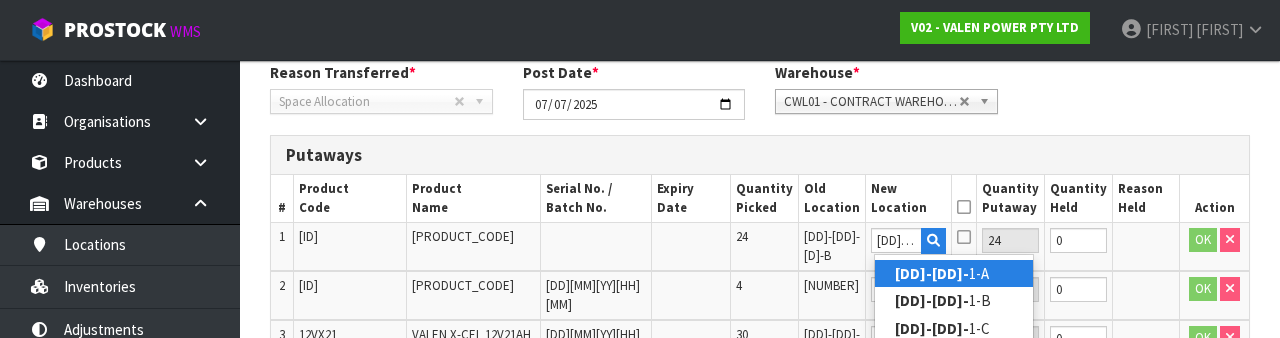 click on "[DD]-[DD] [D]-A" at bounding box center (954, 273) 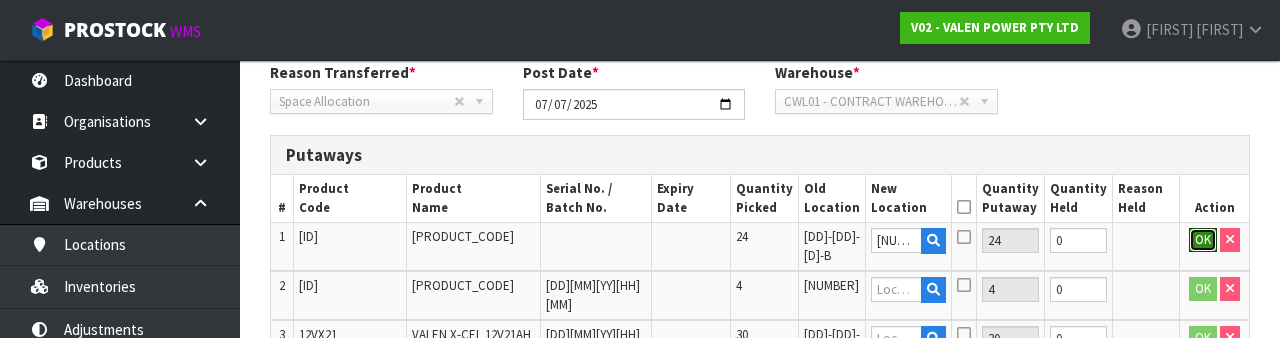 click on "OK" at bounding box center [1203, 240] 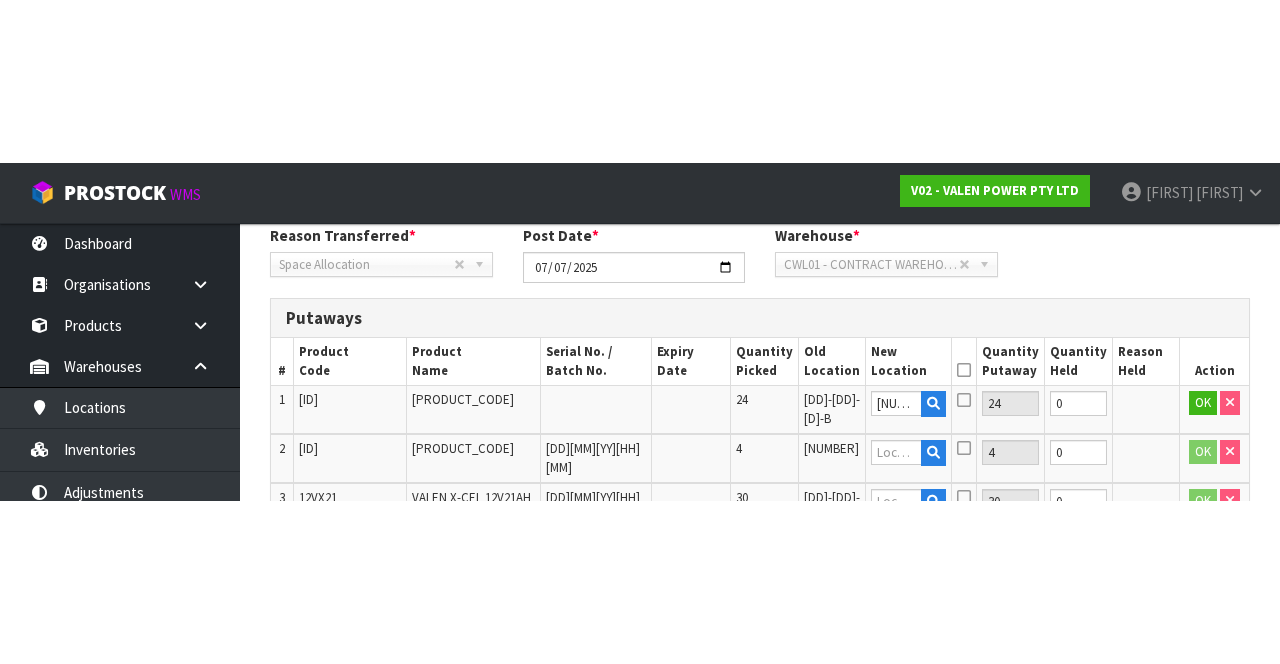 scroll, scrollTop: 364, scrollLeft: 0, axis: vertical 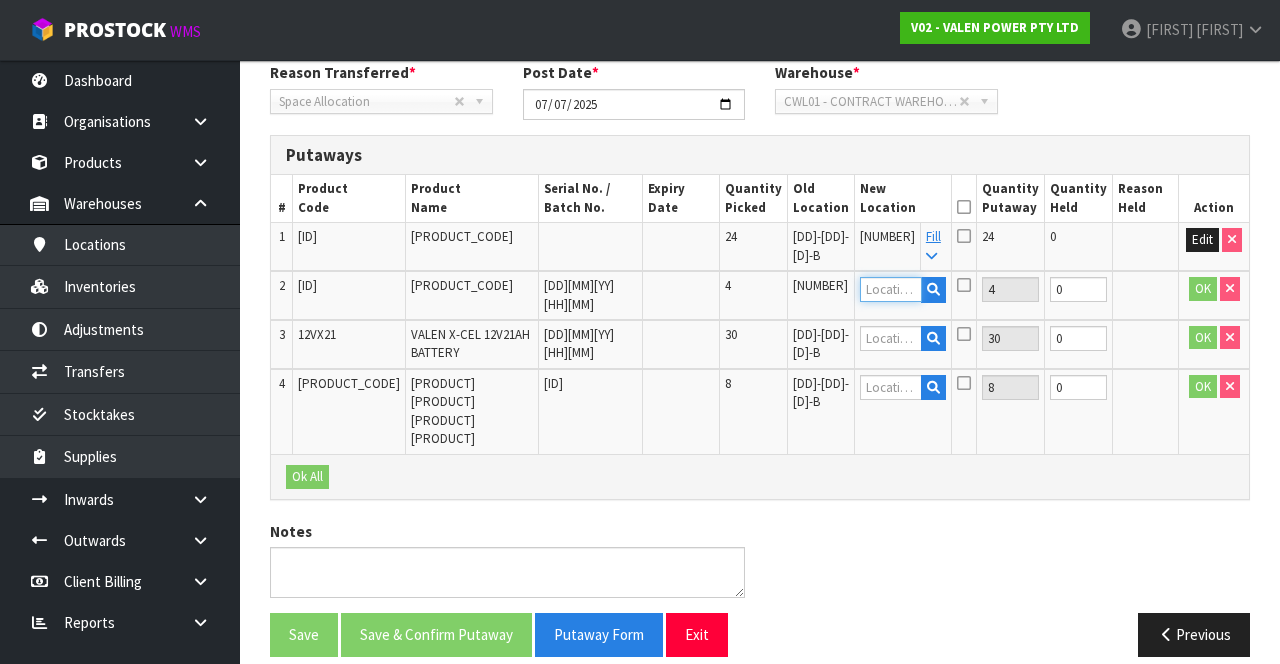 click at bounding box center (891, 289) 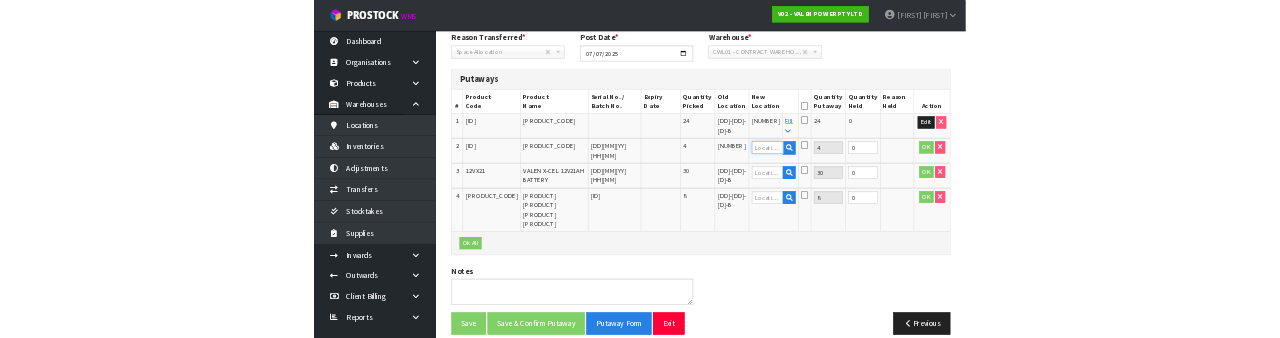 scroll, scrollTop: 352, scrollLeft: 0, axis: vertical 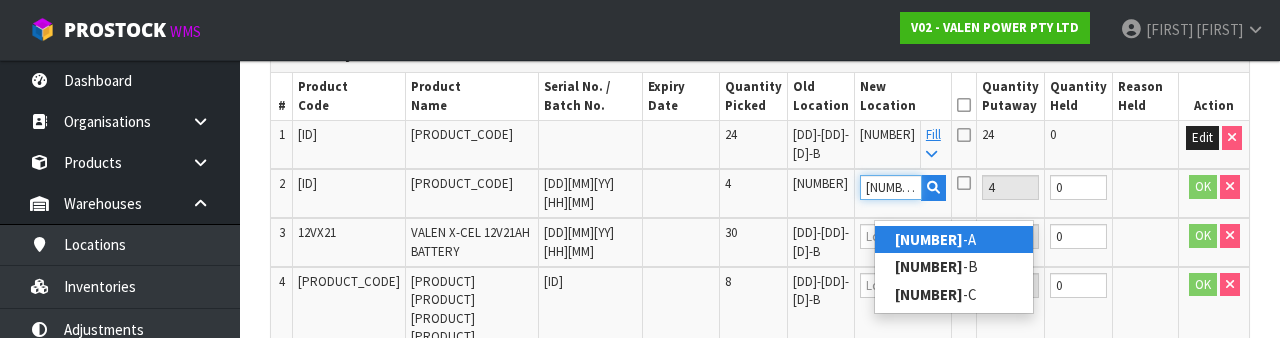 type on "[NUMBER]" 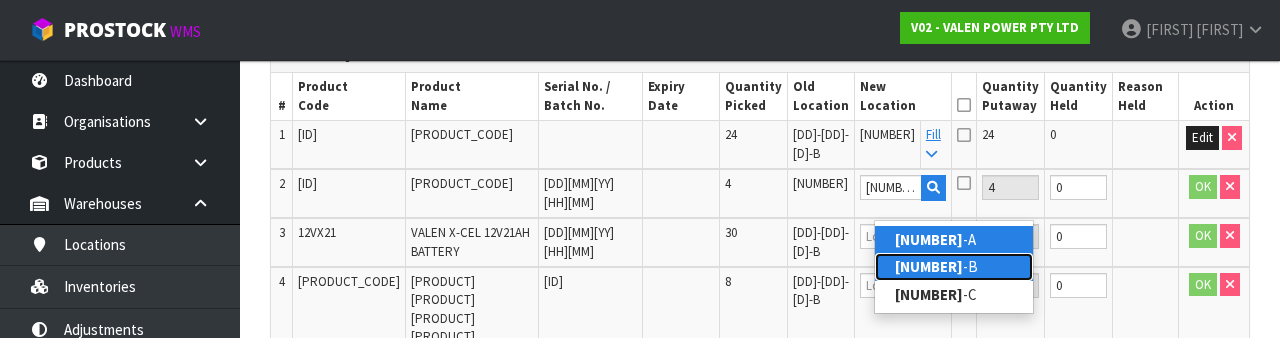 click on "[DD]-[DD]-[D] -B" at bounding box center (954, 266) 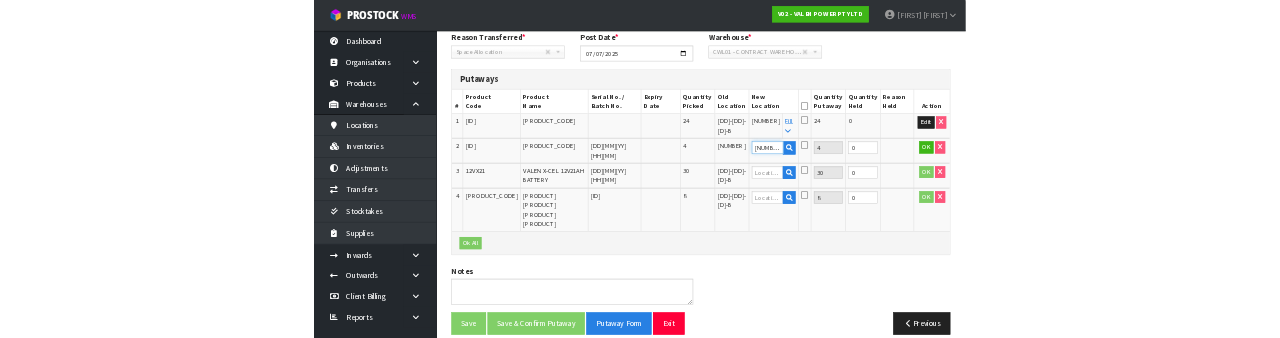 scroll, scrollTop: 454, scrollLeft: 0, axis: vertical 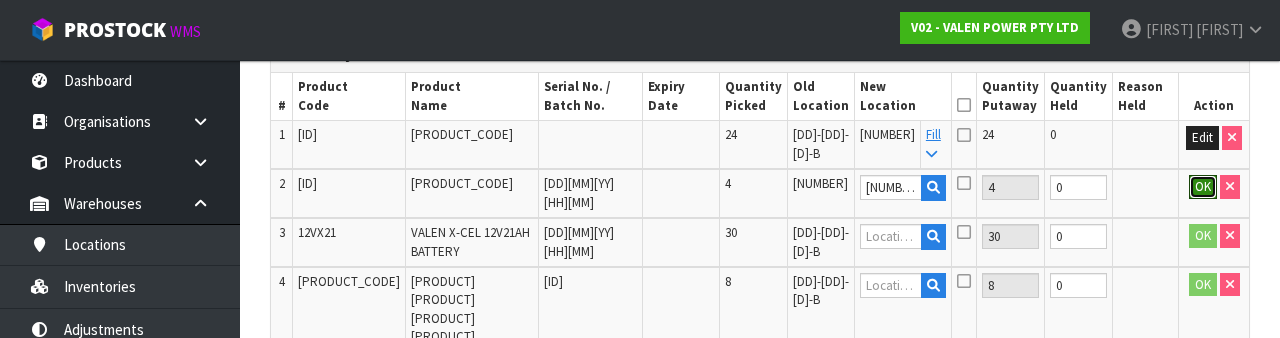 click on "OK" at bounding box center (1203, 187) 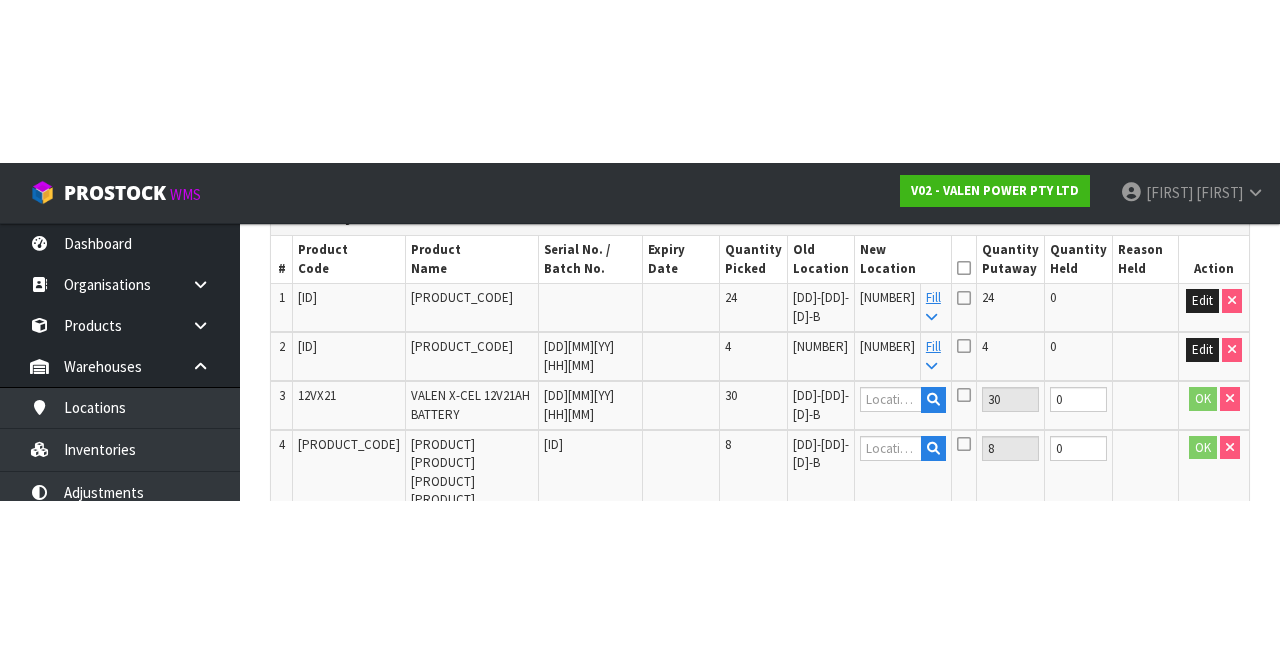 scroll, scrollTop: 364, scrollLeft: 0, axis: vertical 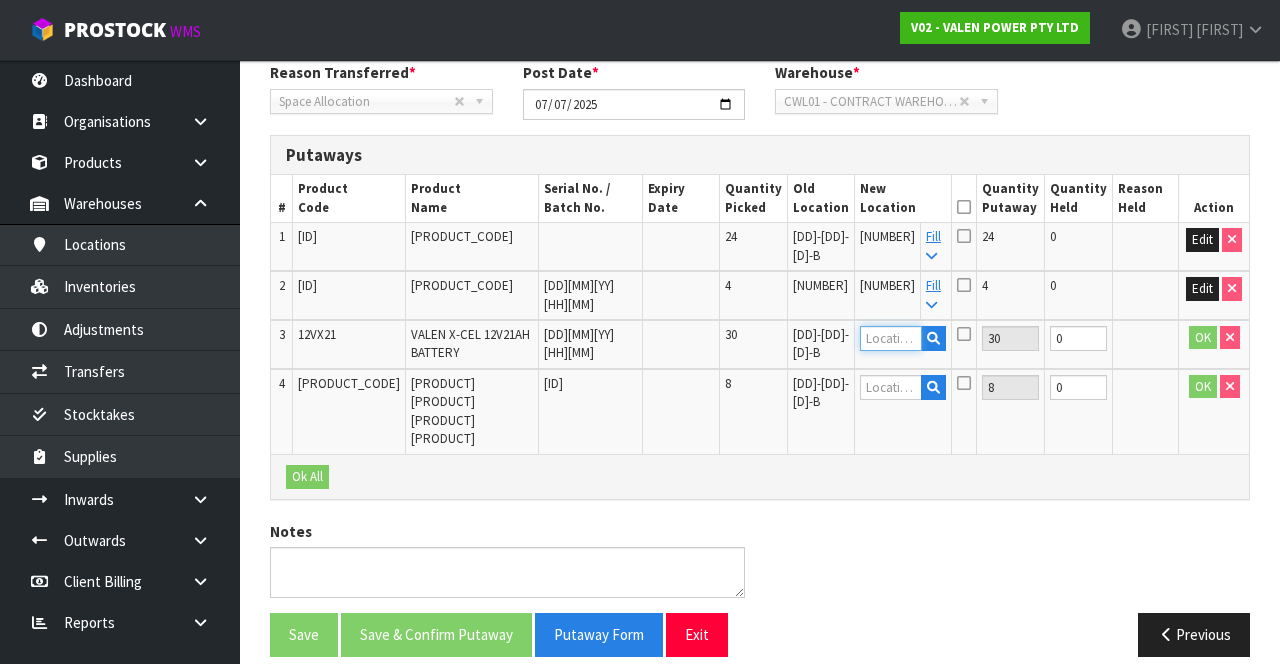 click at bounding box center (891, 338) 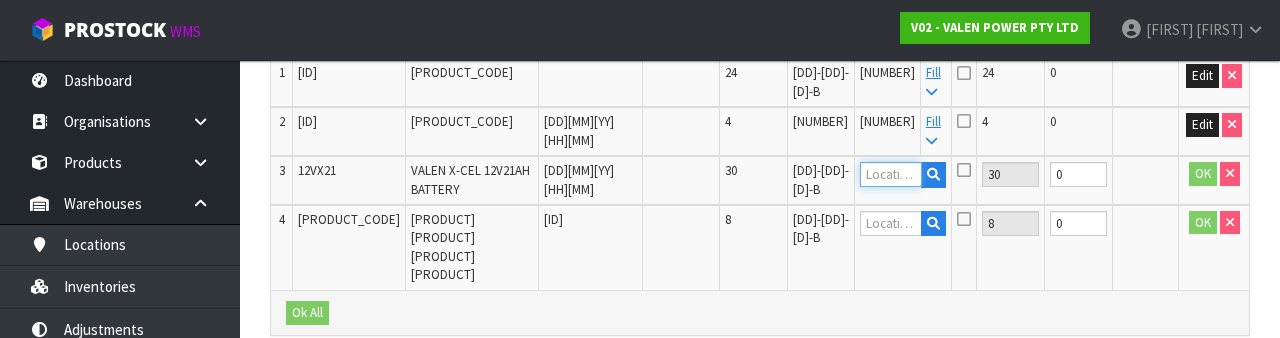 scroll, scrollTop: 538, scrollLeft: 0, axis: vertical 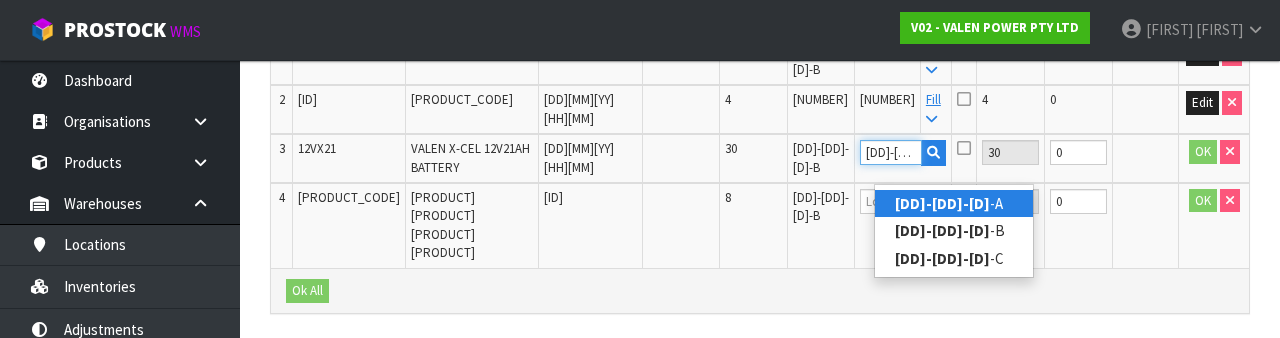 type on "[DD]-[DD]-[D]" 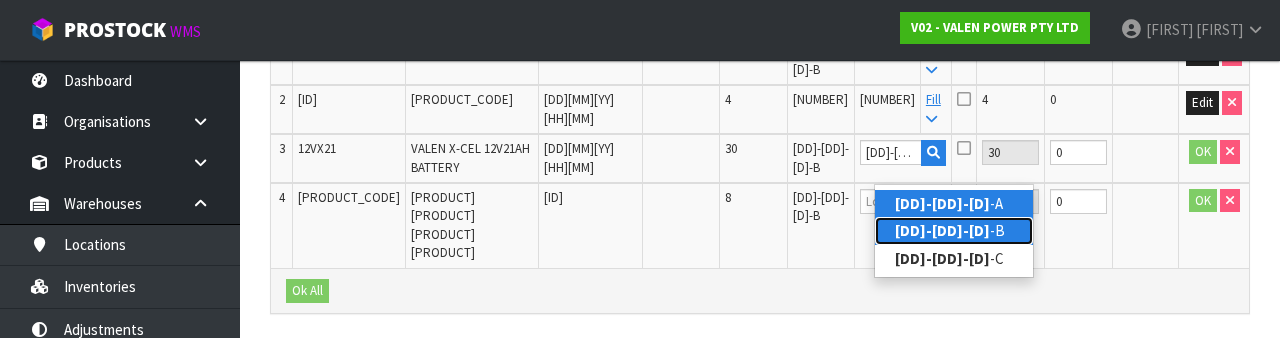 click on "[NUMBER]" at bounding box center [954, 230] 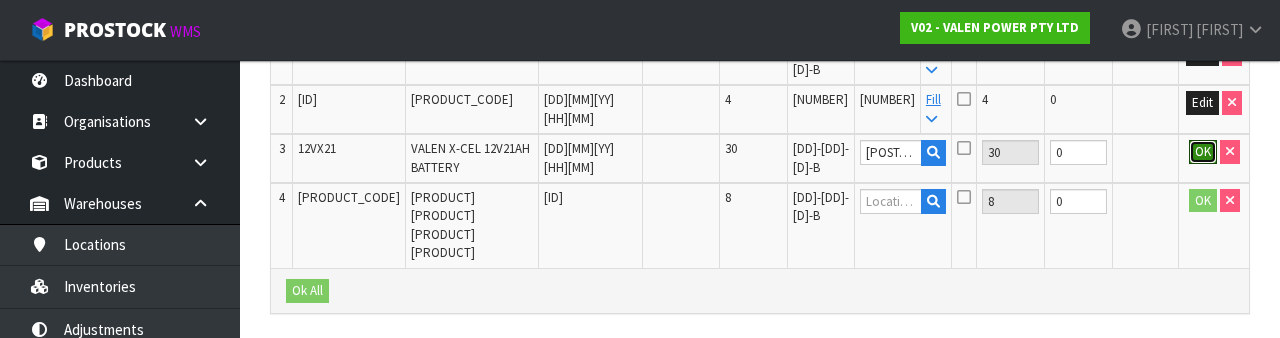click on "OK" at bounding box center (1203, 152) 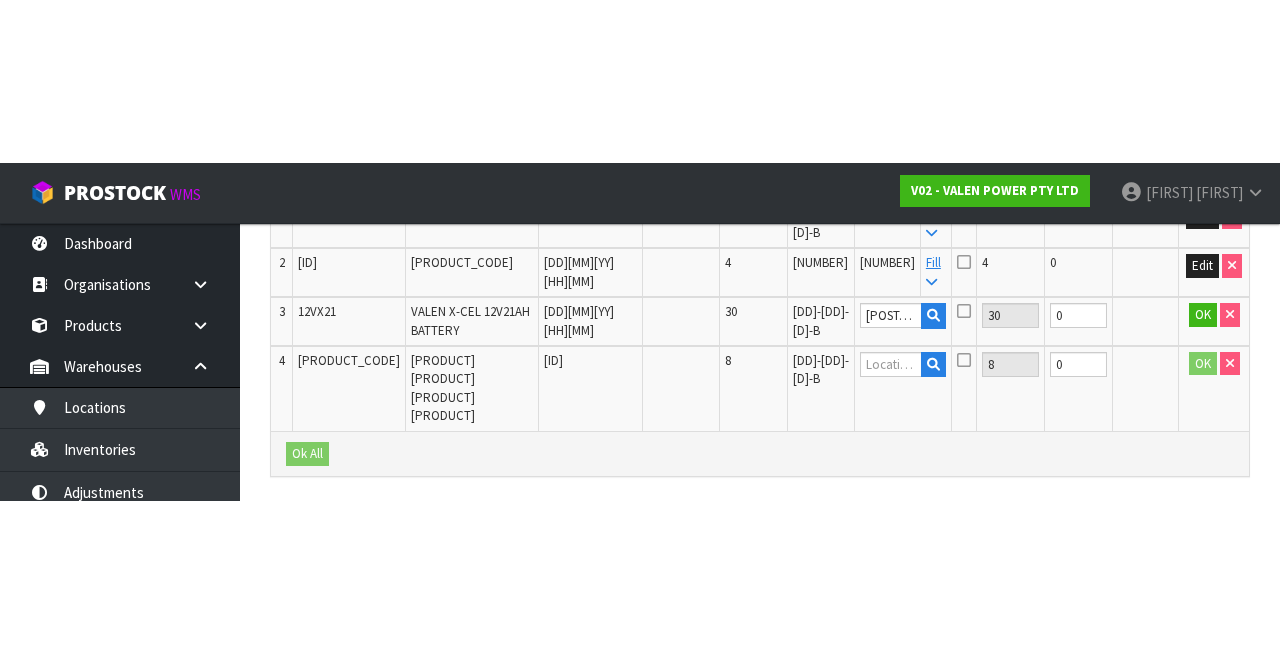 scroll, scrollTop: 364, scrollLeft: 0, axis: vertical 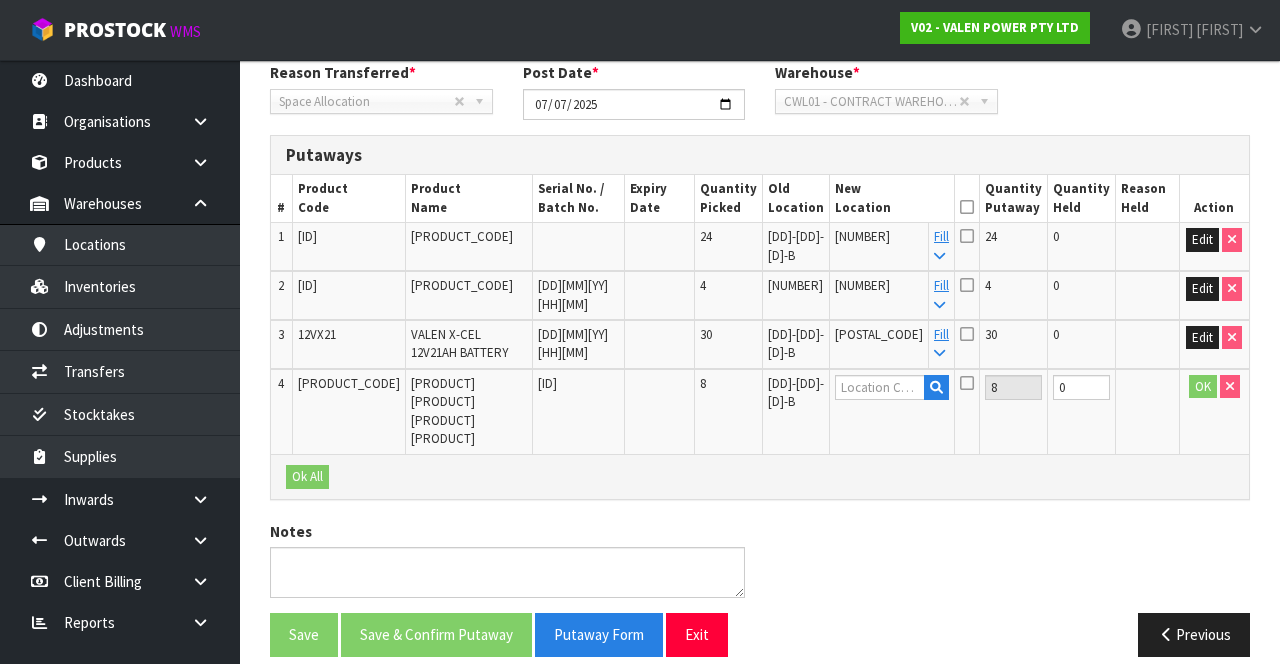 click on "Fill" at bounding box center [941, 245] 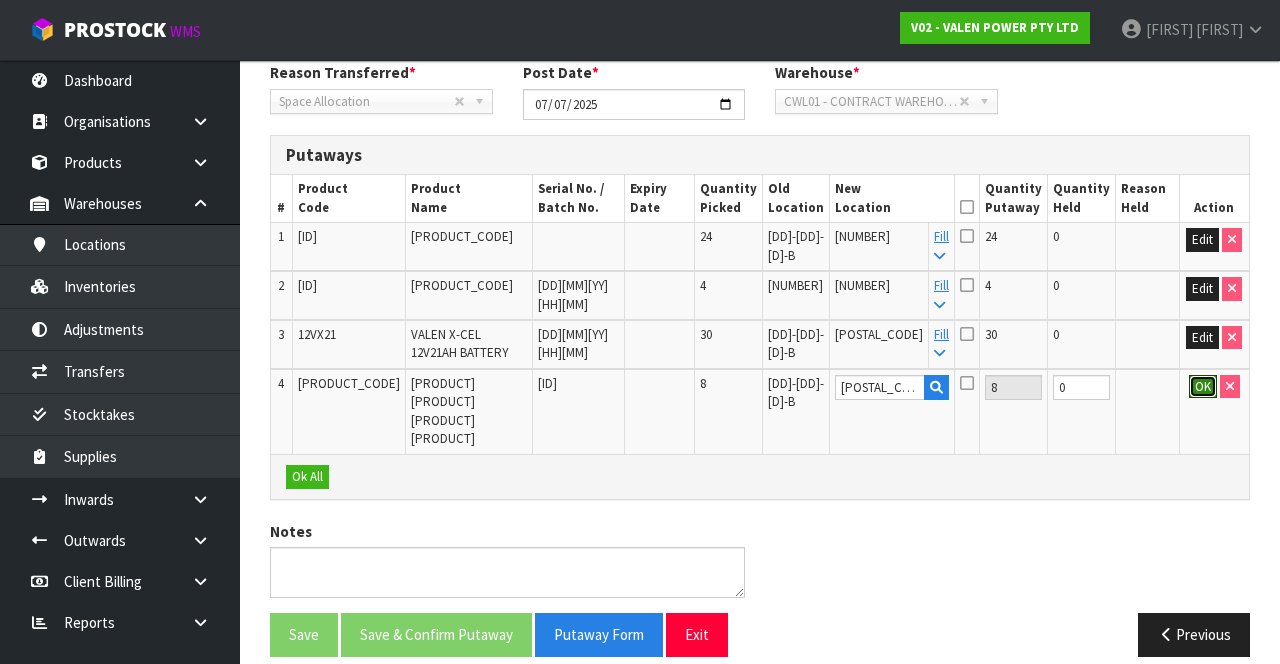 click on "OK" at bounding box center (1203, 387) 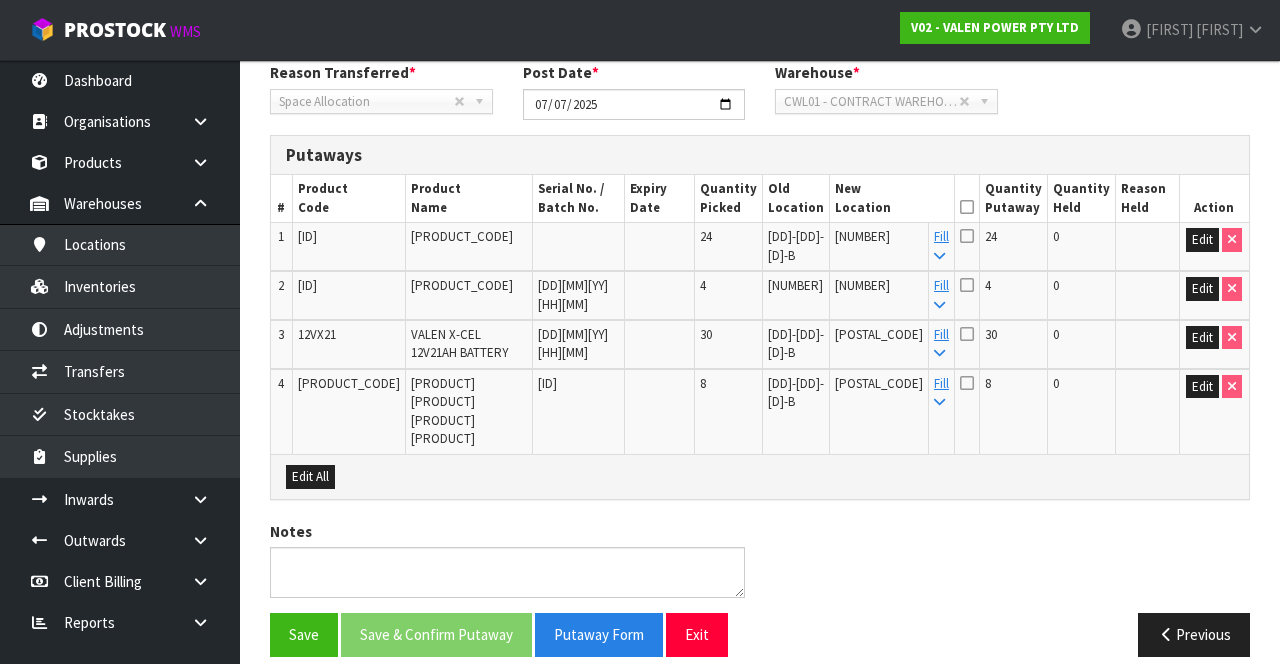 click at bounding box center [967, 207] 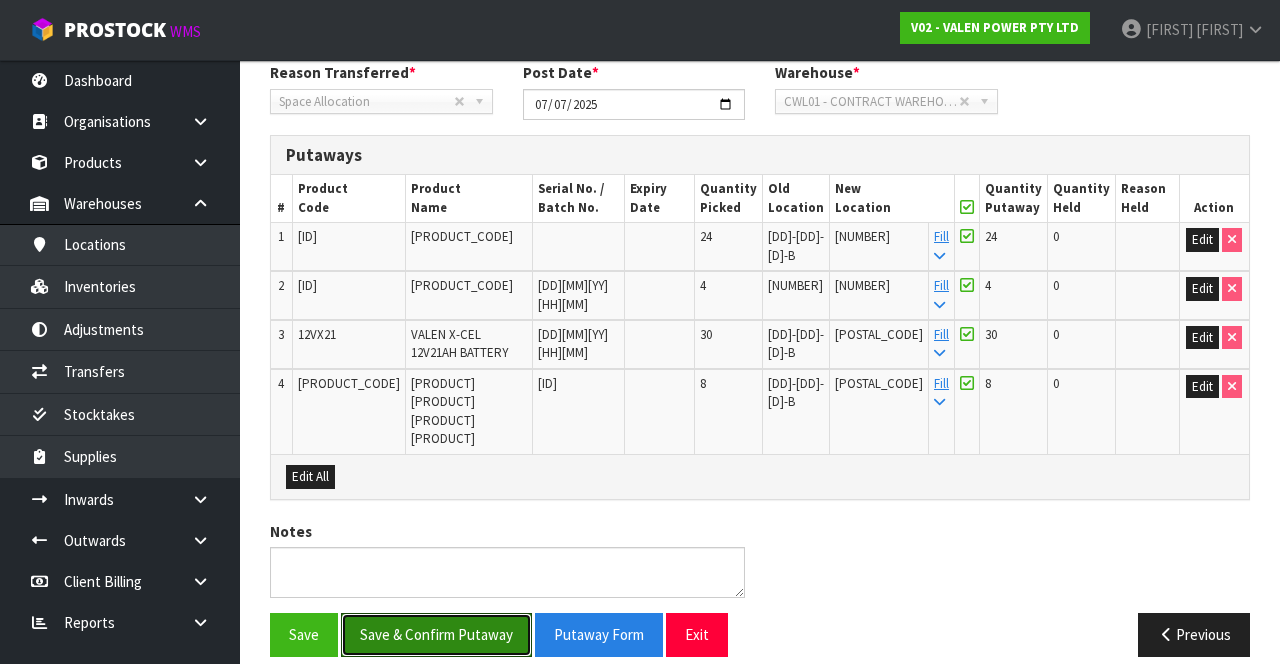 click on "Save & Confirm Putaway" at bounding box center [436, 634] 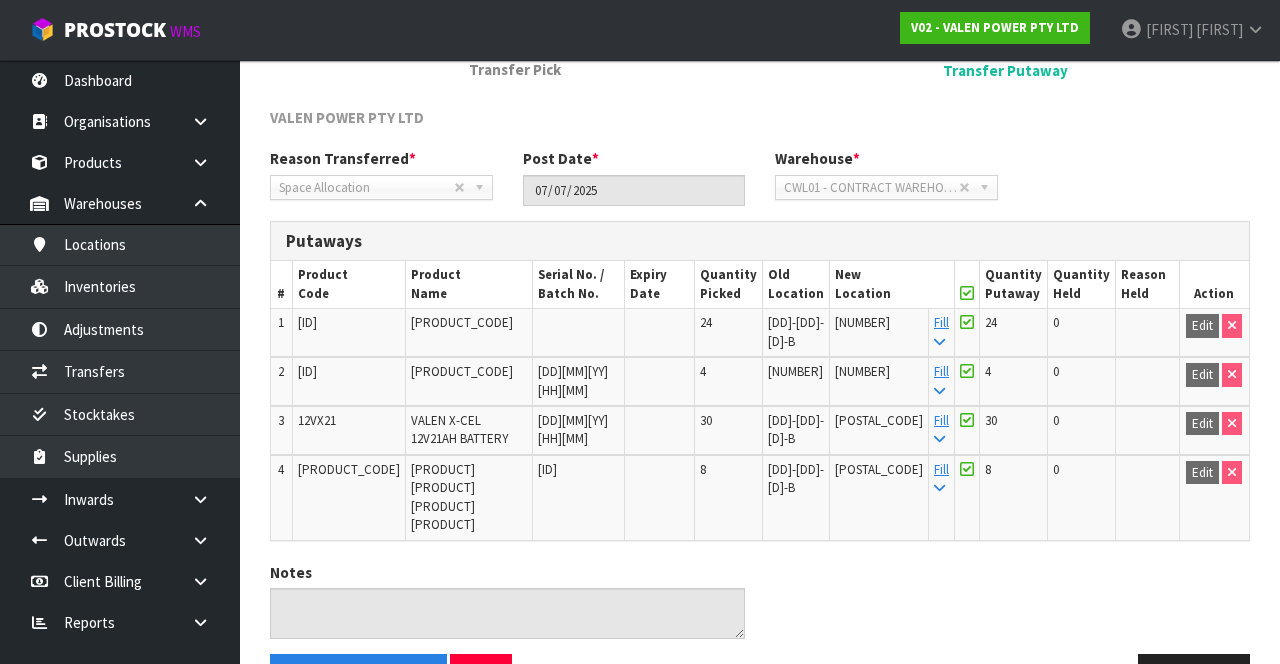 scroll, scrollTop: 320, scrollLeft: 0, axis: vertical 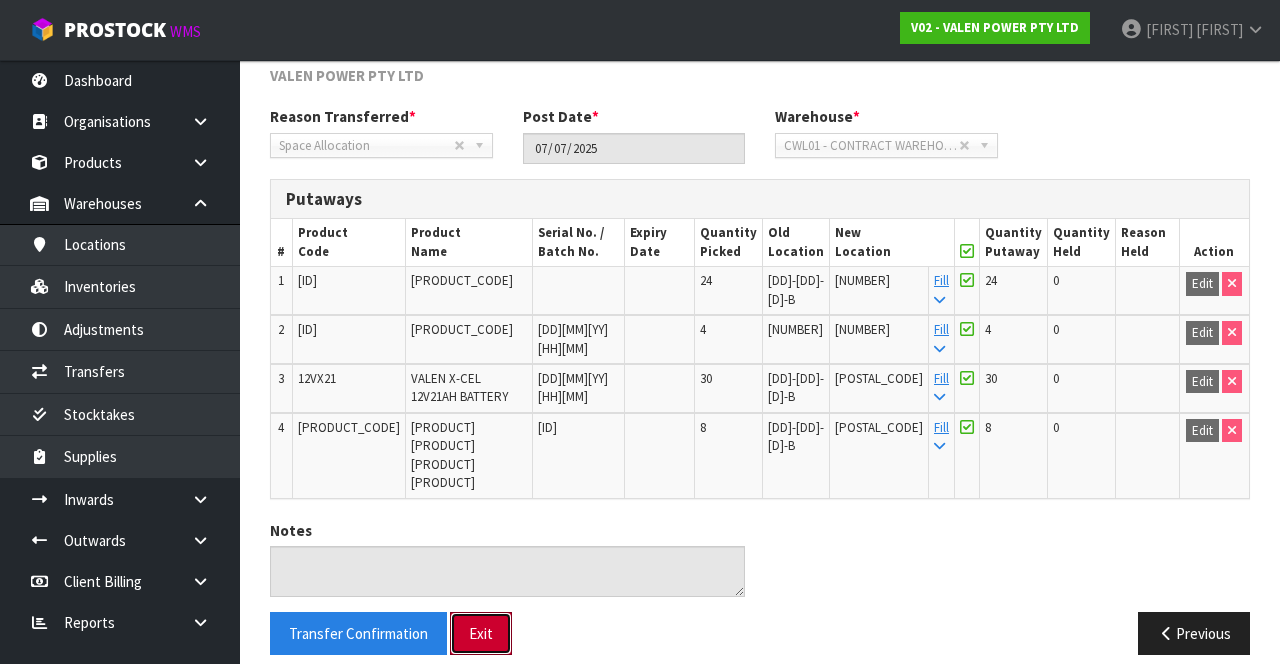 click on "Exit" at bounding box center (481, 633) 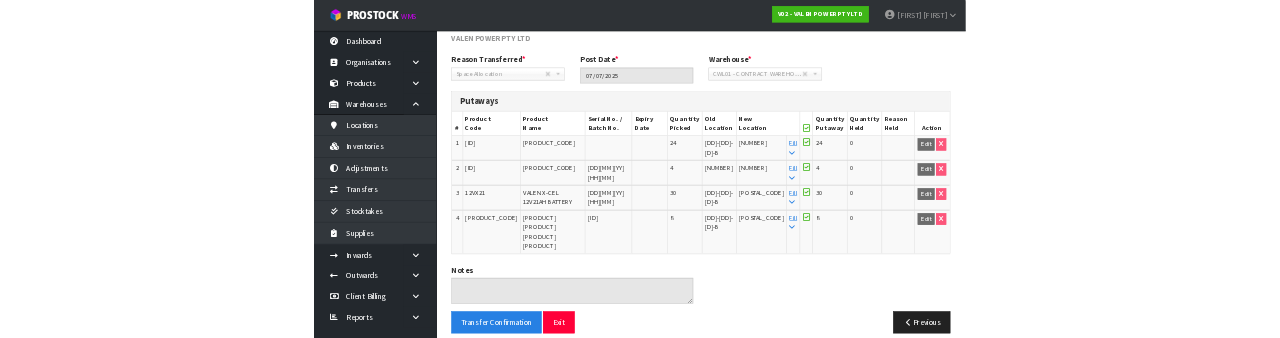 scroll, scrollTop: 0, scrollLeft: 0, axis: both 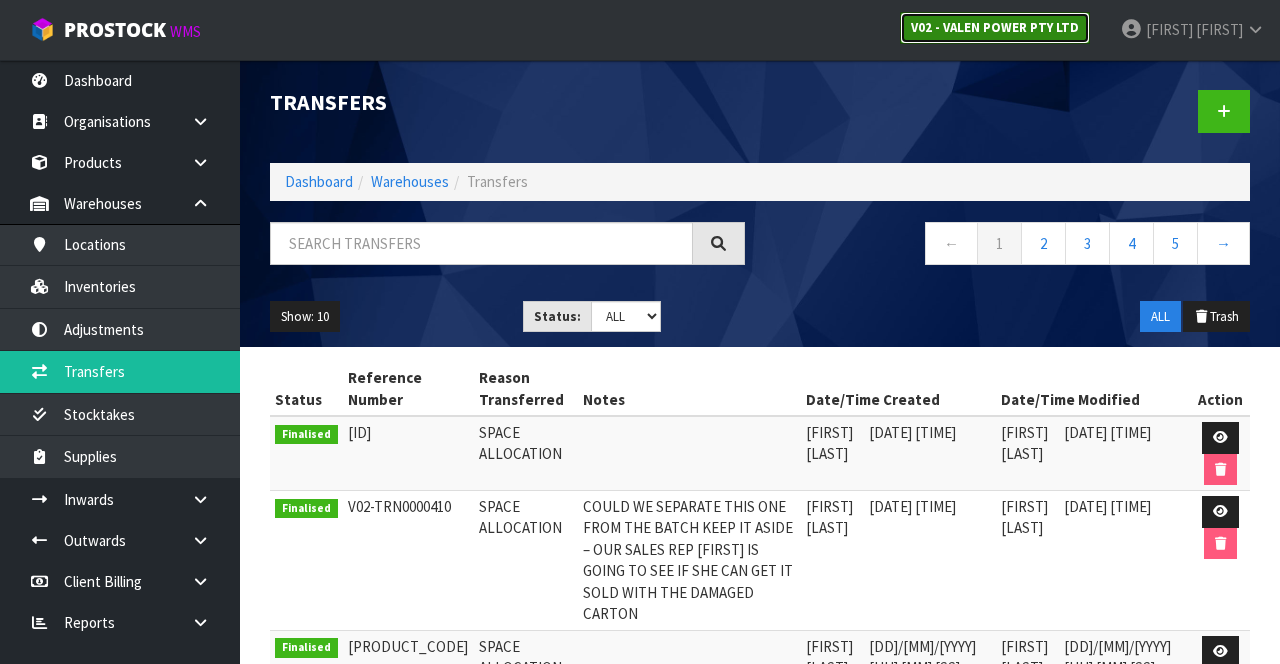 click on "V02 - VALEN POWER PTY LTD" at bounding box center (995, 27) 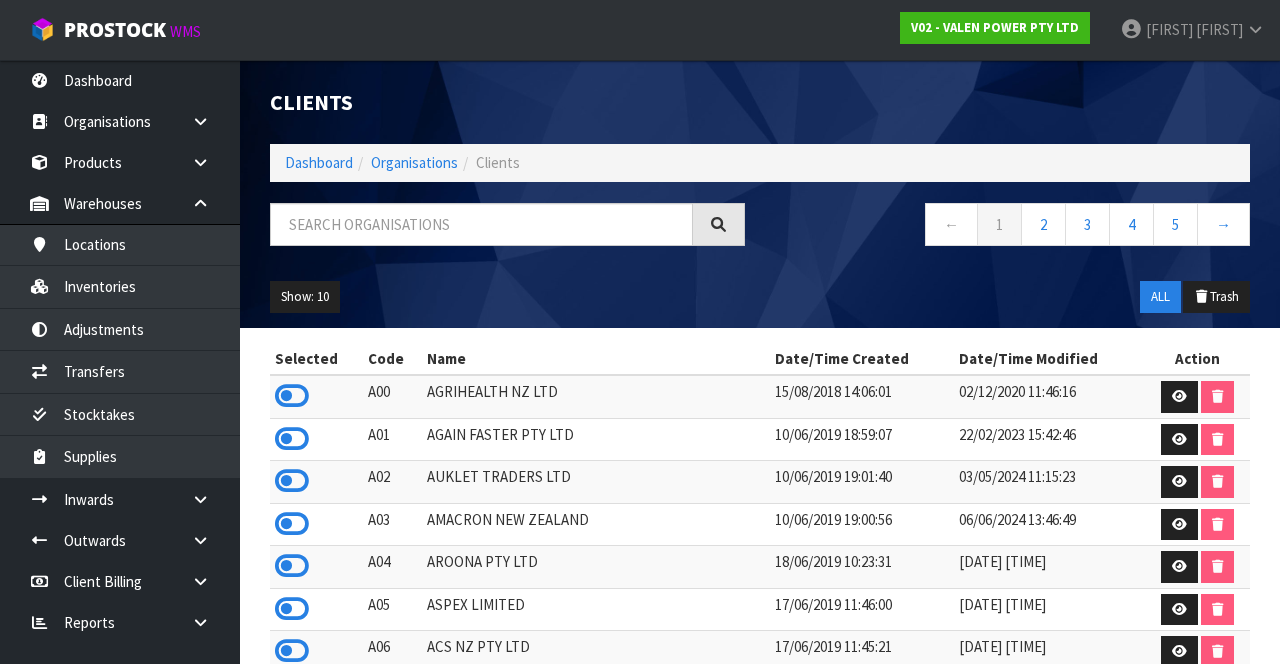 click at bounding box center (292, 396) 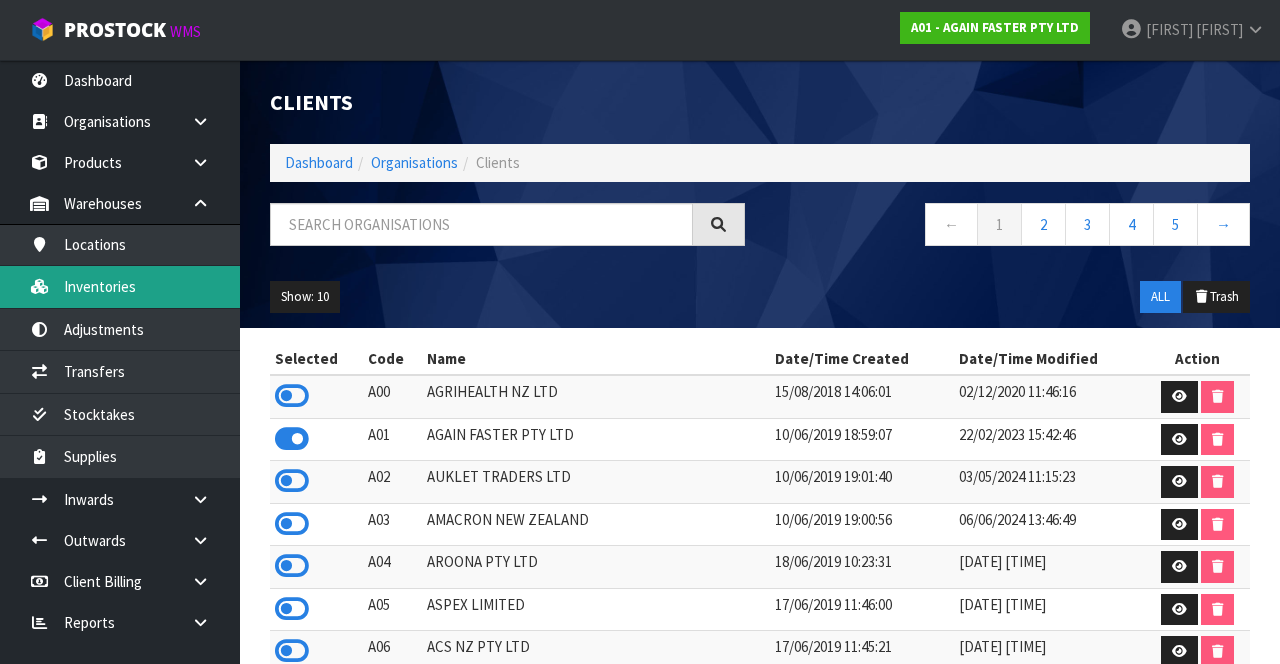 click on "Inventories" at bounding box center [120, 286] 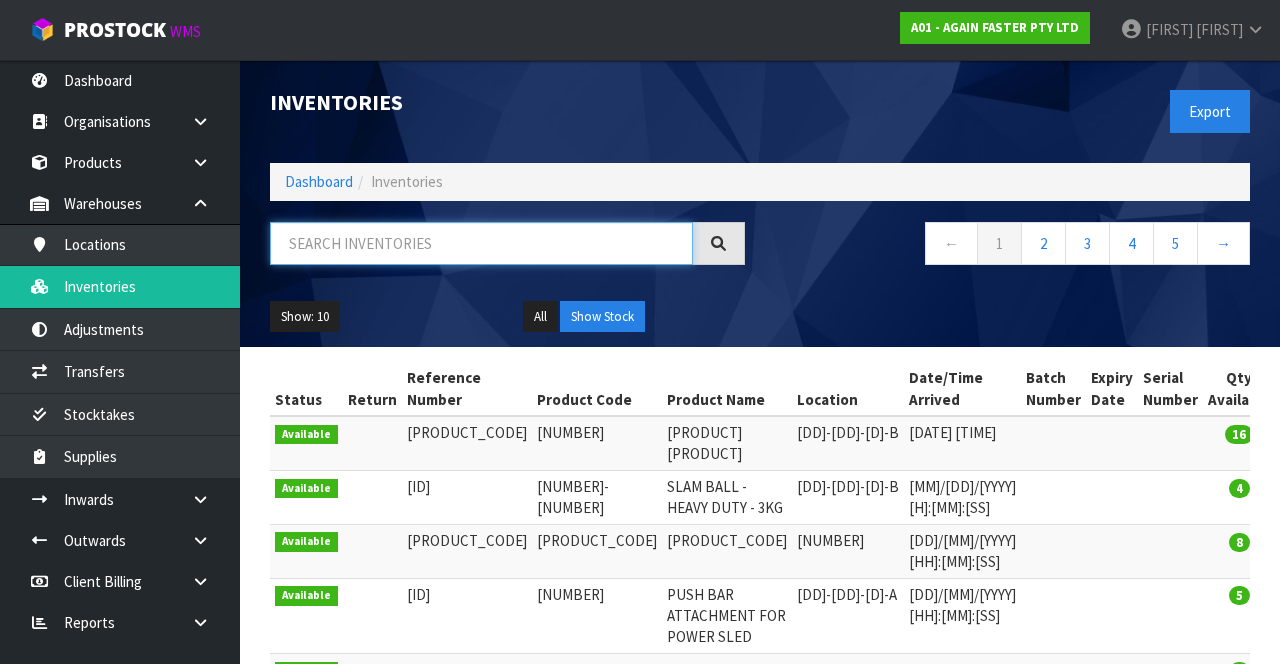 click at bounding box center (481, 243) 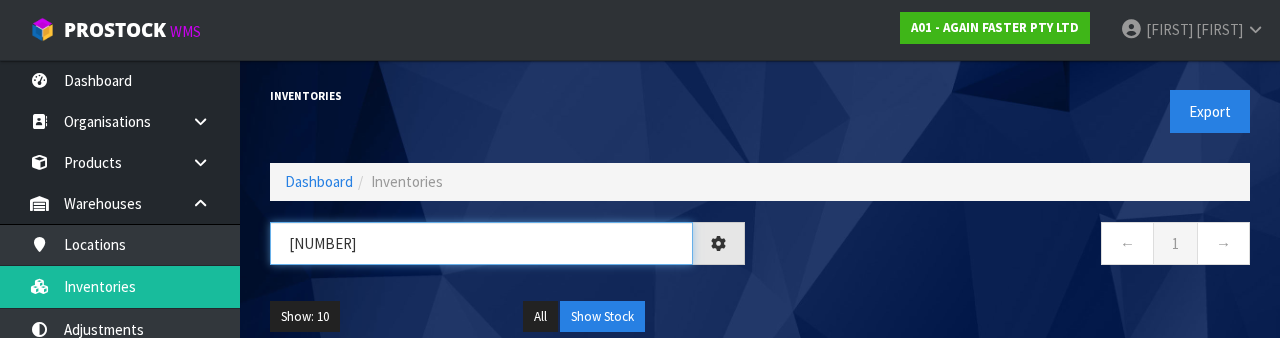 type on "[NUMBER]" 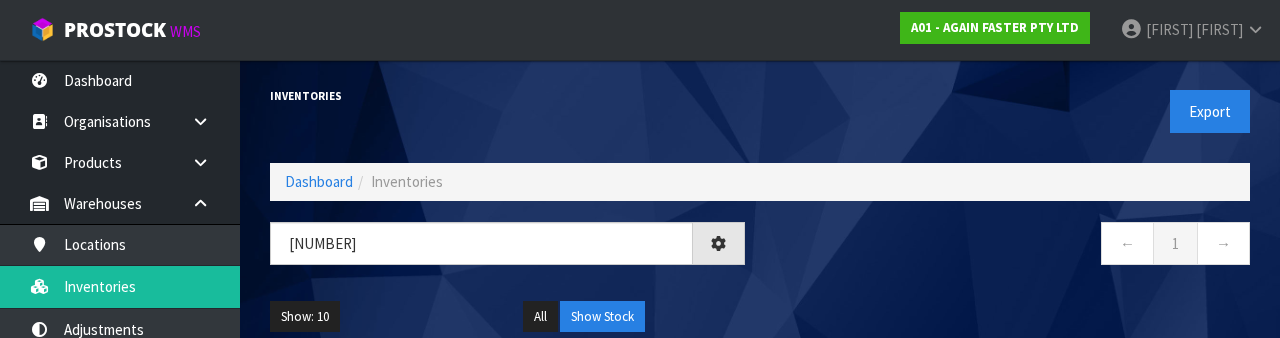 click on "Inventories" at bounding box center (507, 96) 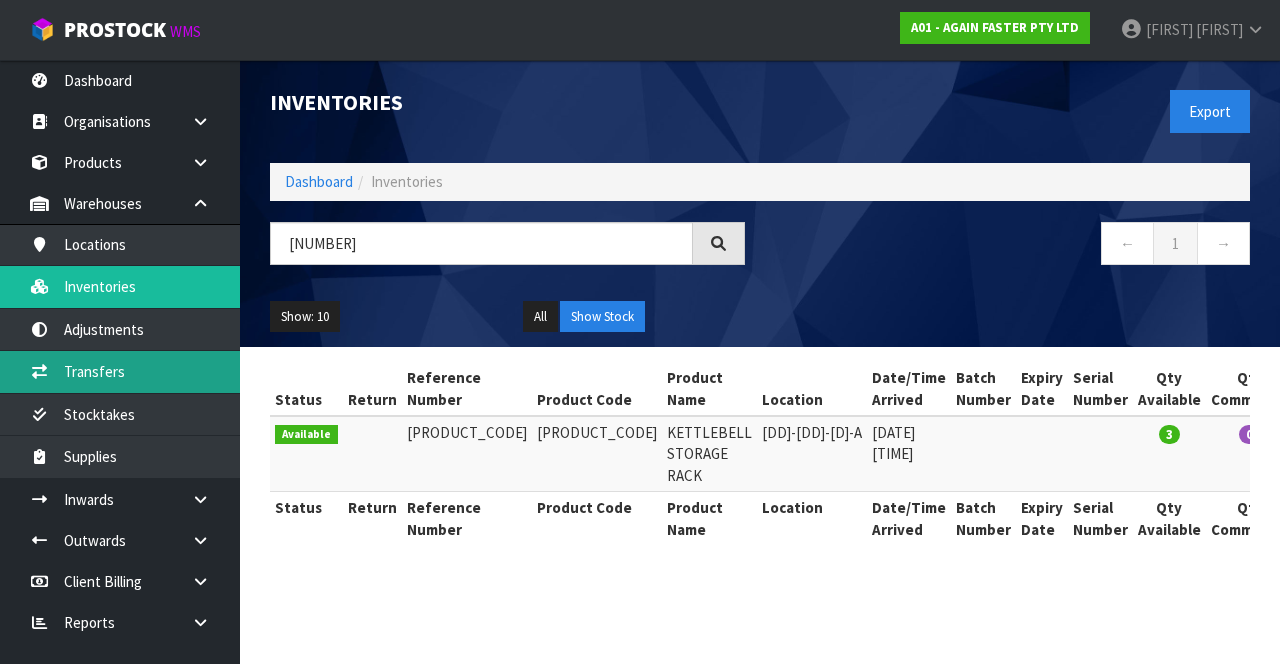 click on "Transfers" at bounding box center [120, 371] 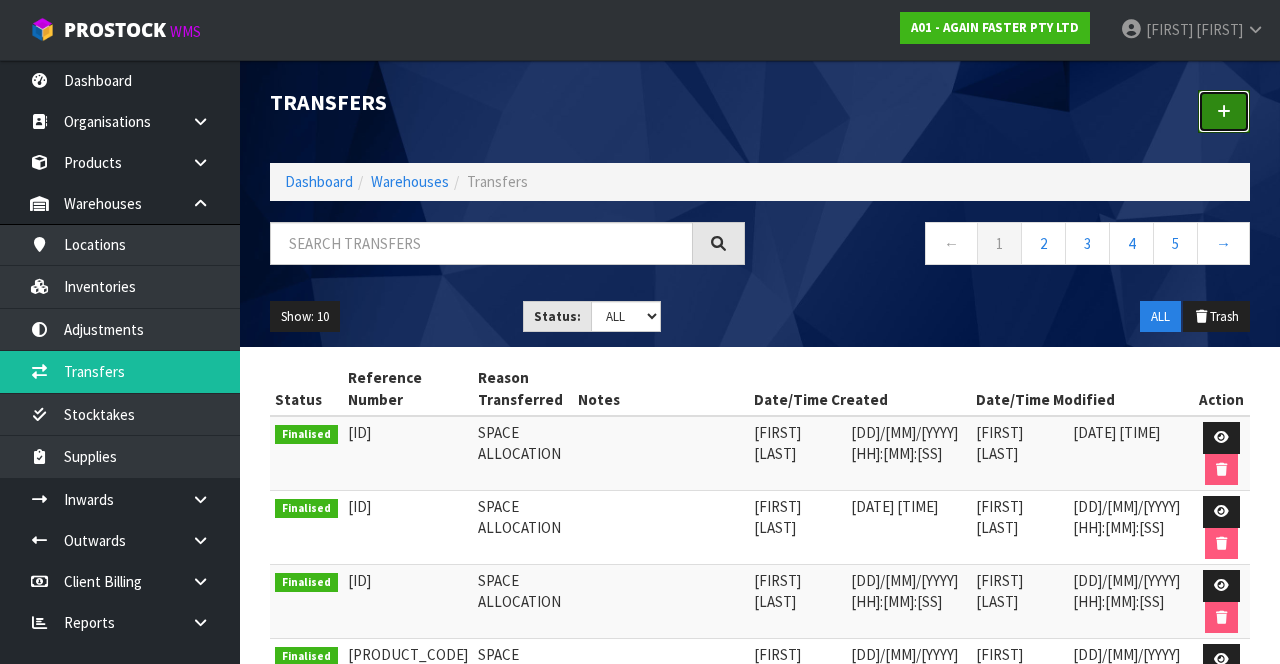 click at bounding box center (1224, 111) 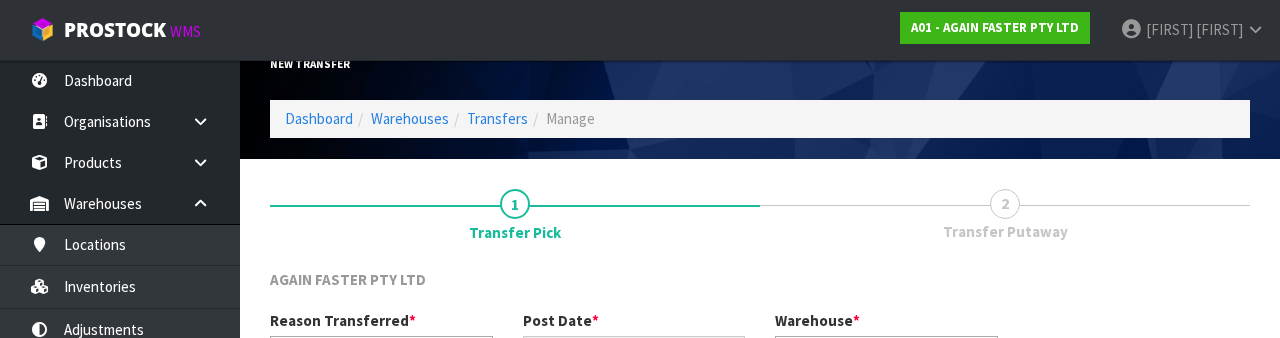 scroll, scrollTop: 239, scrollLeft: 0, axis: vertical 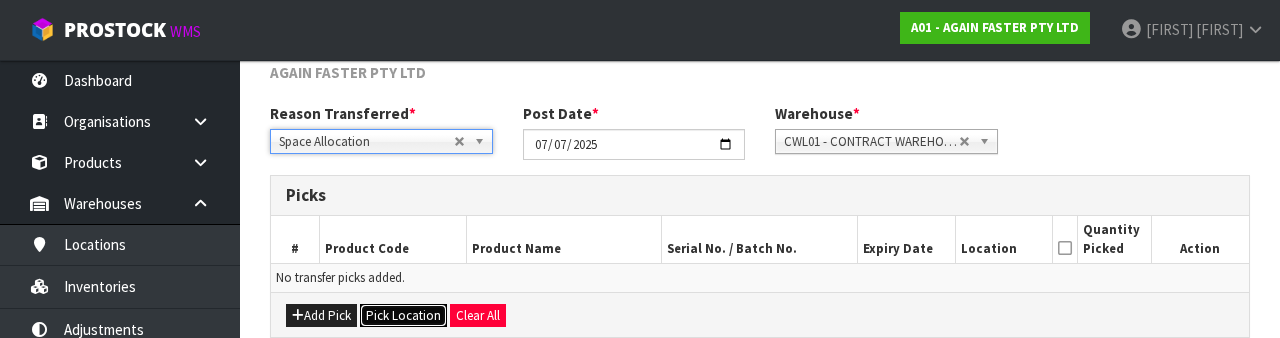 click on "Pick Location" at bounding box center [403, 316] 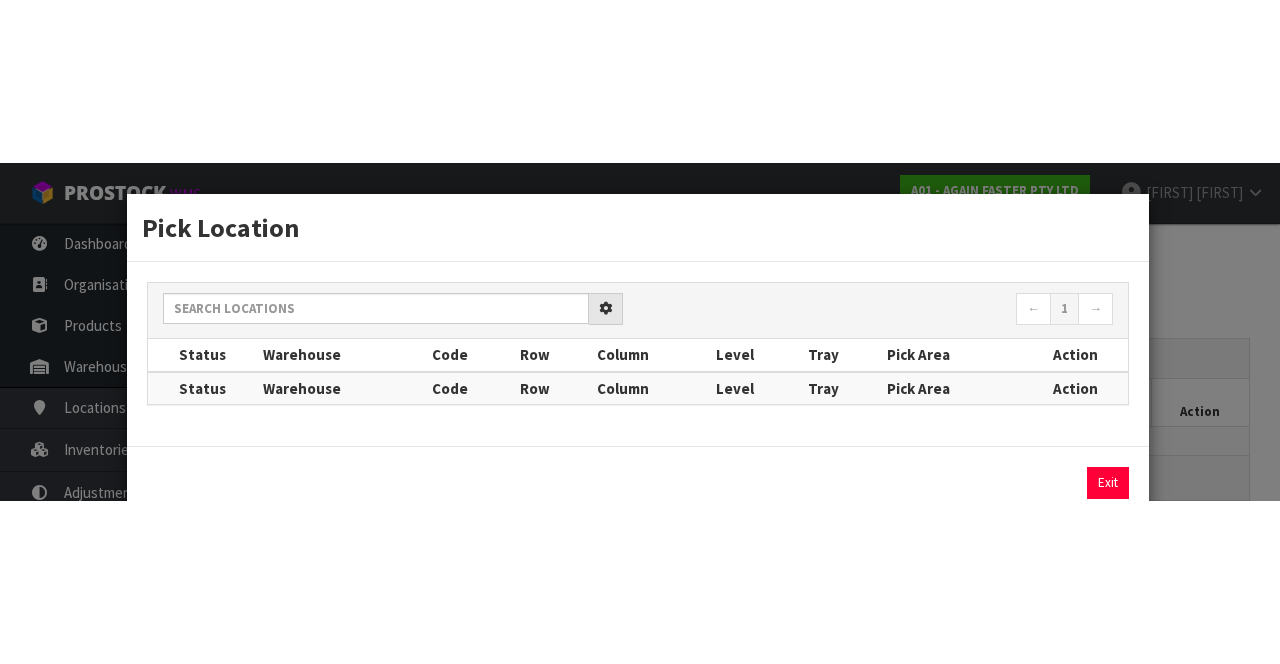 scroll, scrollTop: 108, scrollLeft: 0, axis: vertical 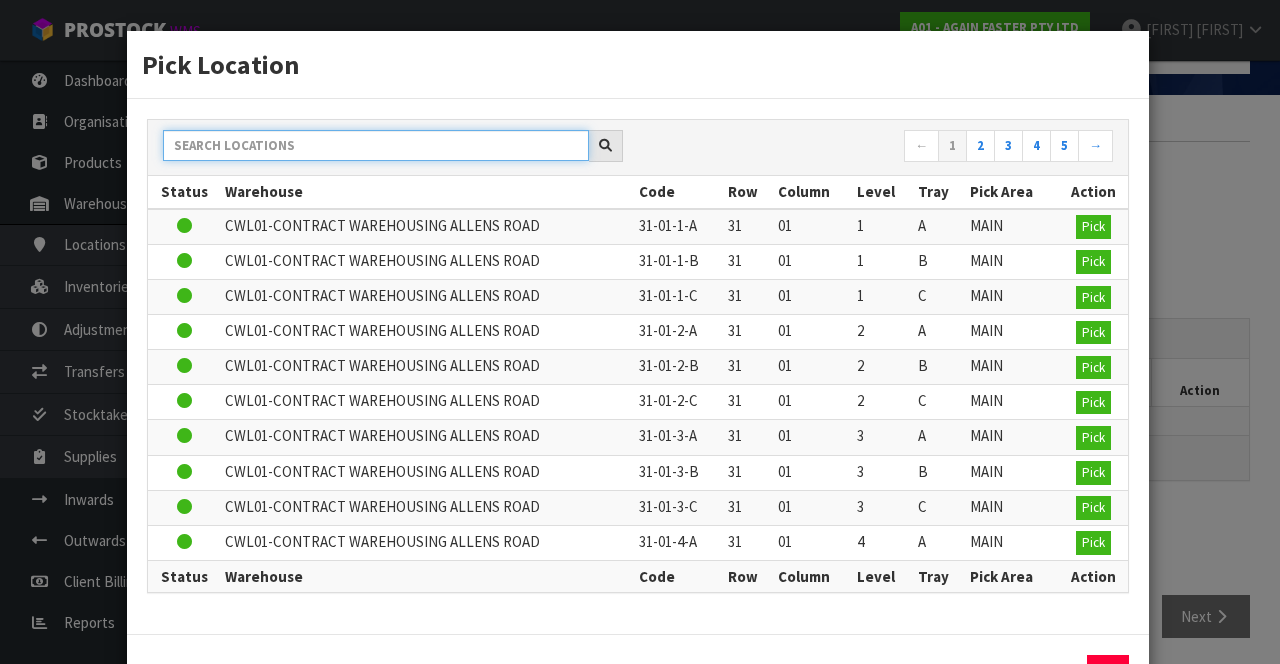 click at bounding box center [376, 145] 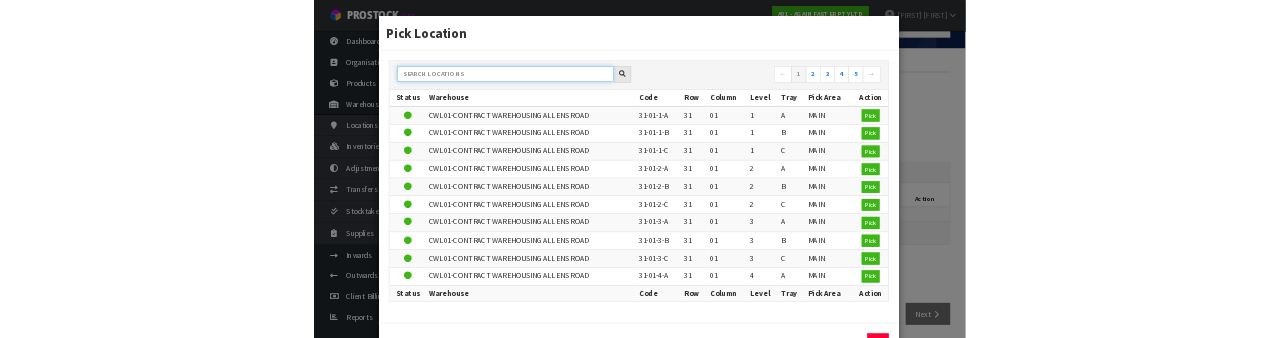 scroll, scrollTop: 108, scrollLeft: 0, axis: vertical 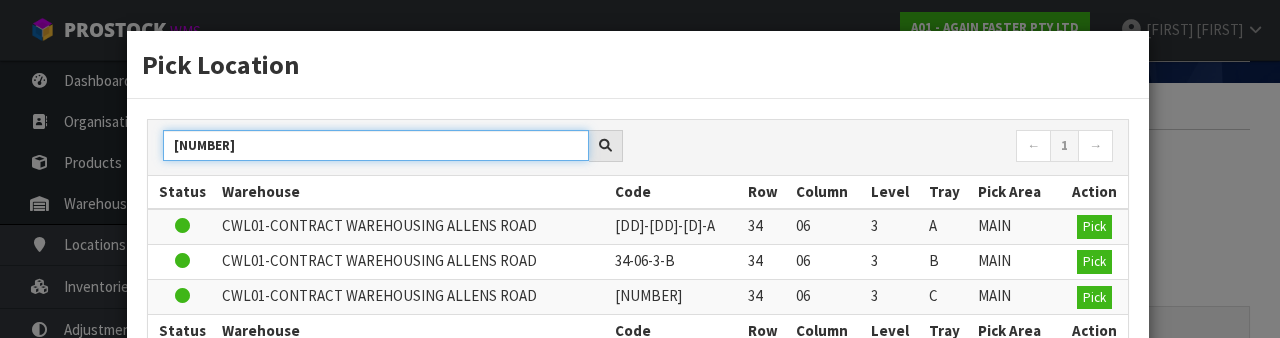 type on "[NUMBER]" 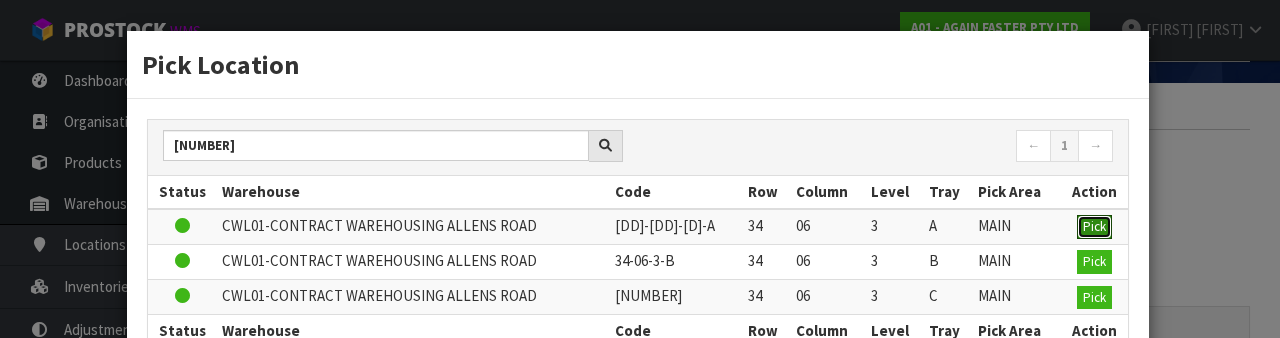 click on "Pick" at bounding box center (1094, 226) 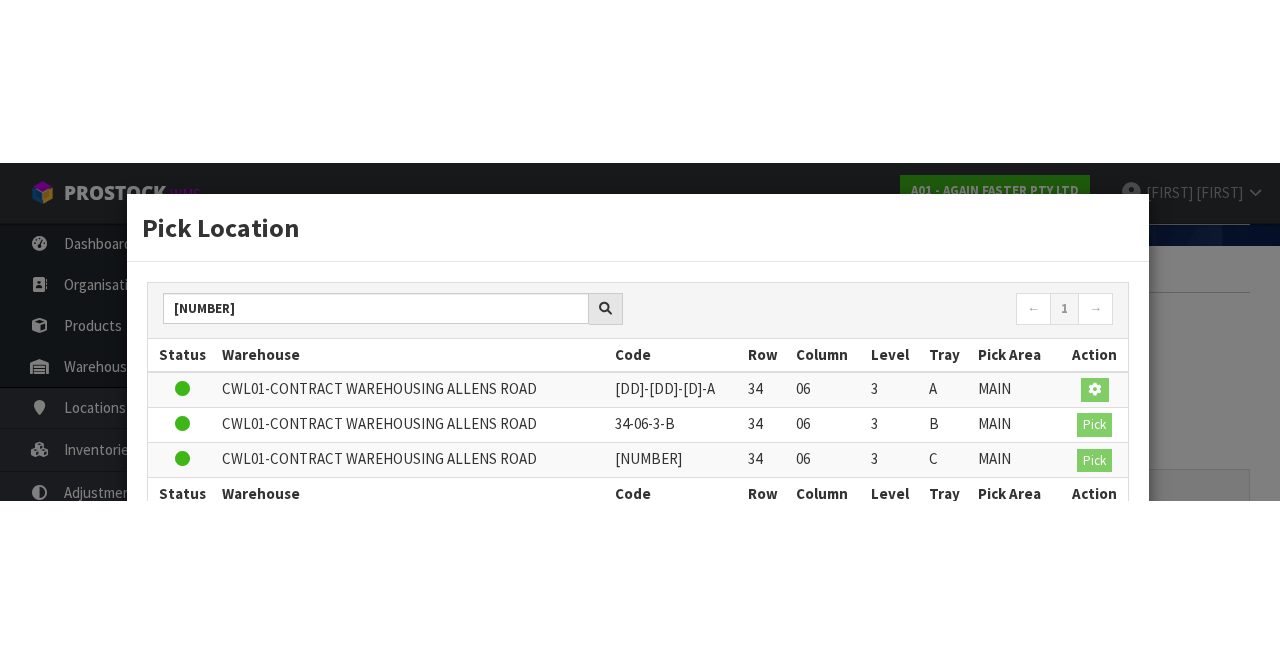 scroll, scrollTop: 108, scrollLeft: 0, axis: vertical 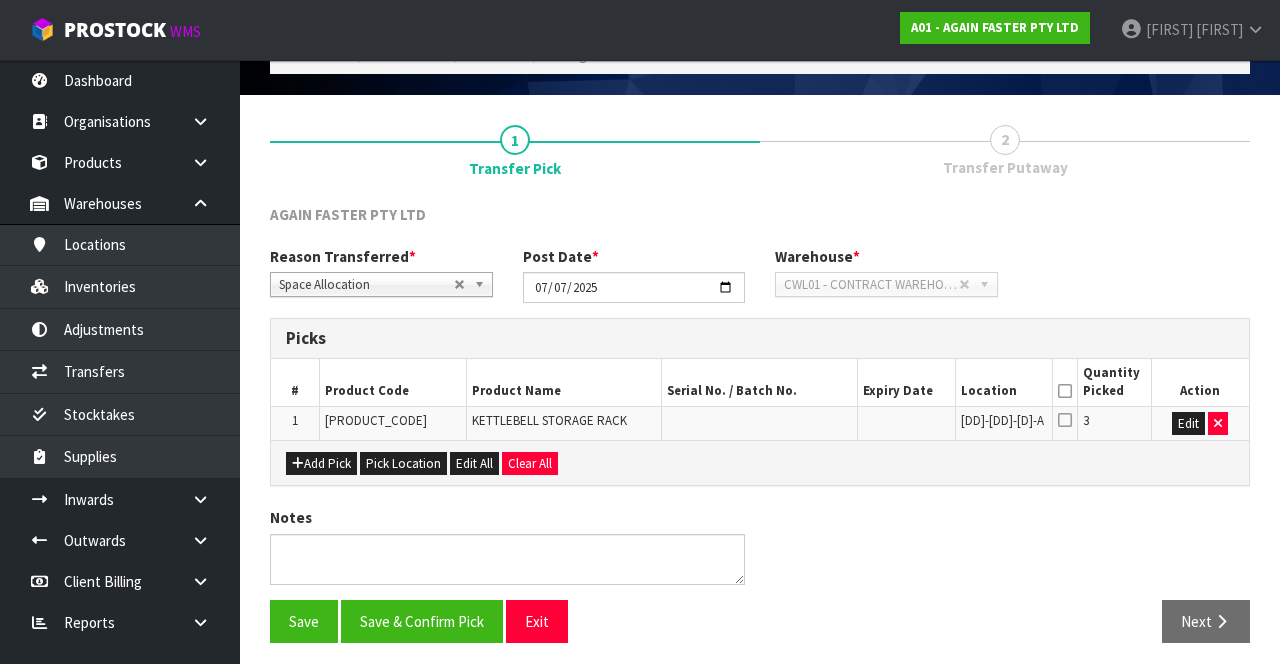 click on "Quantity
Picked" at bounding box center (1114, 382) 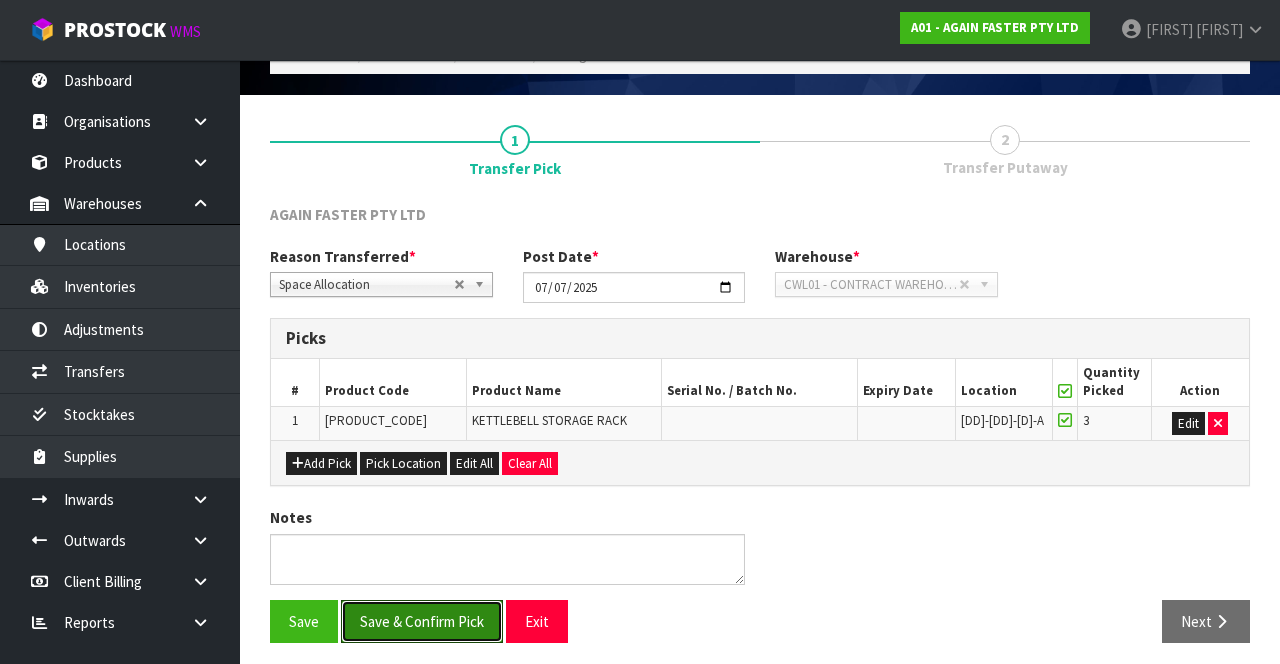 click on "Save & Confirm Pick" at bounding box center (422, 621) 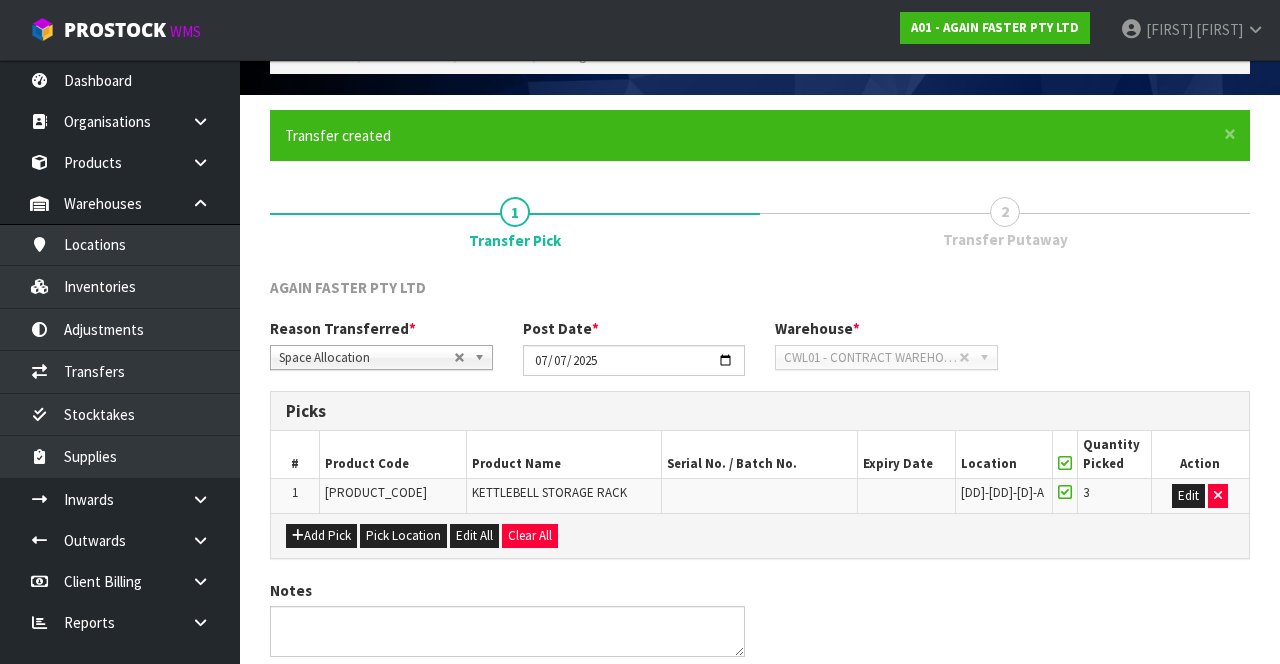 scroll, scrollTop: 0, scrollLeft: 0, axis: both 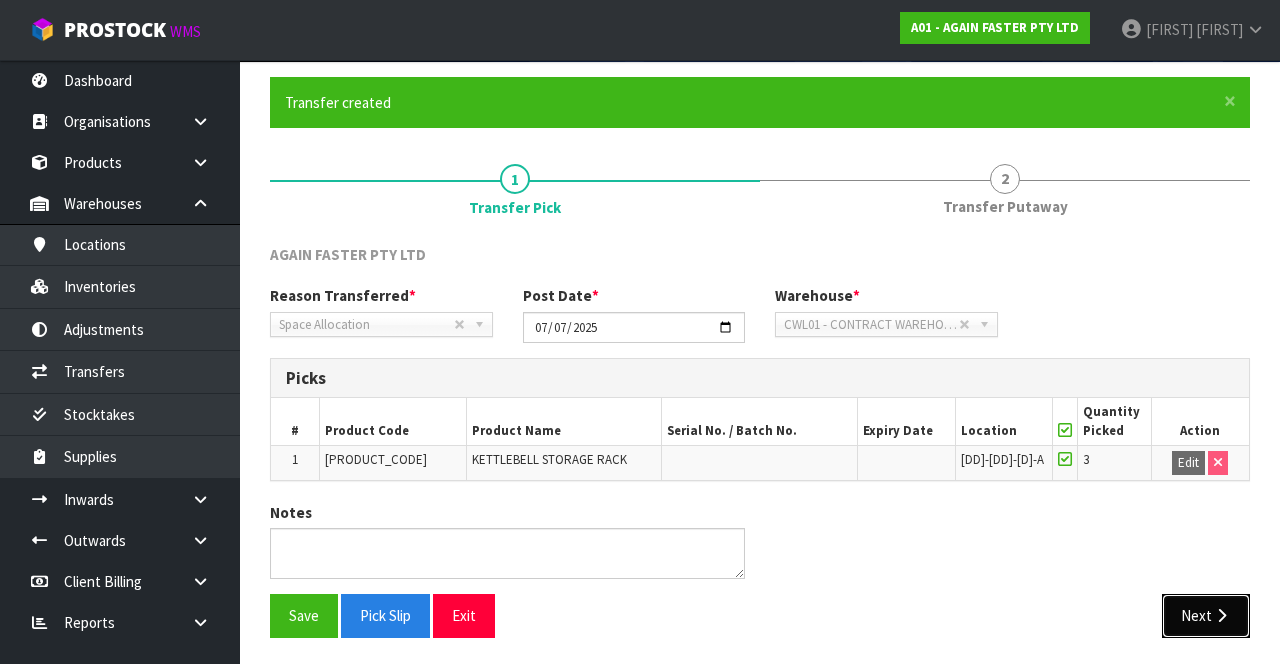 click at bounding box center [1221, 615] 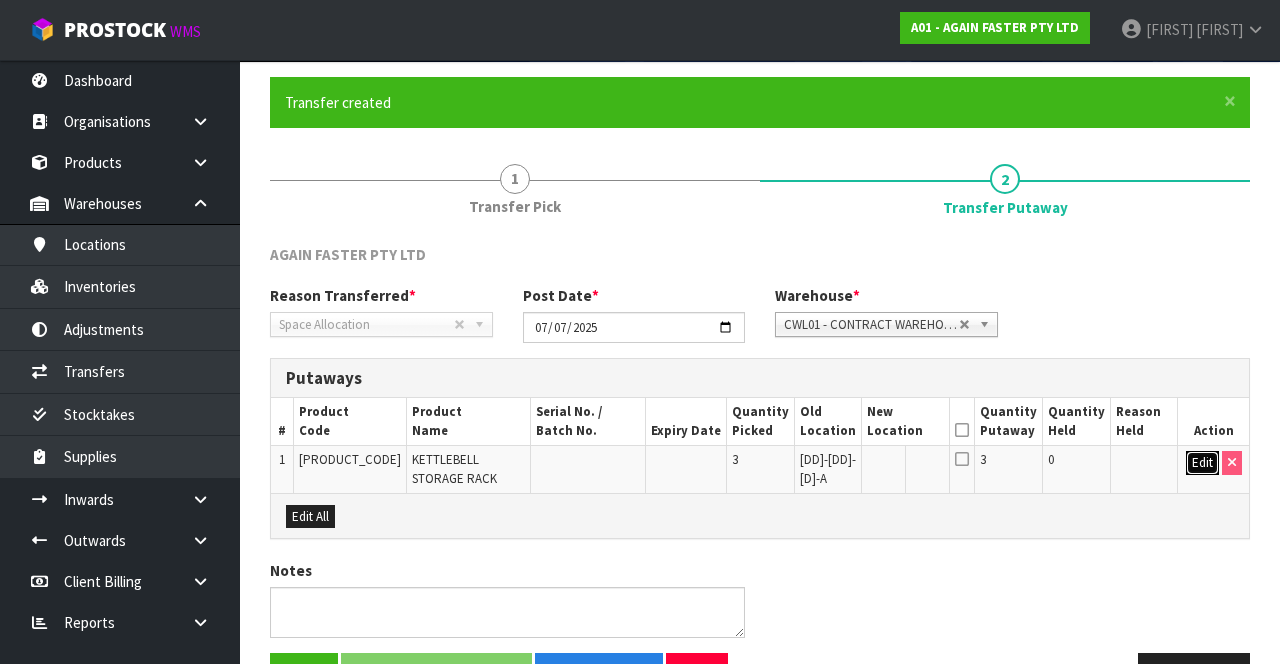 click on "Edit" at bounding box center [1202, 463] 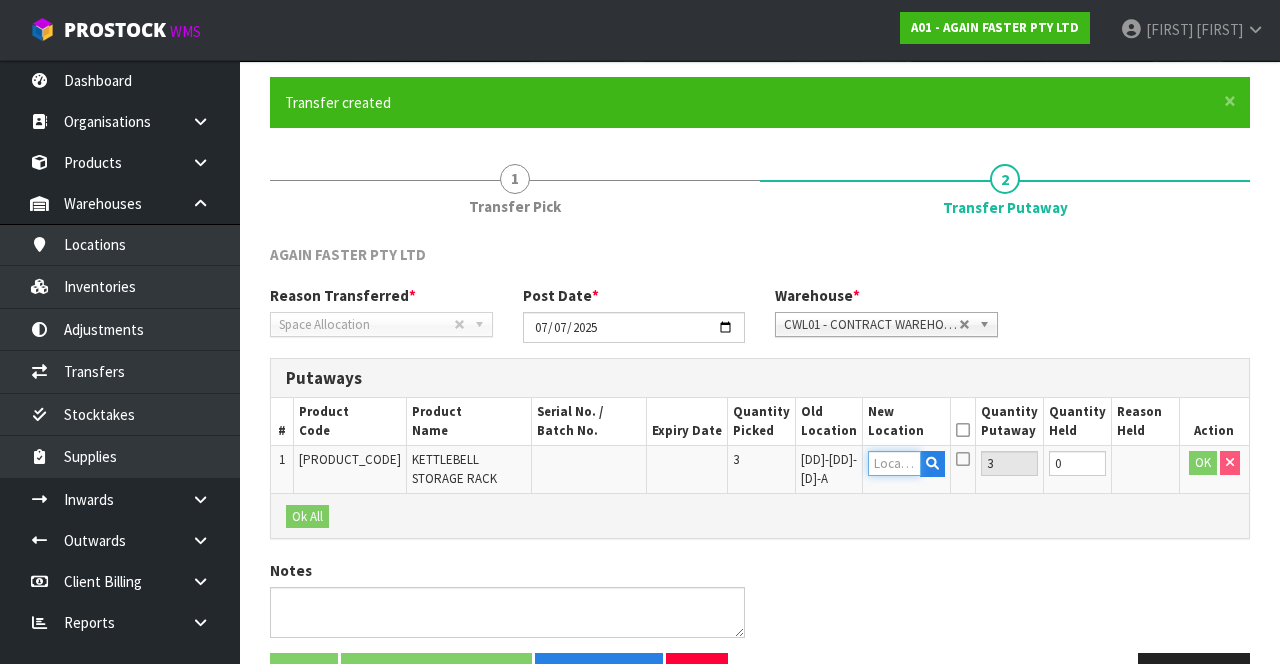 click at bounding box center [894, 463] 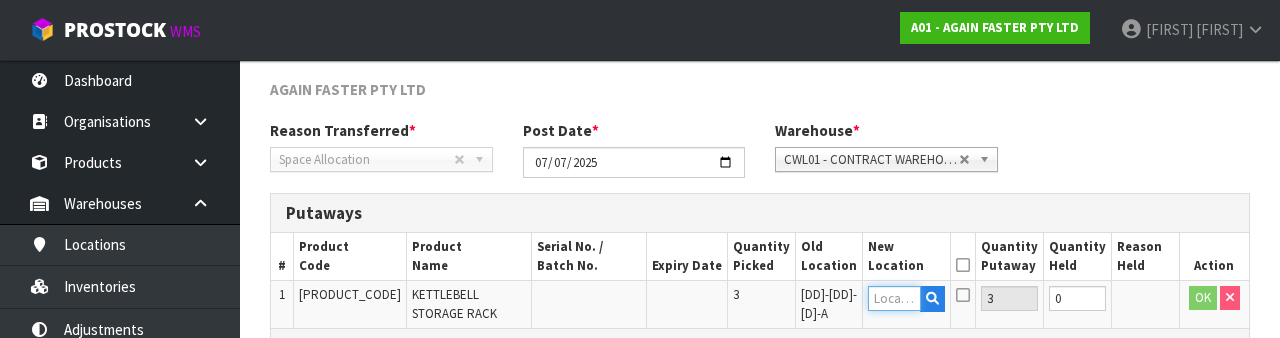 scroll, scrollTop: 422, scrollLeft: 0, axis: vertical 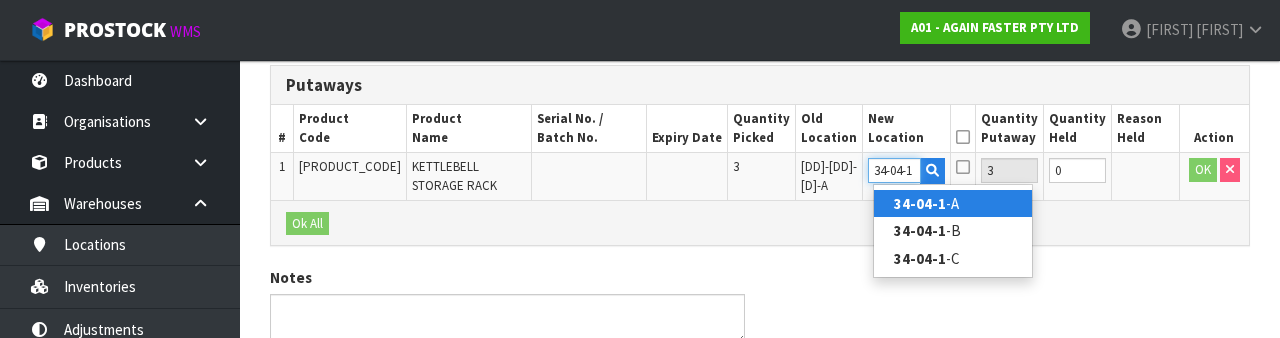 type on "34-04-1" 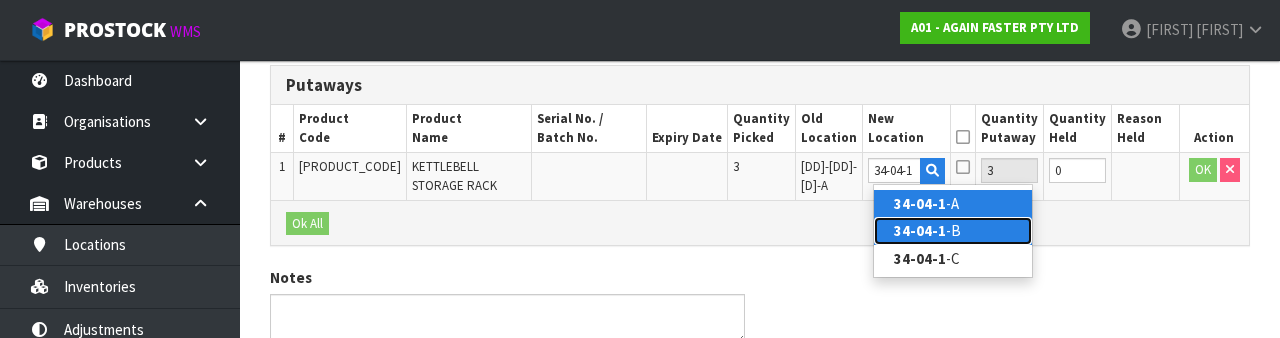 click on "[NUMBER]" at bounding box center (953, 230) 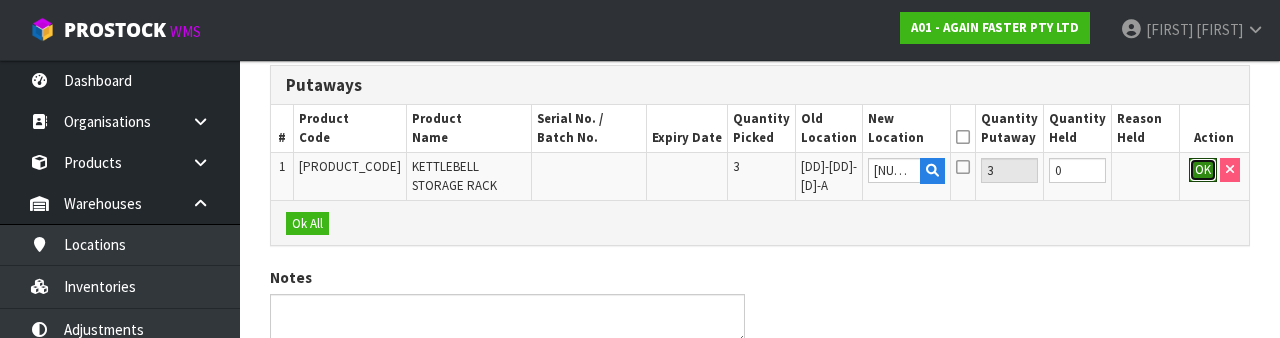 click on "OK" at bounding box center (1203, 170) 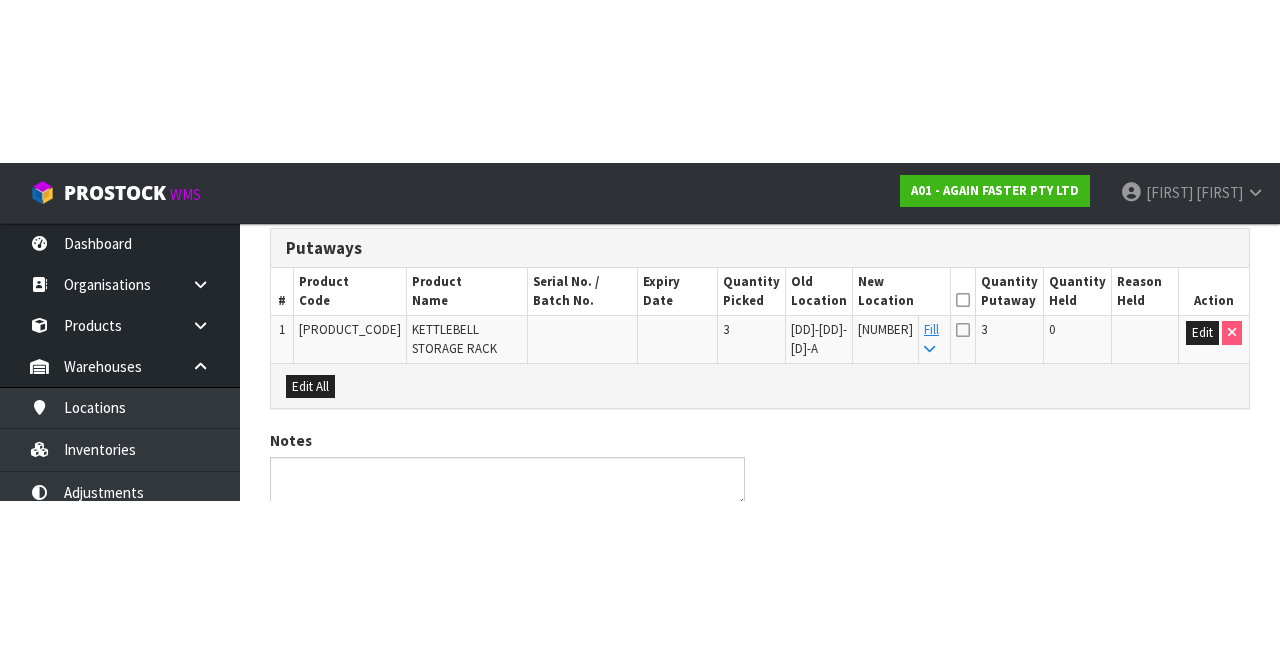 scroll, scrollTop: 198, scrollLeft: 0, axis: vertical 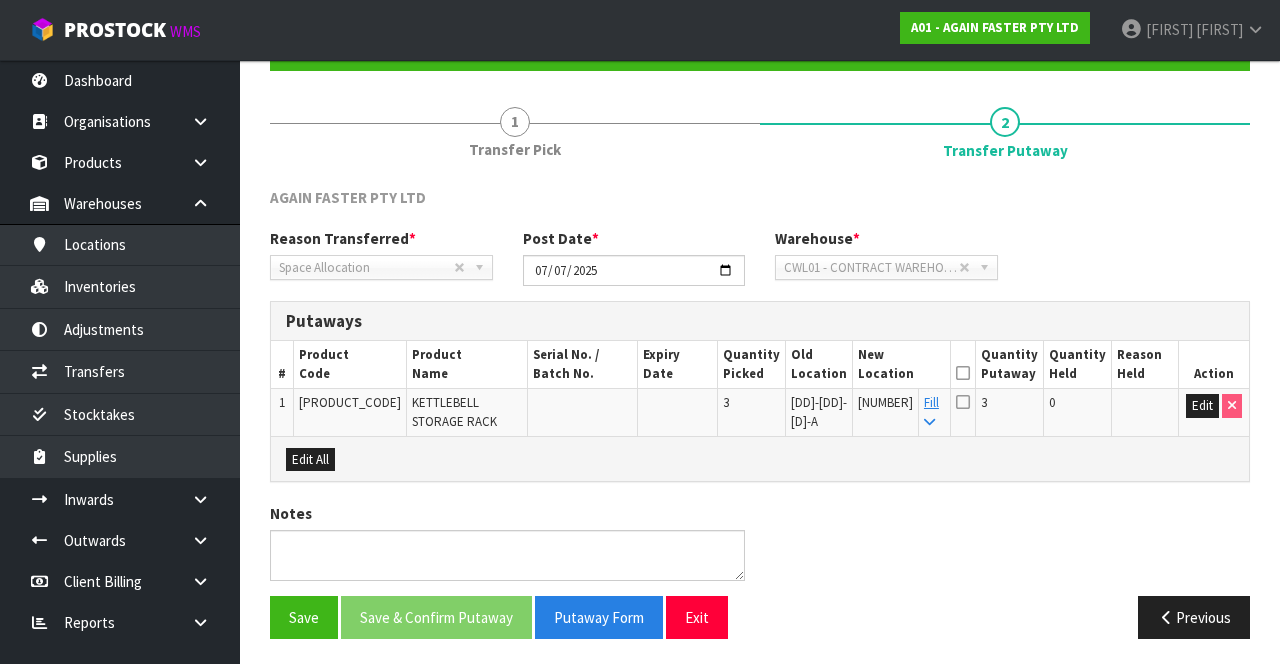 click at bounding box center [963, 373] 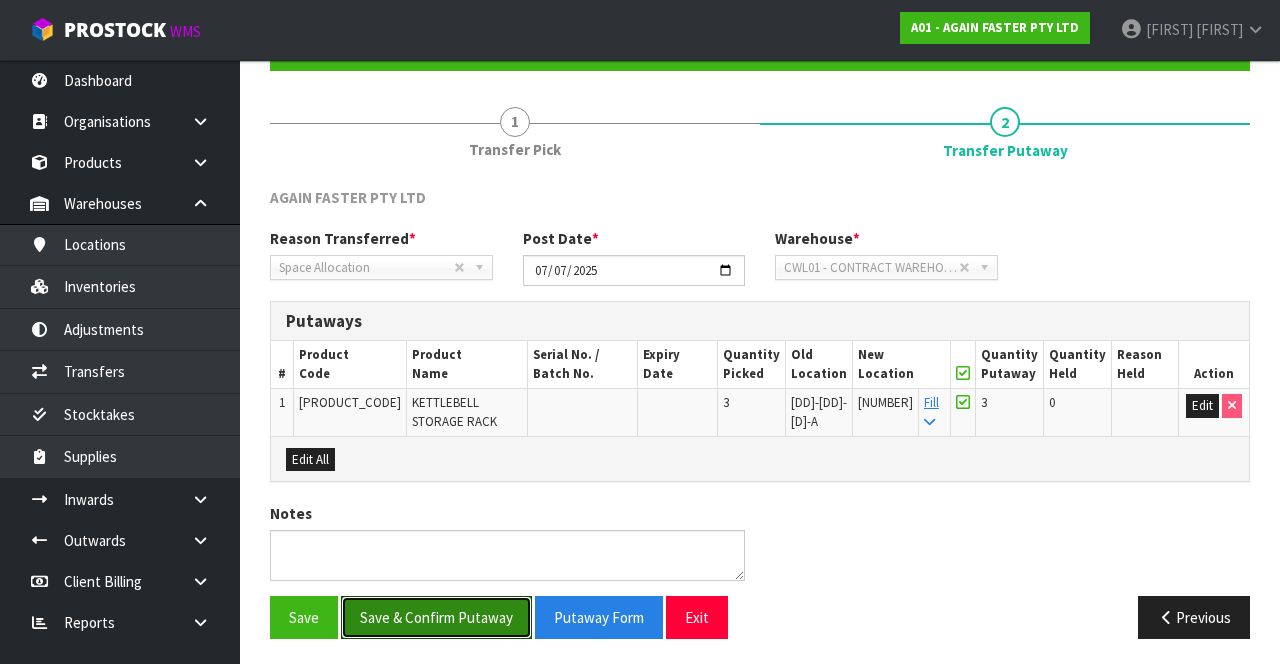 click on "Save & Confirm Putaway" at bounding box center (436, 617) 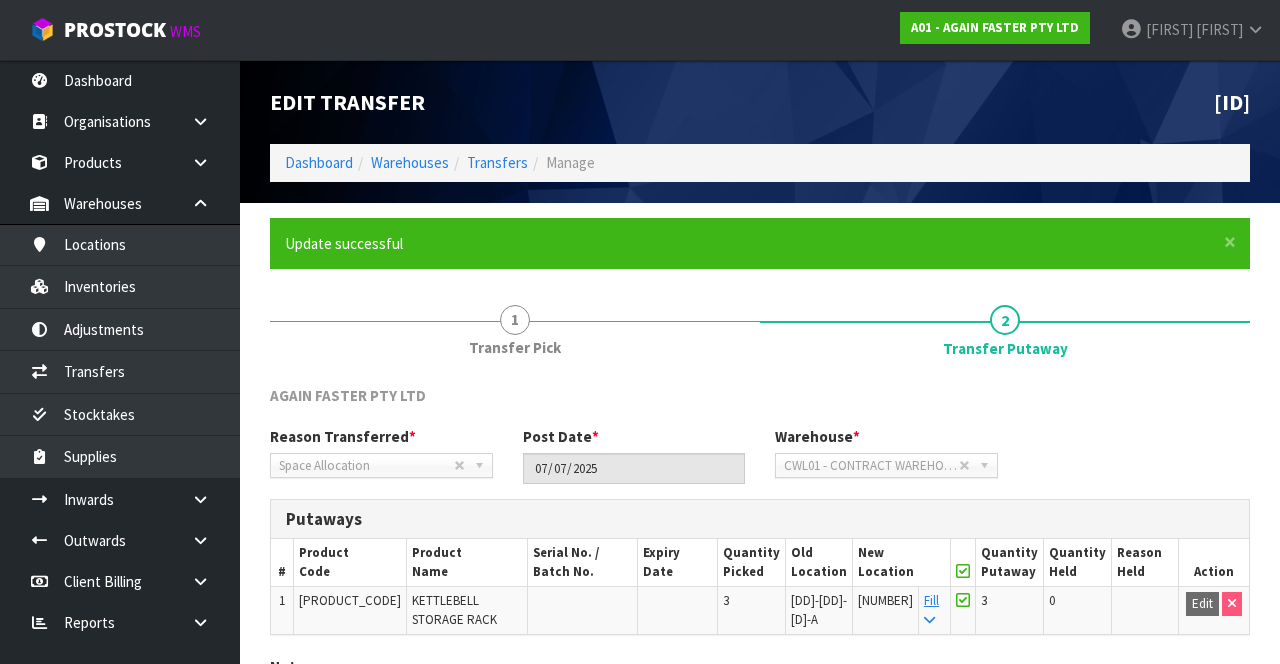 scroll, scrollTop: 155, scrollLeft: 0, axis: vertical 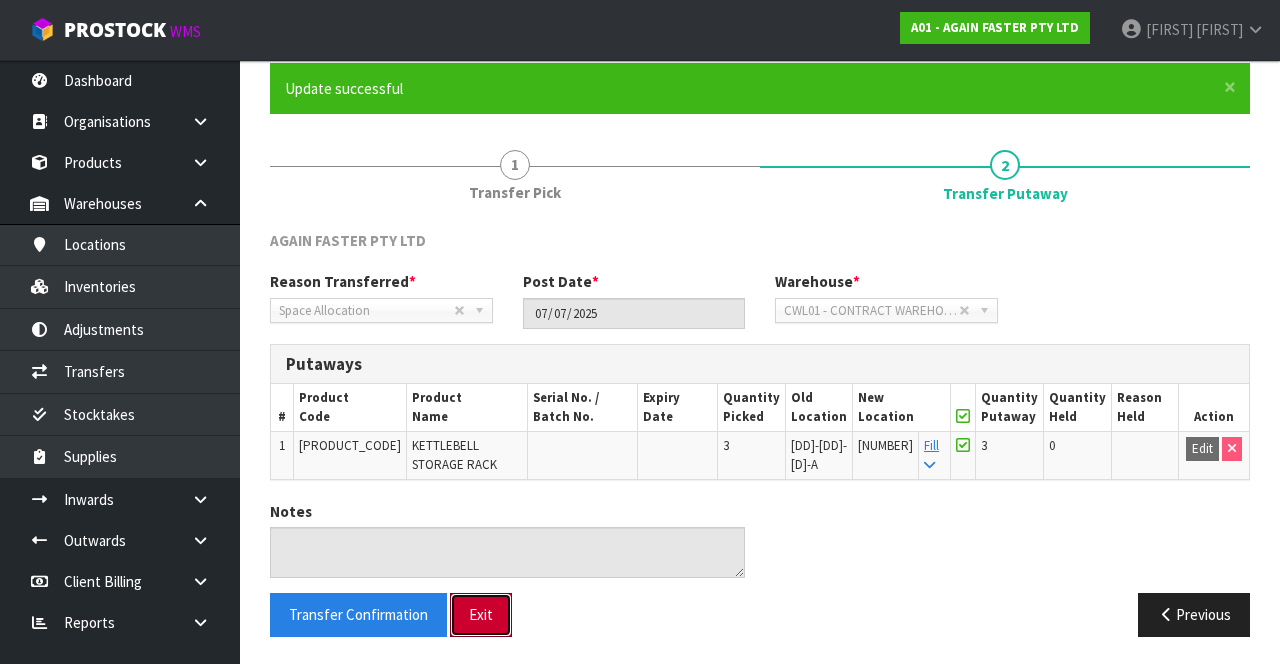 click on "Exit" at bounding box center (481, 614) 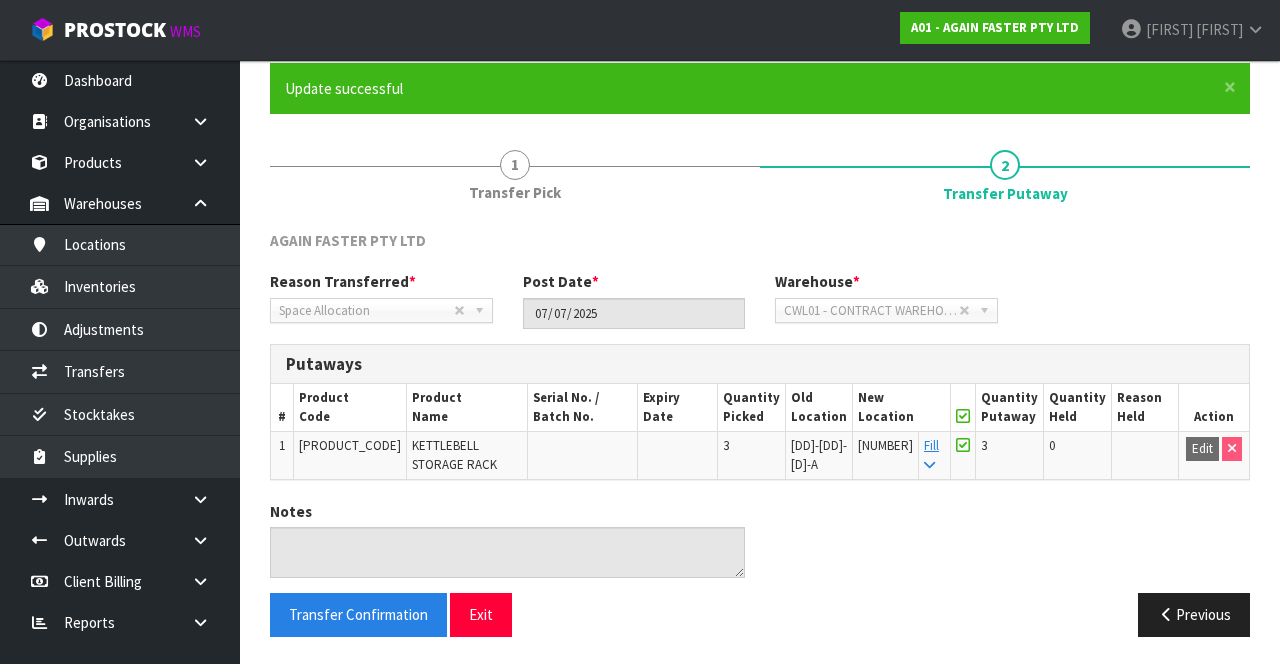 scroll, scrollTop: 0, scrollLeft: 0, axis: both 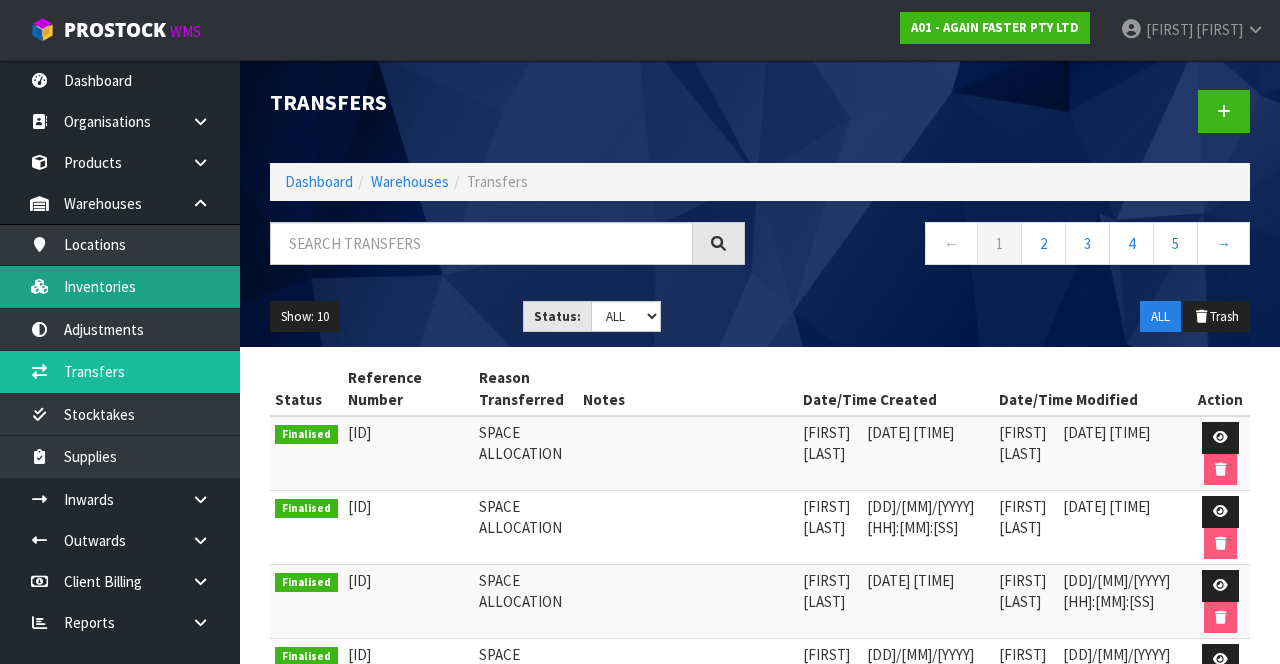 click on "Inventories" at bounding box center (120, 286) 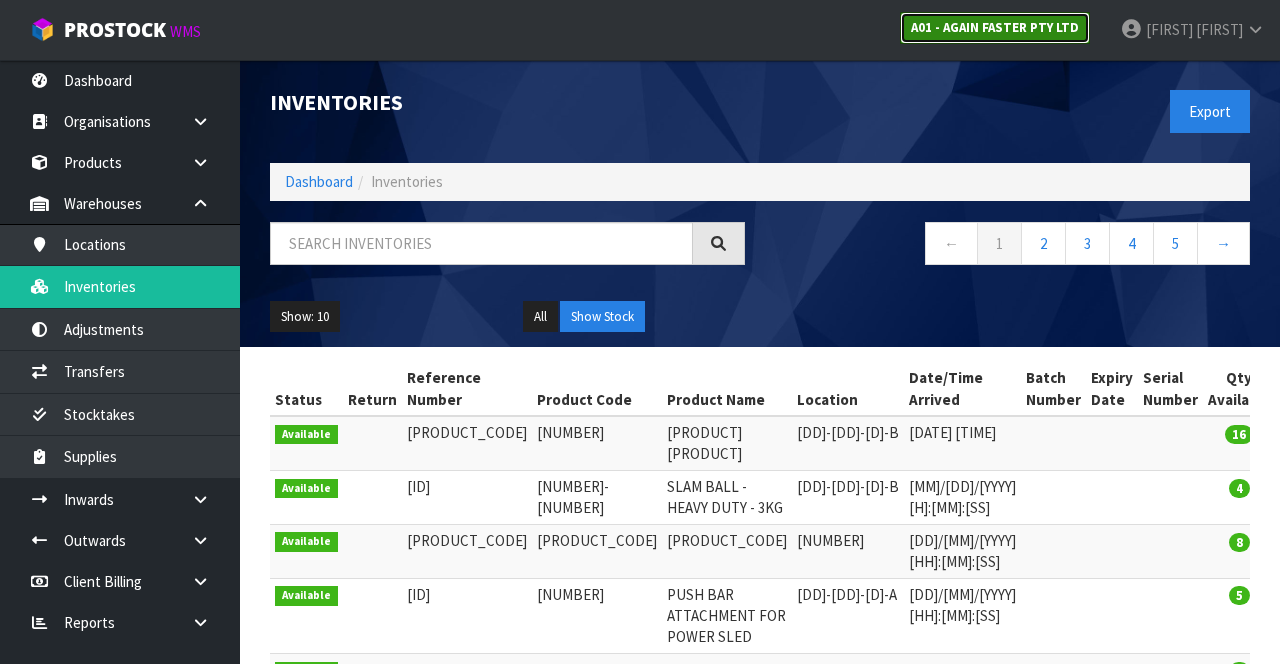 click on "A01 - AGAIN FASTER PTY LTD" at bounding box center (995, 27) 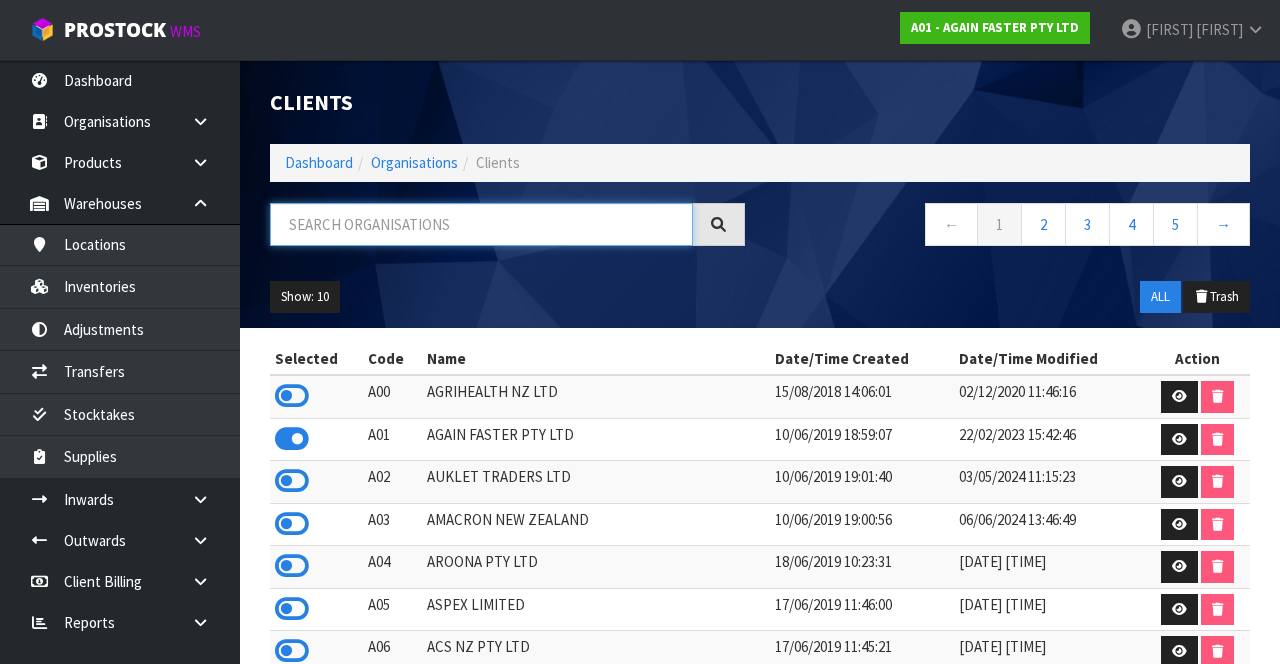 click at bounding box center (481, 224) 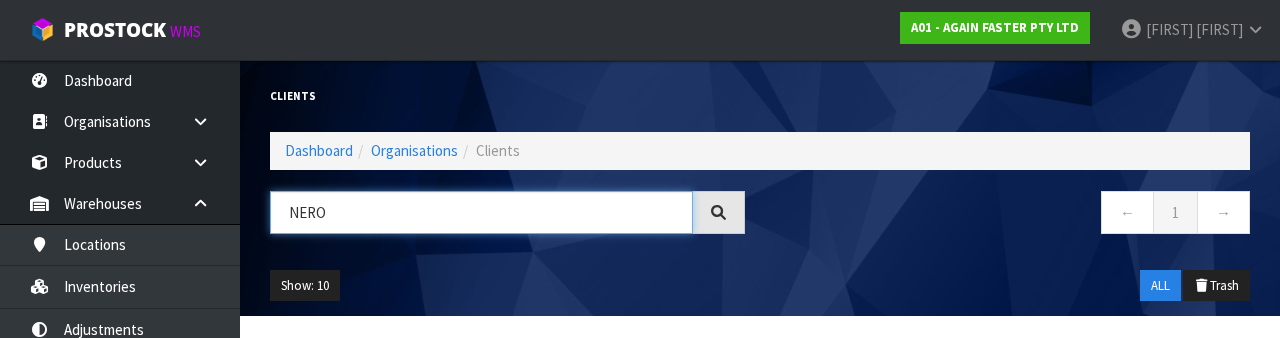 type on "NERO" 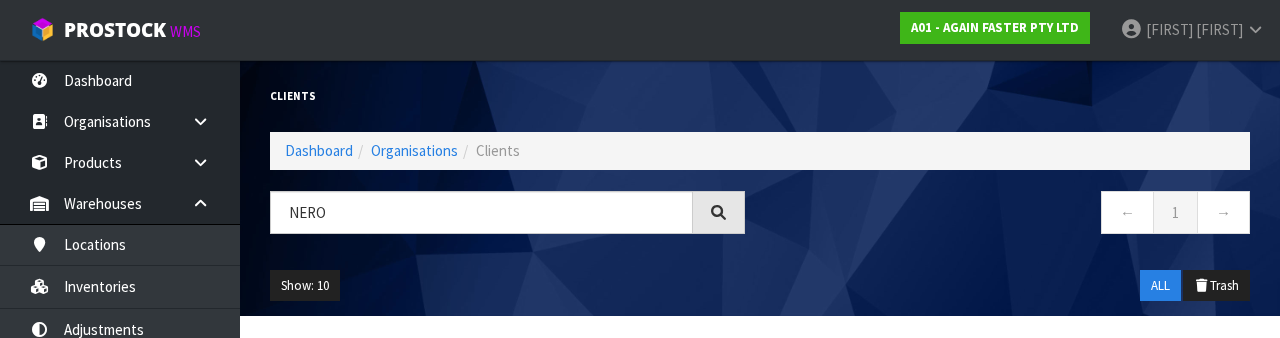 click on "Show: 10
5
10
25
50" at bounding box center (381, 286) 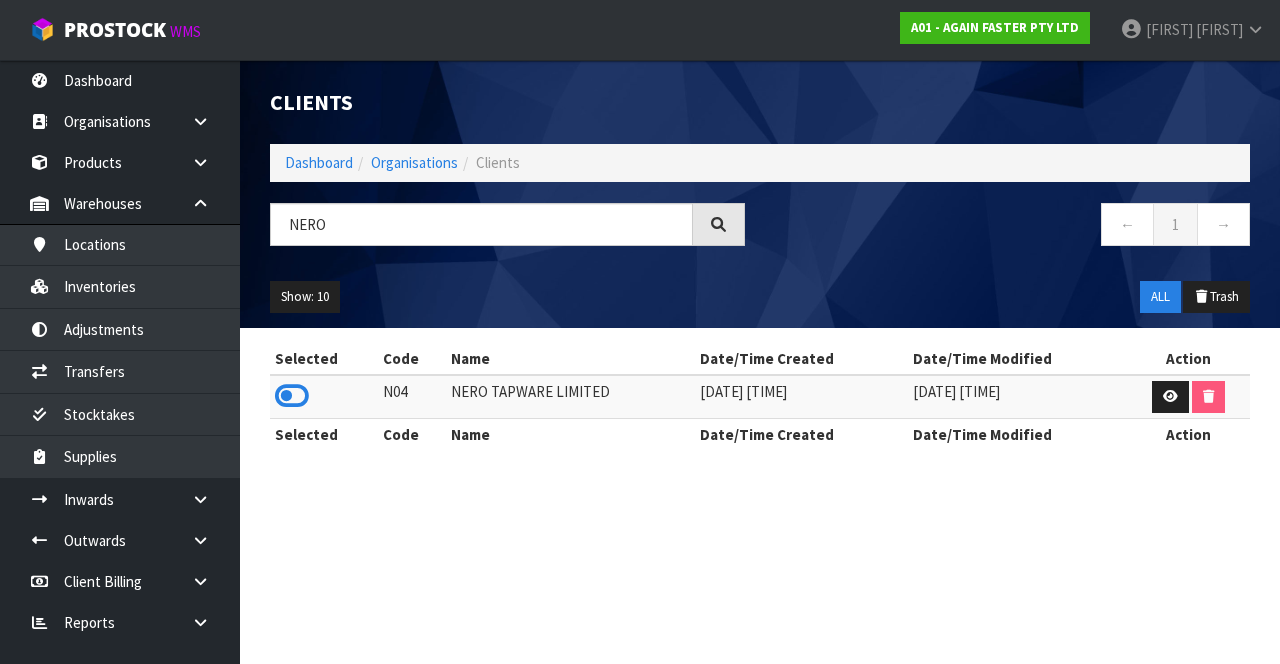 click at bounding box center (292, 396) 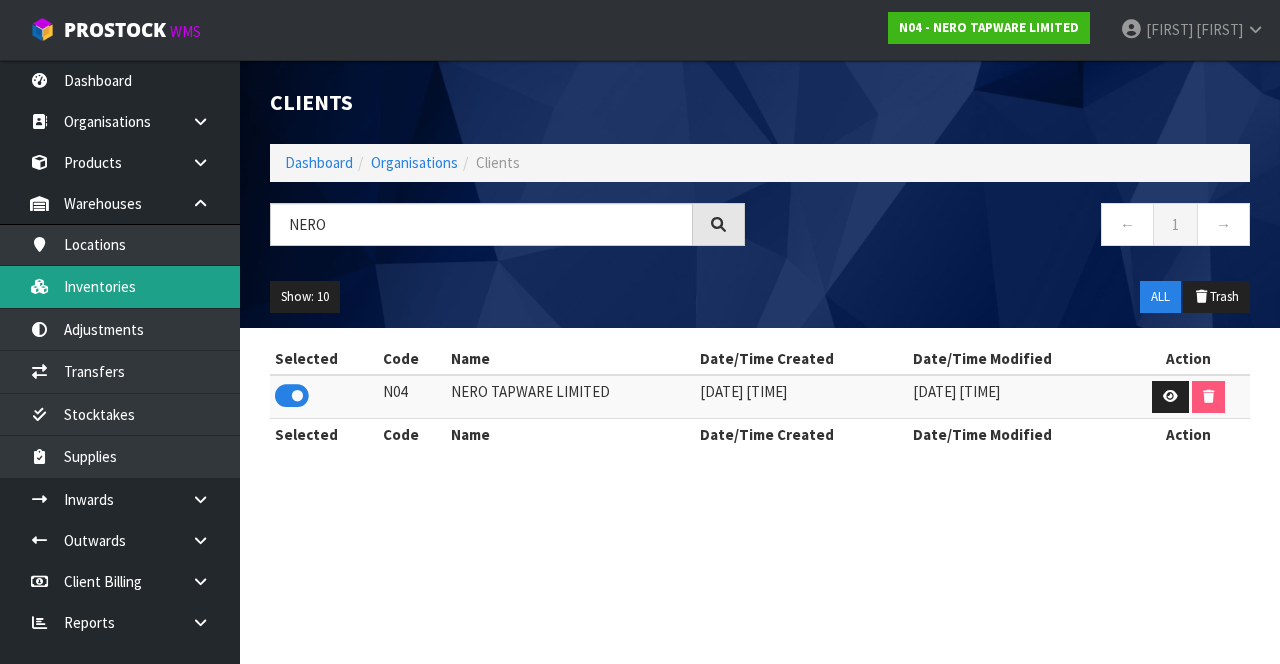 click on "Inventories" at bounding box center (120, 286) 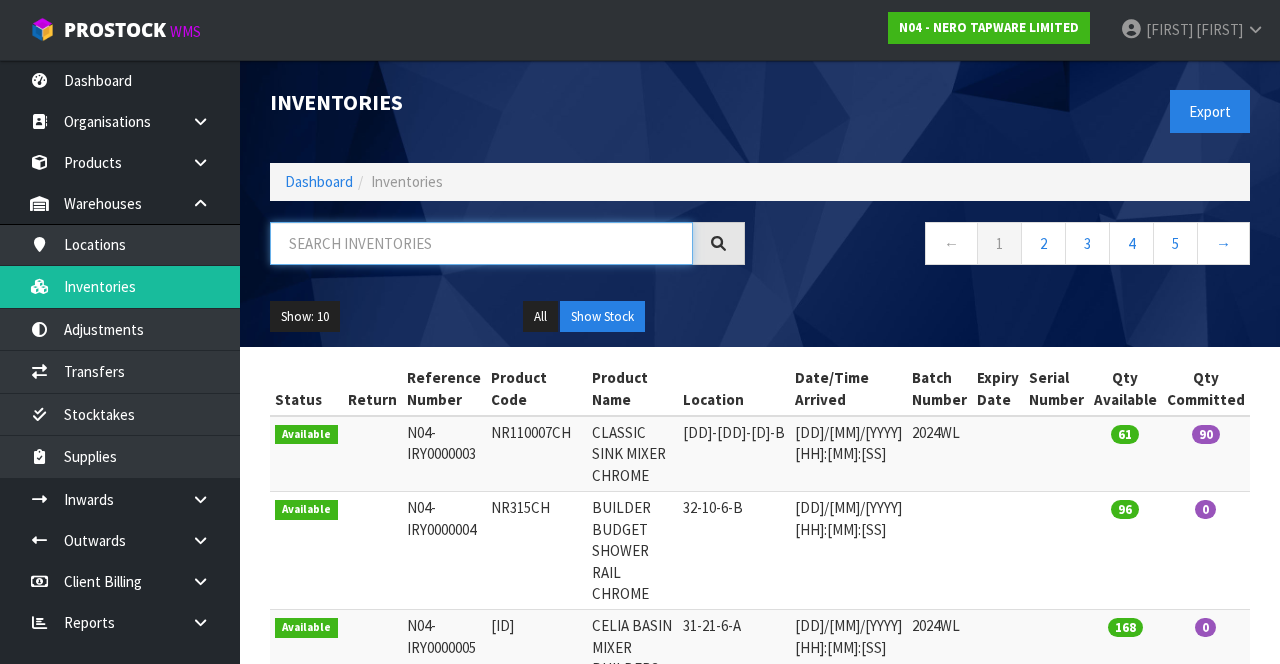 click at bounding box center (481, 243) 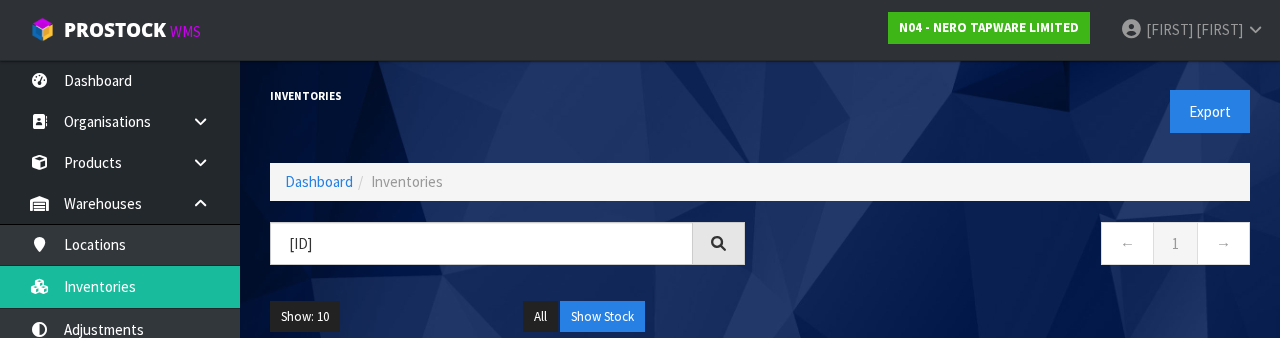 click on "←
1
→" at bounding box center [1012, 246] 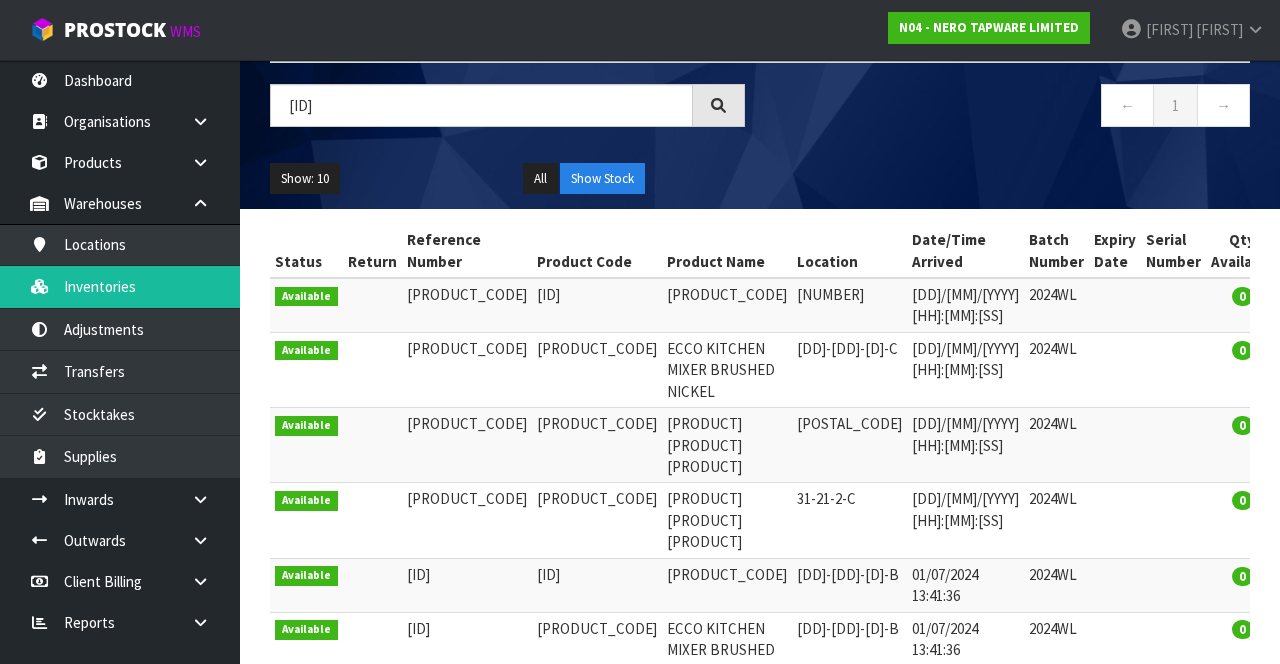 scroll, scrollTop: 138, scrollLeft: 0, axis: vertical 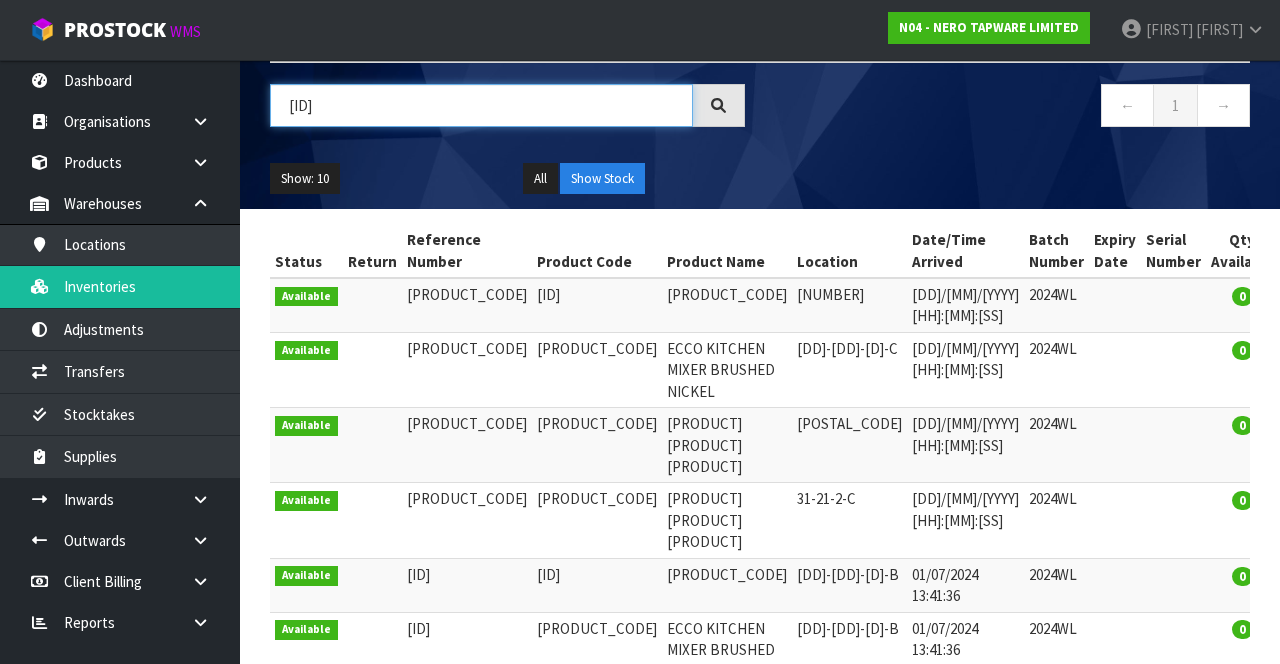 click on "[ID]" at bounding box center [481, 105] 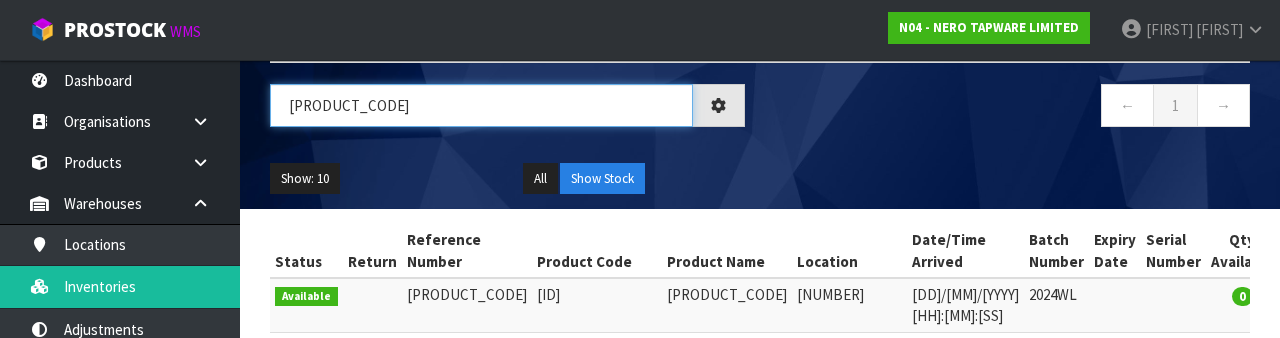 type on "[PRODUCT_CODE]" 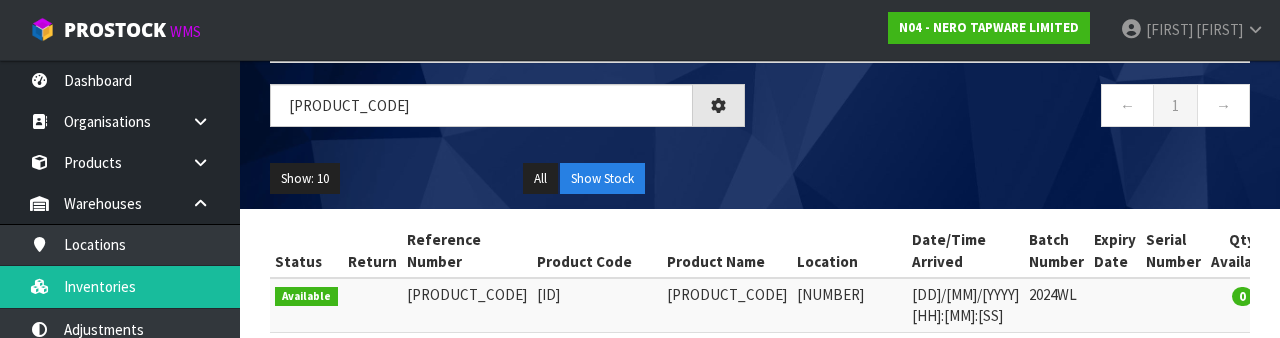 click on "←
1
→" at bounding box center (1012, 108) 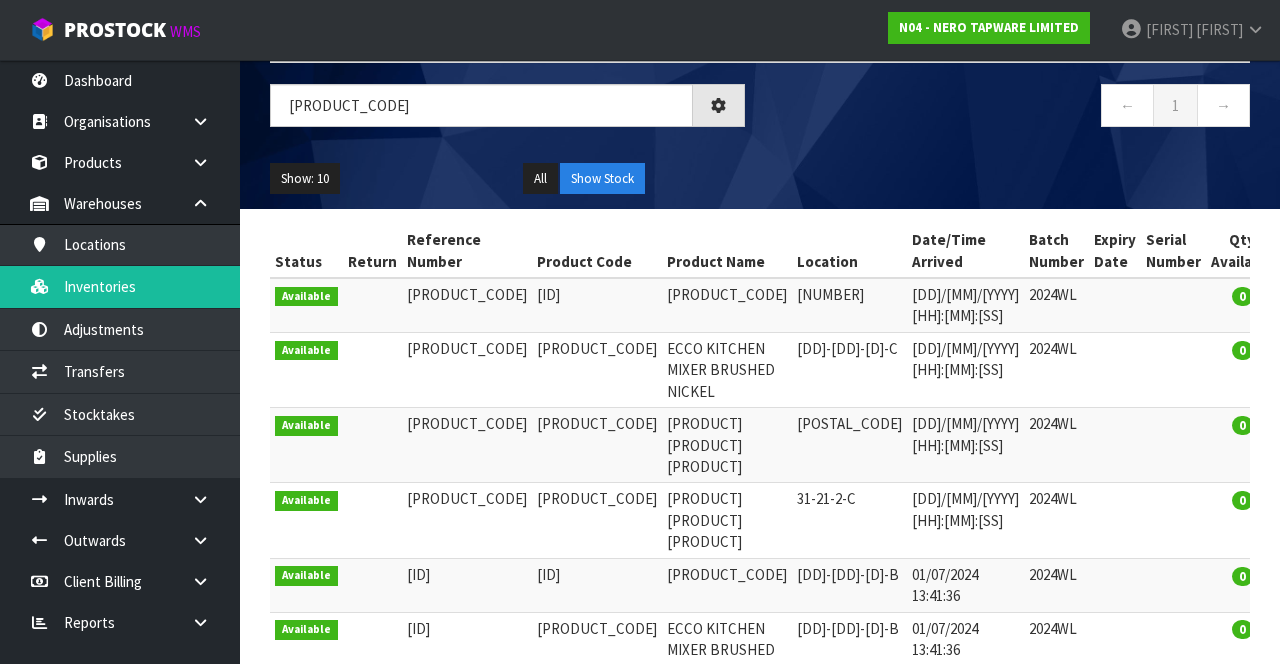 scroll, scrollTop: 76, scrollLeft: 0, axis: vertical 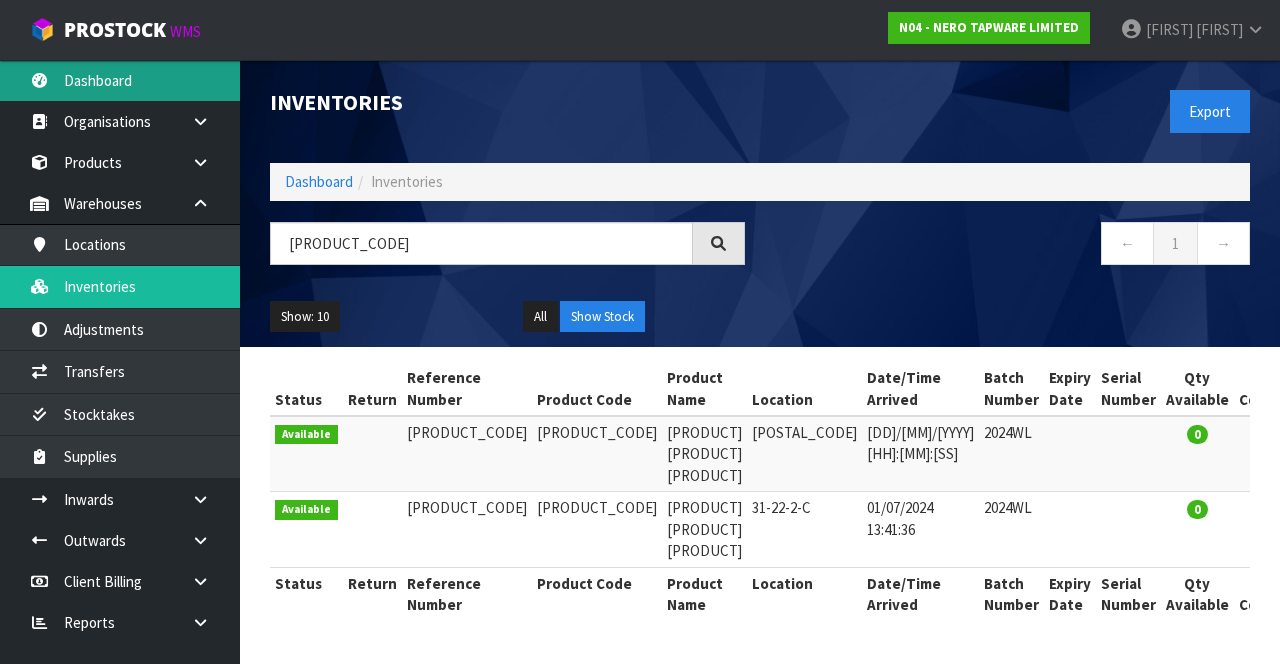 click on "Dashboard" at bounding box center [120, 80] 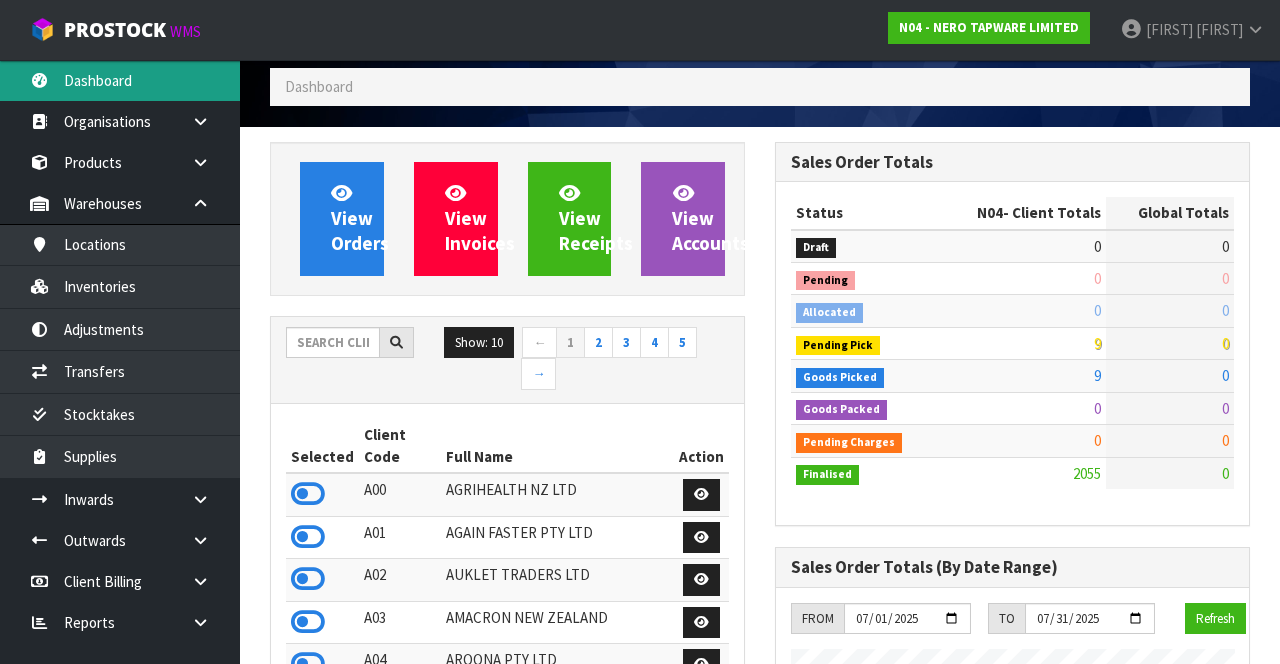 scroll, scrollTop: 997958, scrollLeft: 999494, axis: both 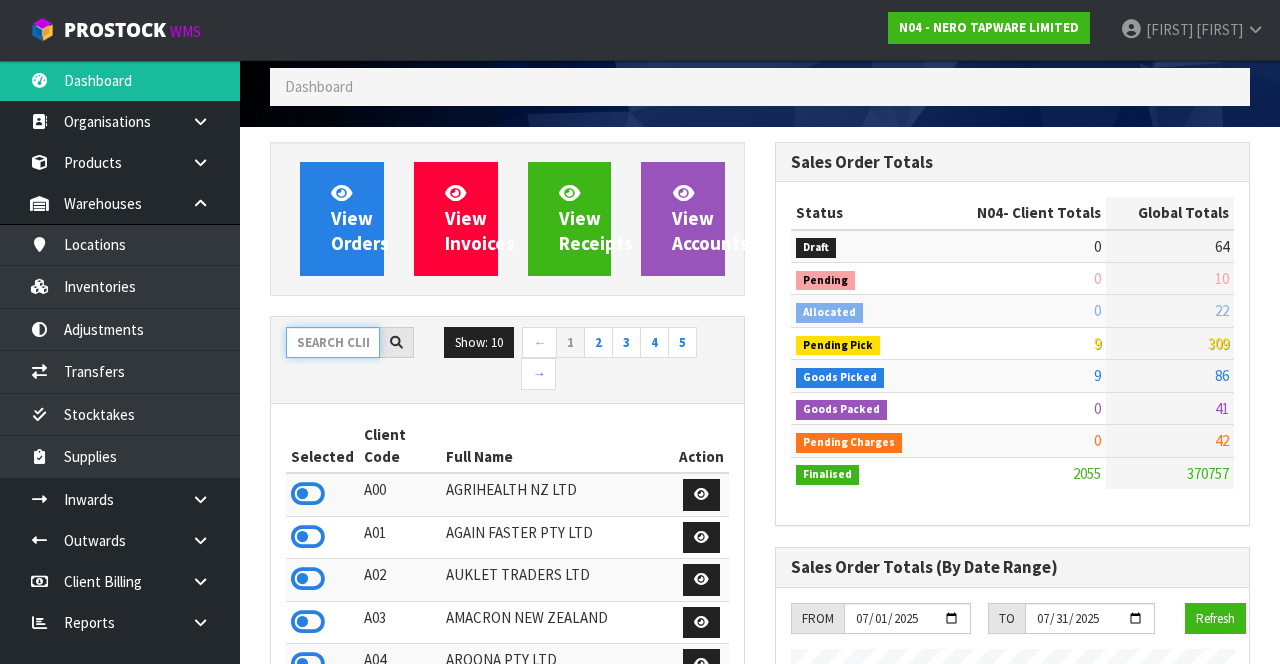 click at bounding box center [333, 342] 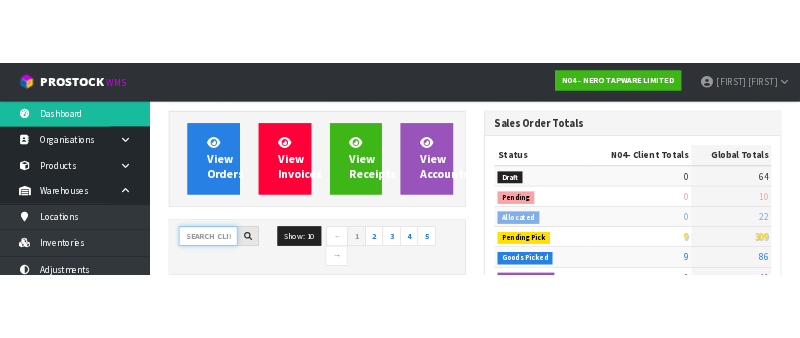 scroll, scrollTop: 235, scrollLeft: 0, axis: vertical 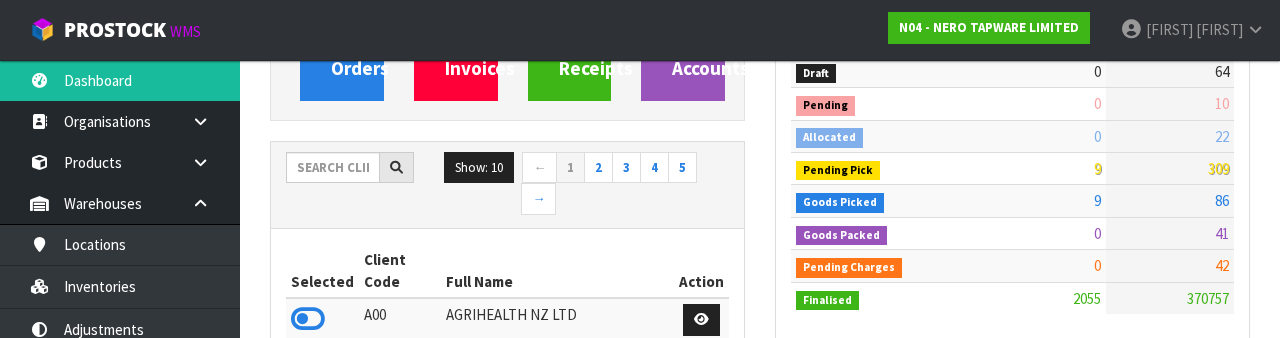 click at bounding box center [308, 319] 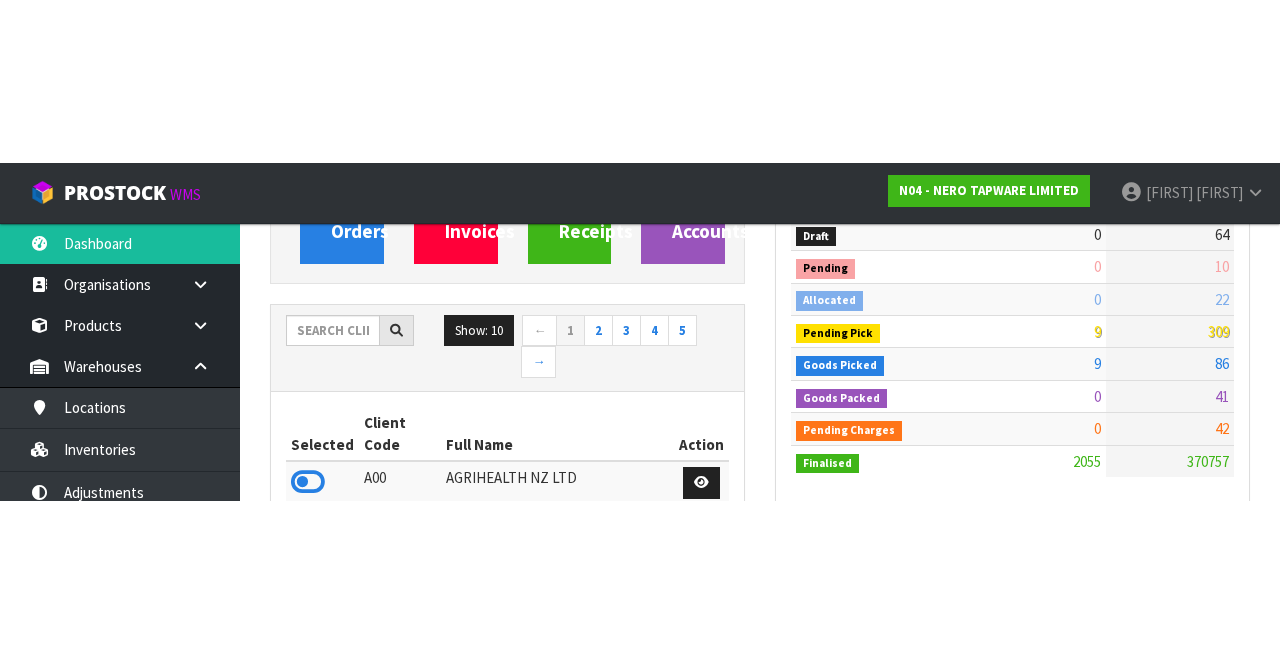 scroll, scrollTop: 251, scrollLeft: 0, axis: vertical 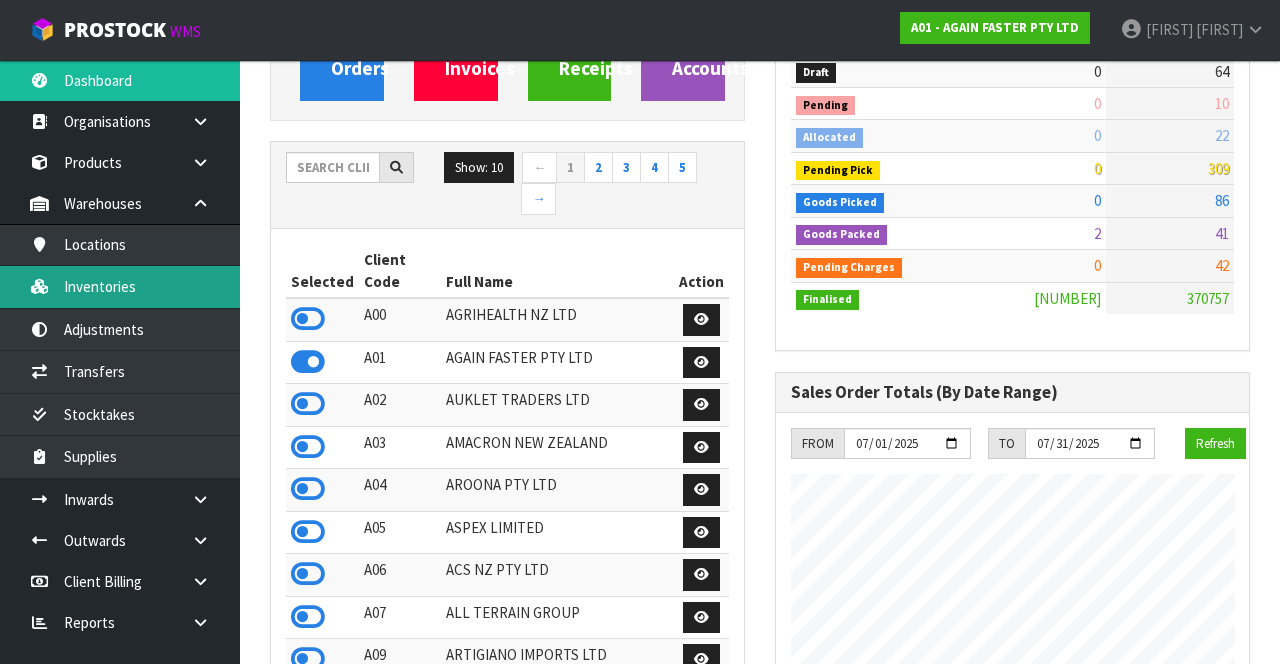click on "Inventories" at bounding box center [120, 286] 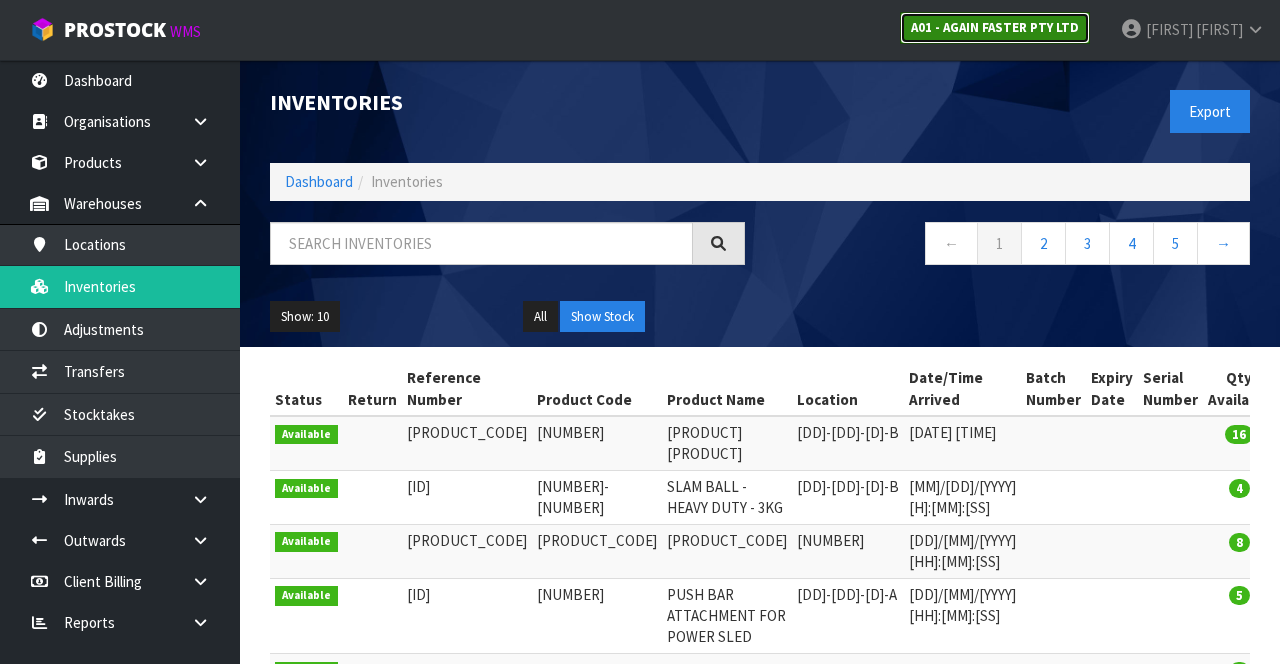 click on "A01 - AGAIN FASTER PTY LTD" at bounding box center [995, 27] 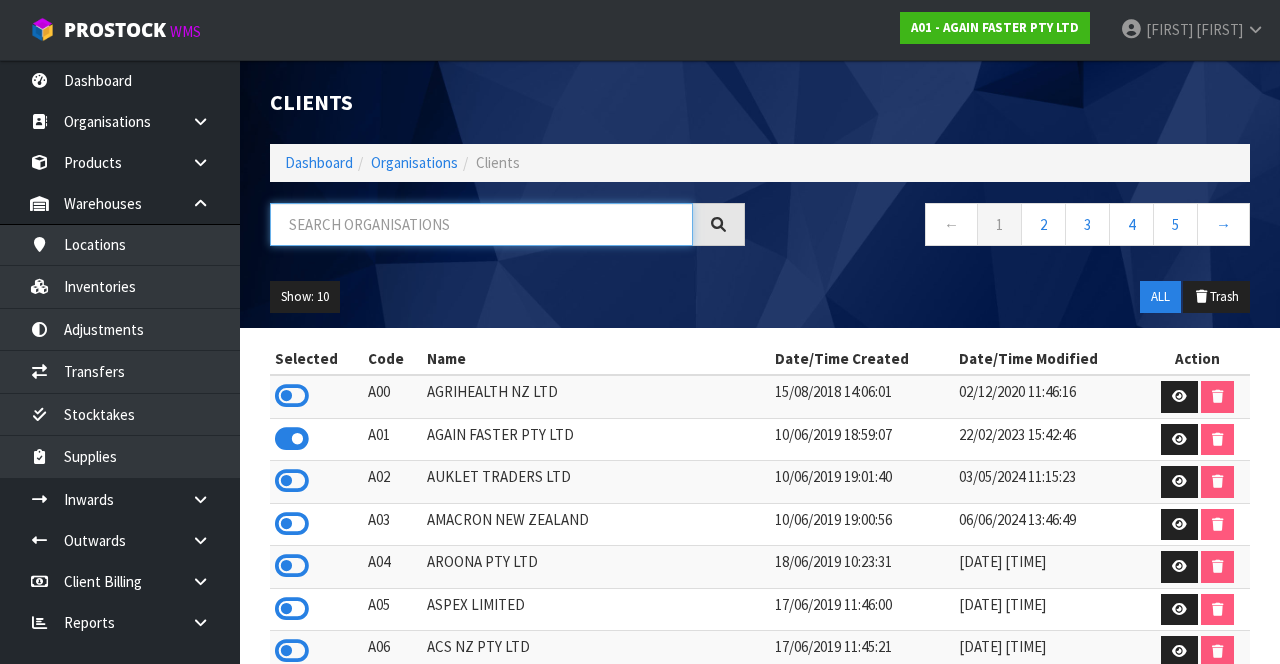click at bounding box center [481, 224] 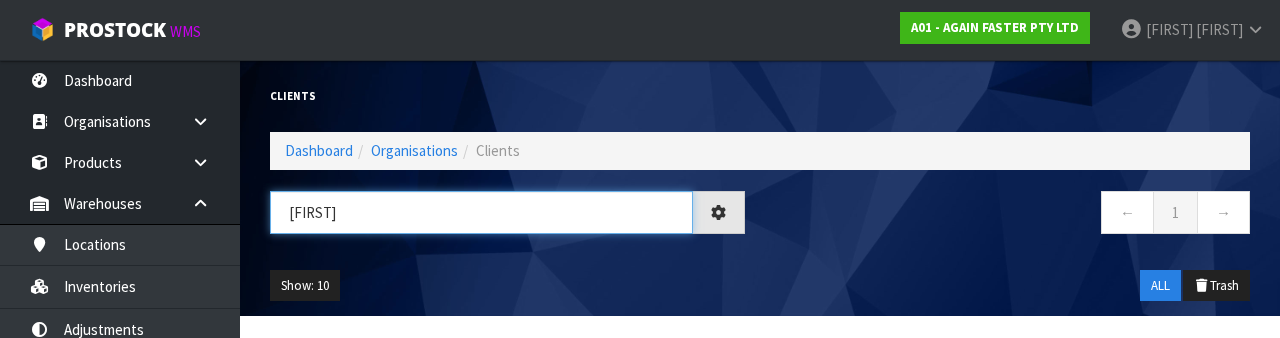 type on "[FIRST]" 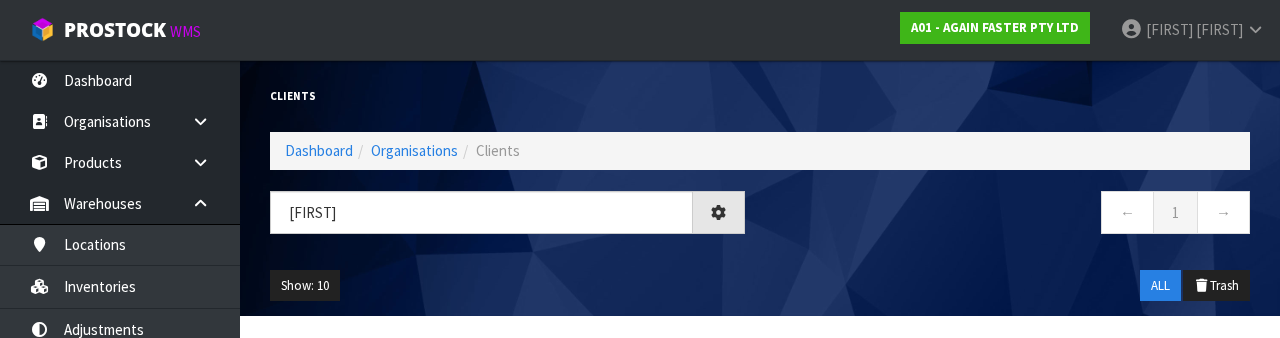 click on "←
1
→" at bounding box center [1012, 223] 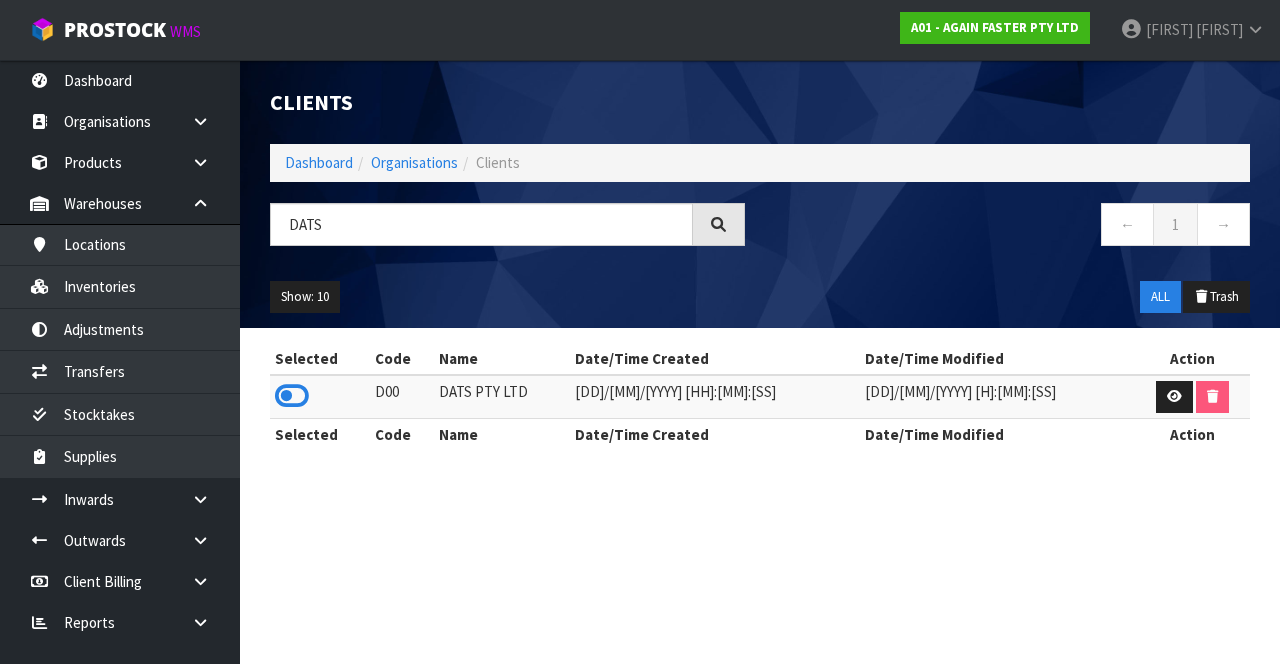 click at bounding box center [292, 396] 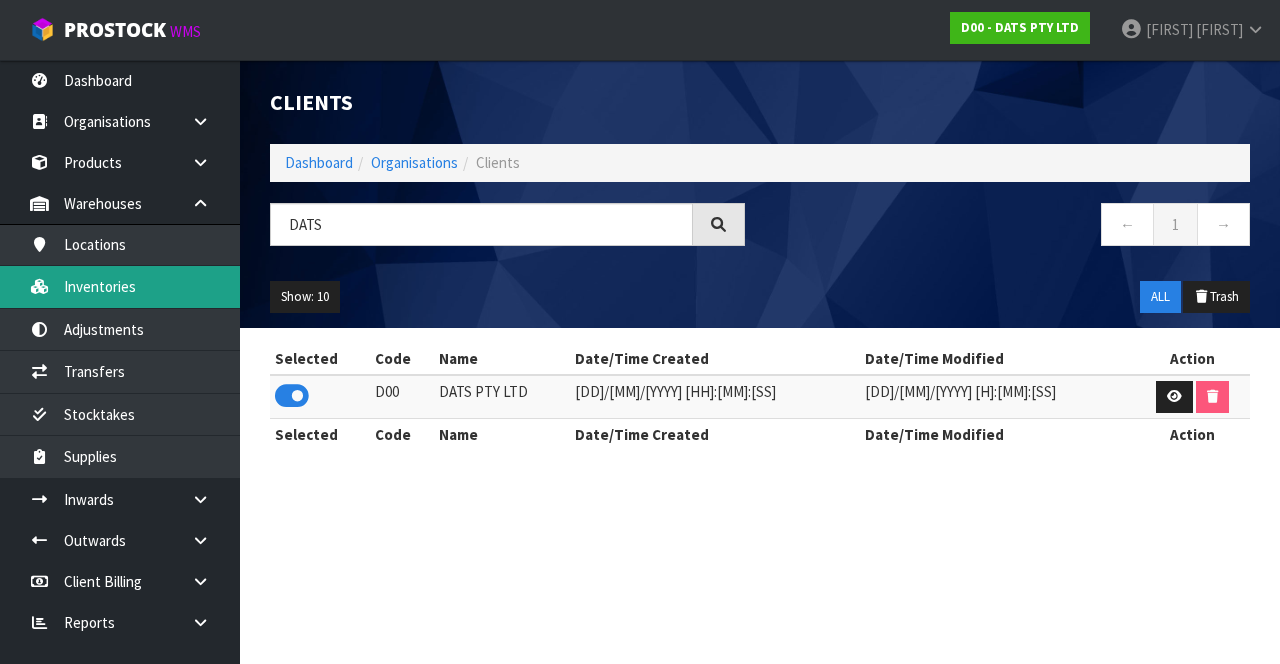 click on "Inventories" at bounding box center (120, 286) 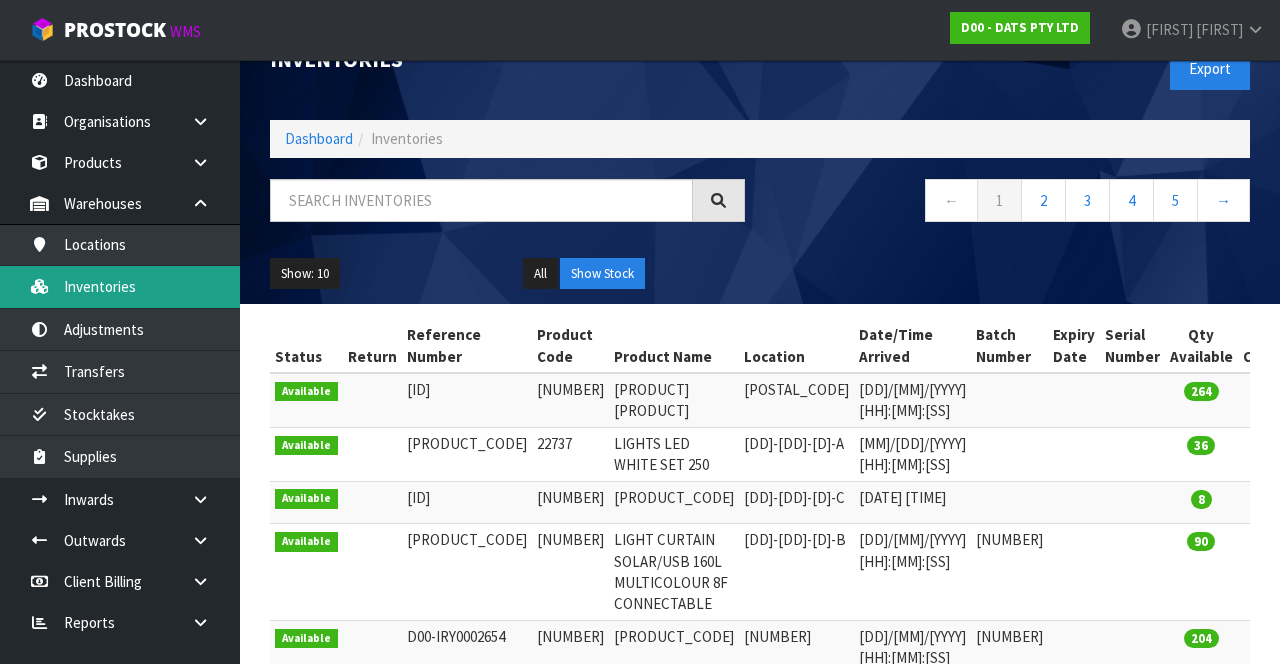 scroll, scrollTop: 44, scrollLeft: 0, axis: vertical 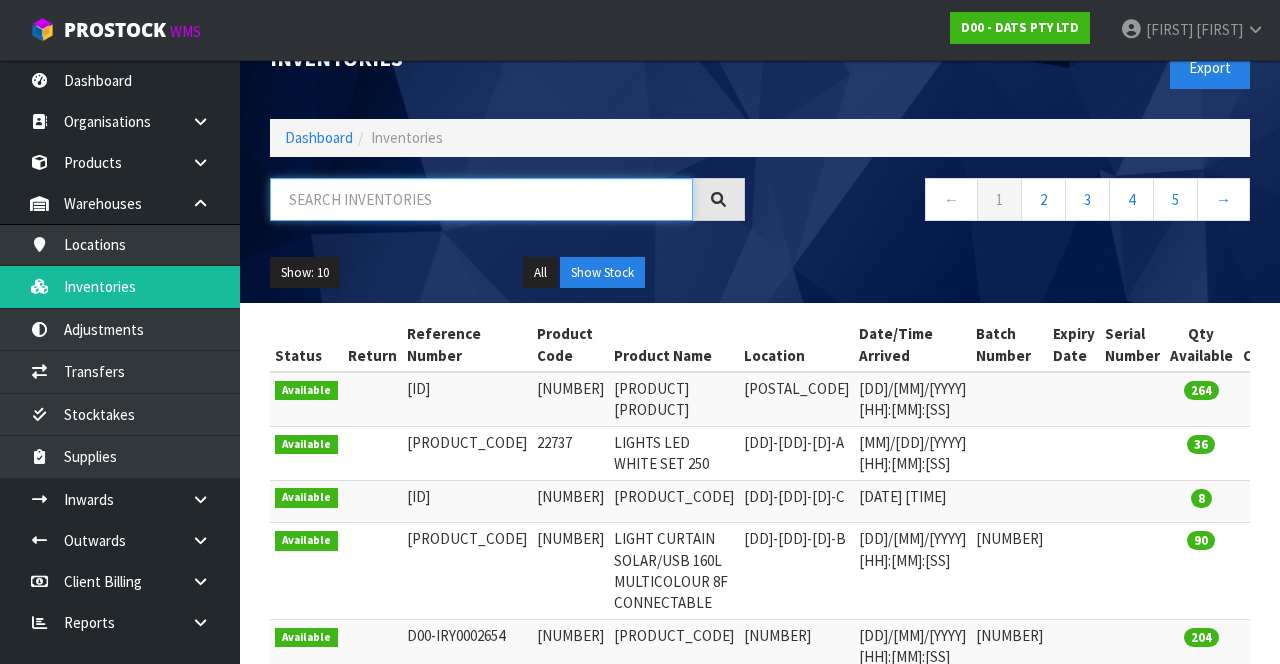 click at bounding box center [481, 199] 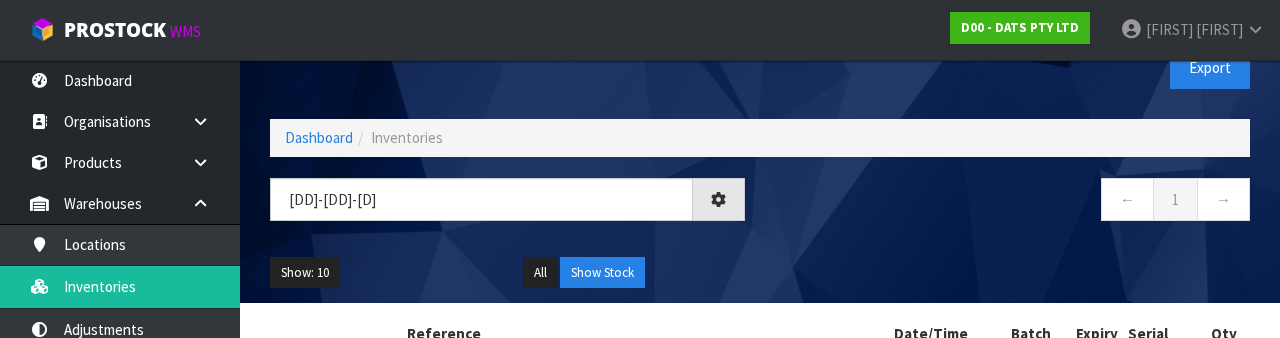 click on "←
1
→" at bounding box center [1012, 202] 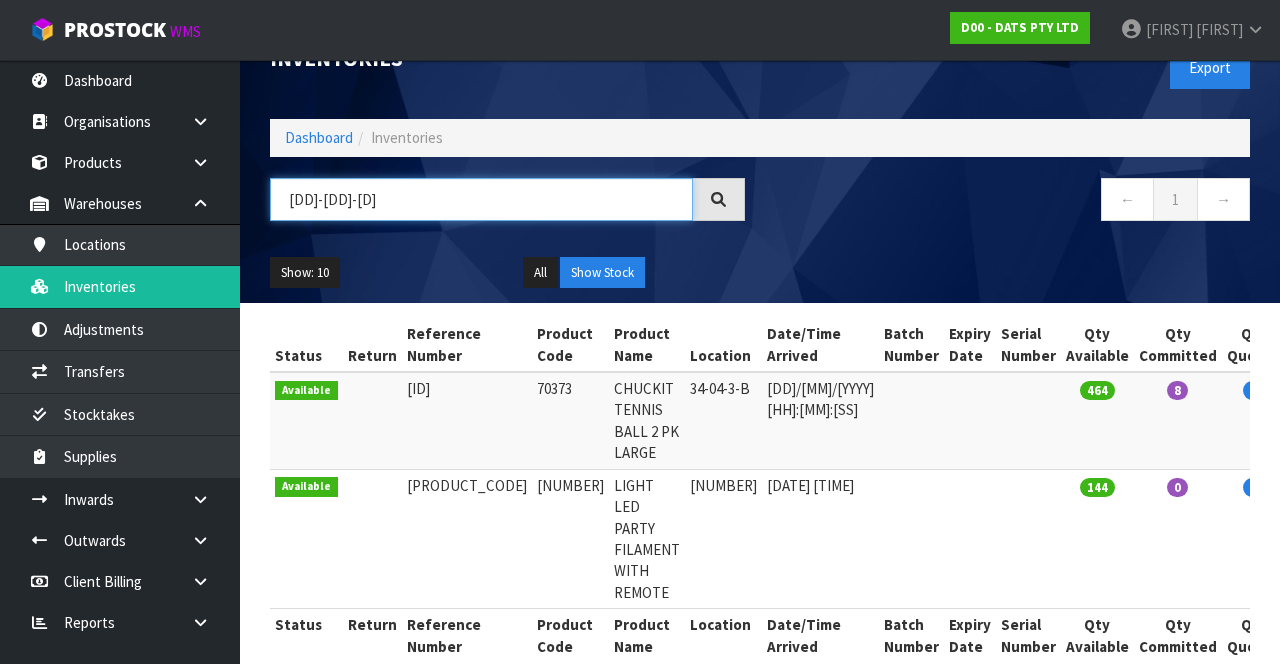 click on "[DD]-[DD]-[D]" at bounding box center [481, 199] 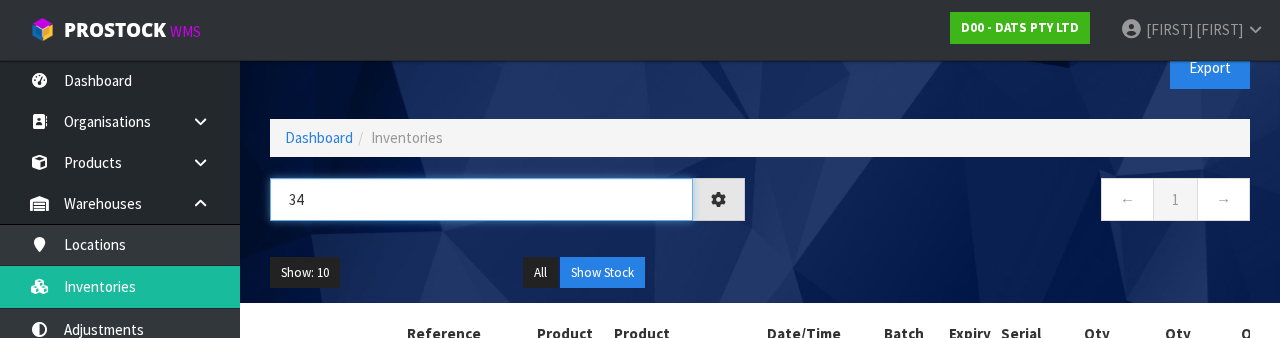 type on "3" 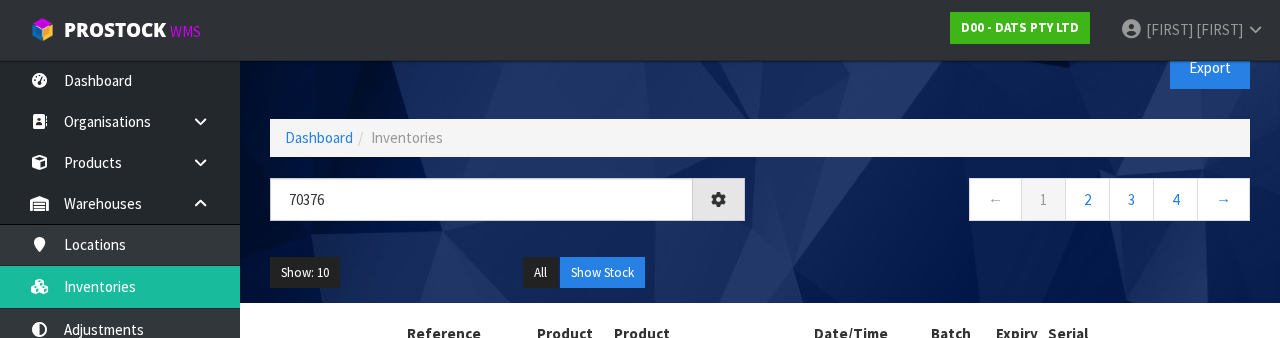 click on "←
1 2 3 4
→" at bounding box center [1012, 210] 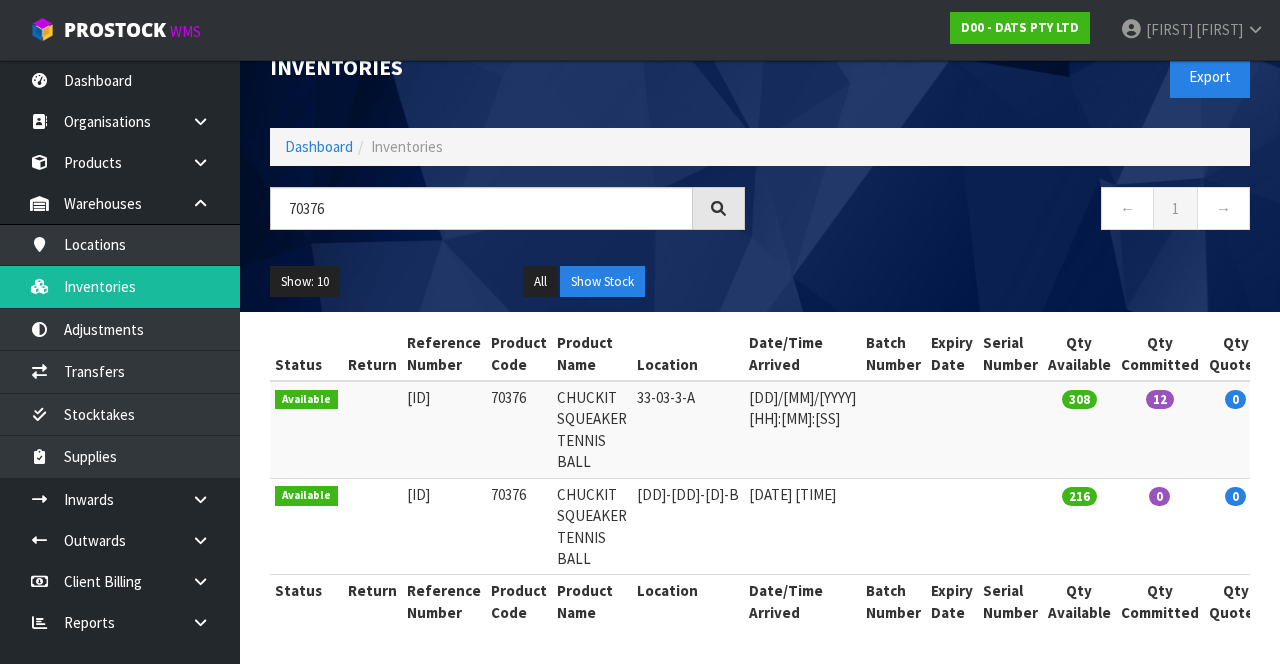 scroll, scrollTop: 33, scrollLeft: 0, axis: vertical 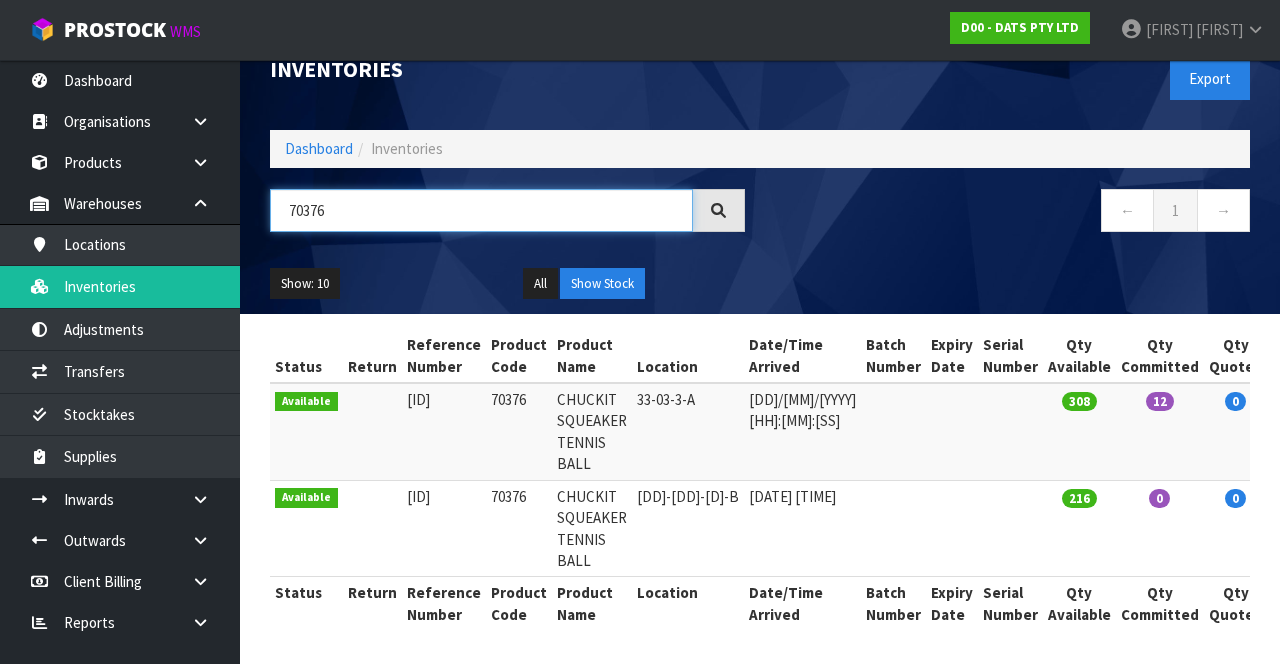 click on "70376" at bounding box center (481, 210) 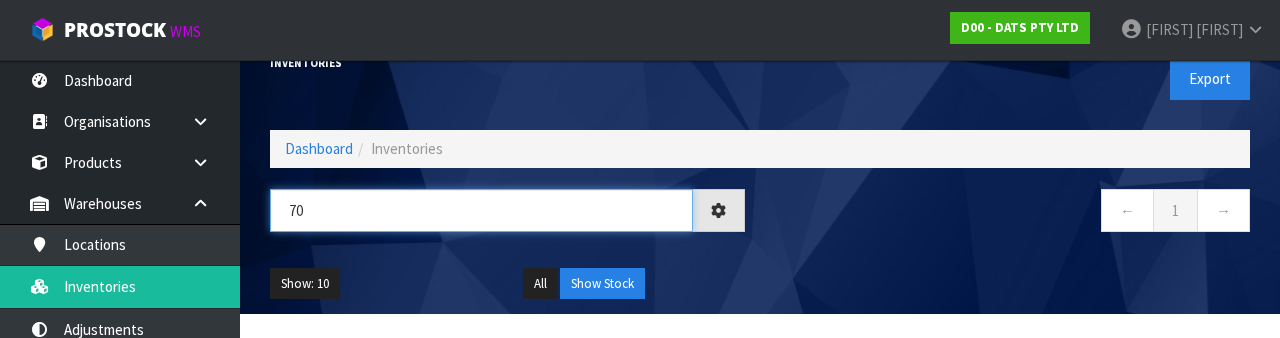 type on "7" 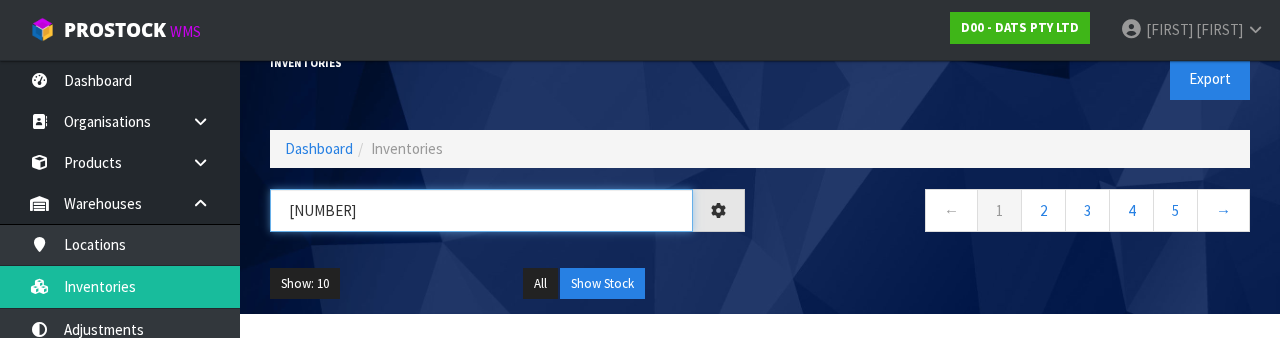 type on "[NUMBER]" 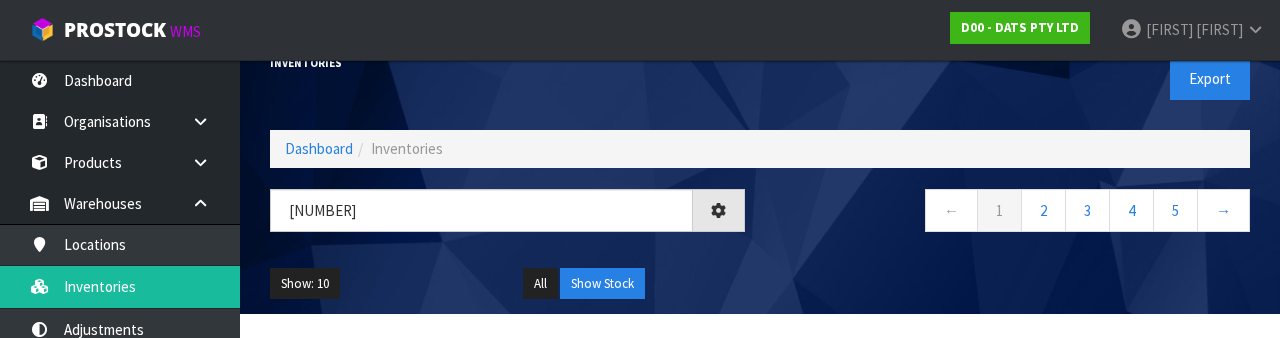 click on "Show: 10
5
10
25
50
All
Show Stock" at bounding box center (760, 284) 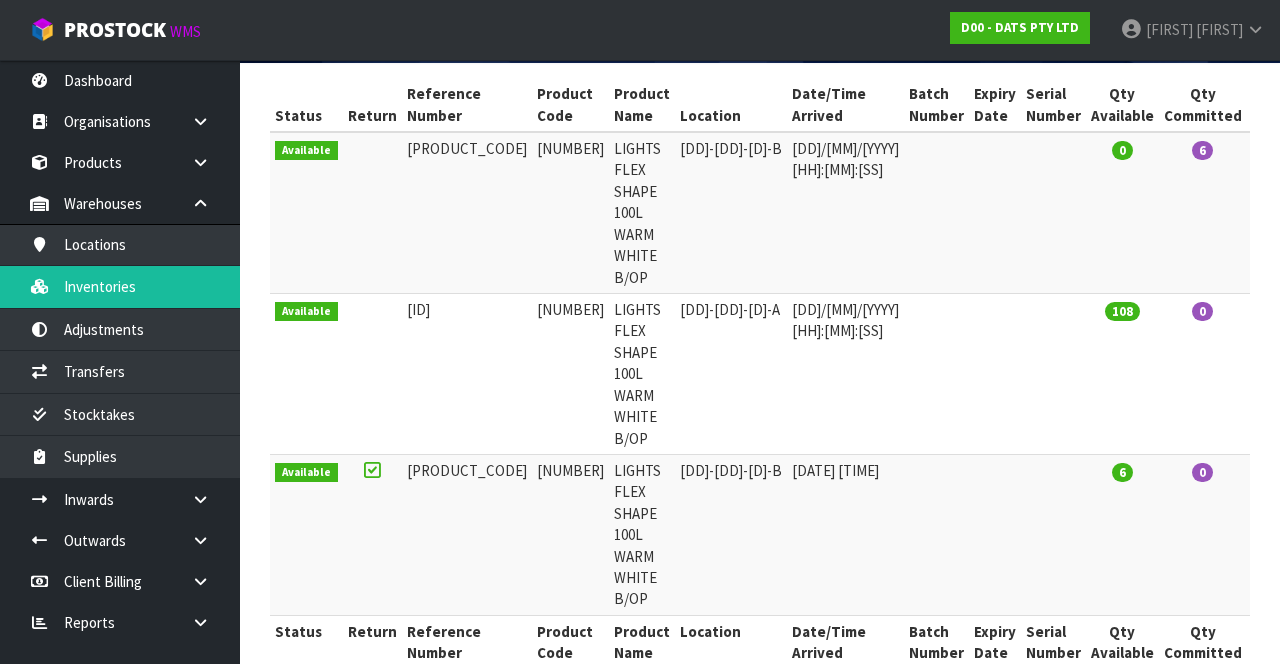 scroll, scrollTop: 322, scrollLeft: 0, axis: vertical 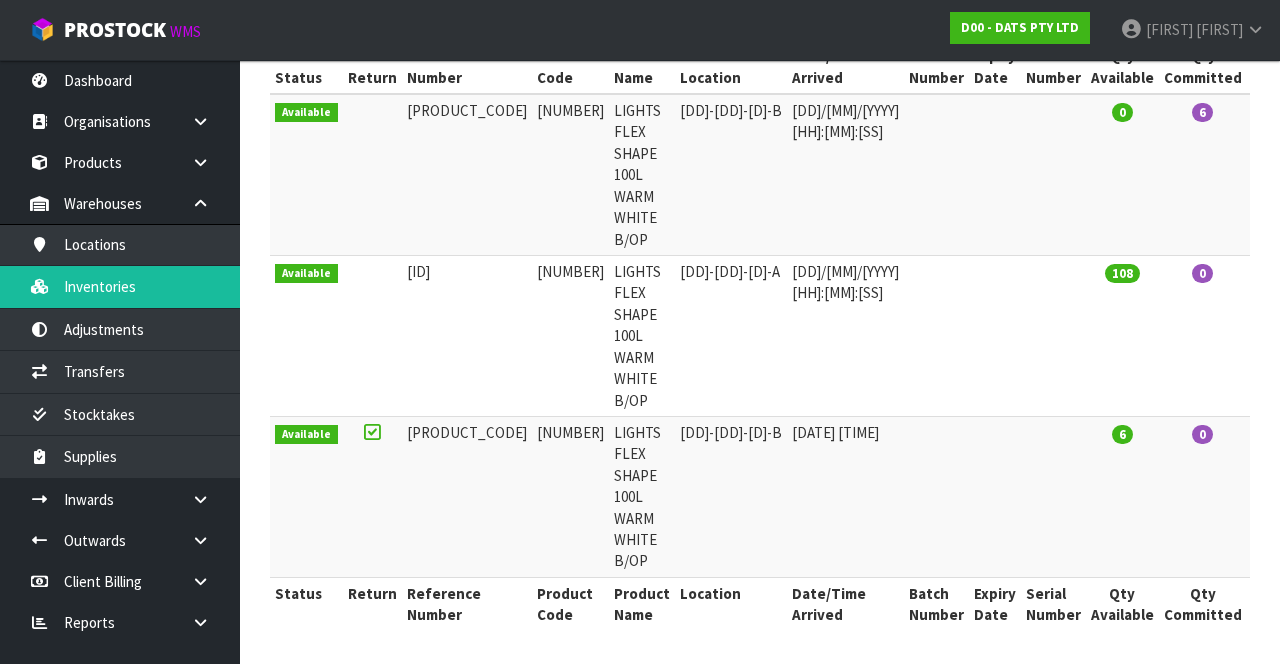click on "[FIRST]" at bounding box center [1219, 29] 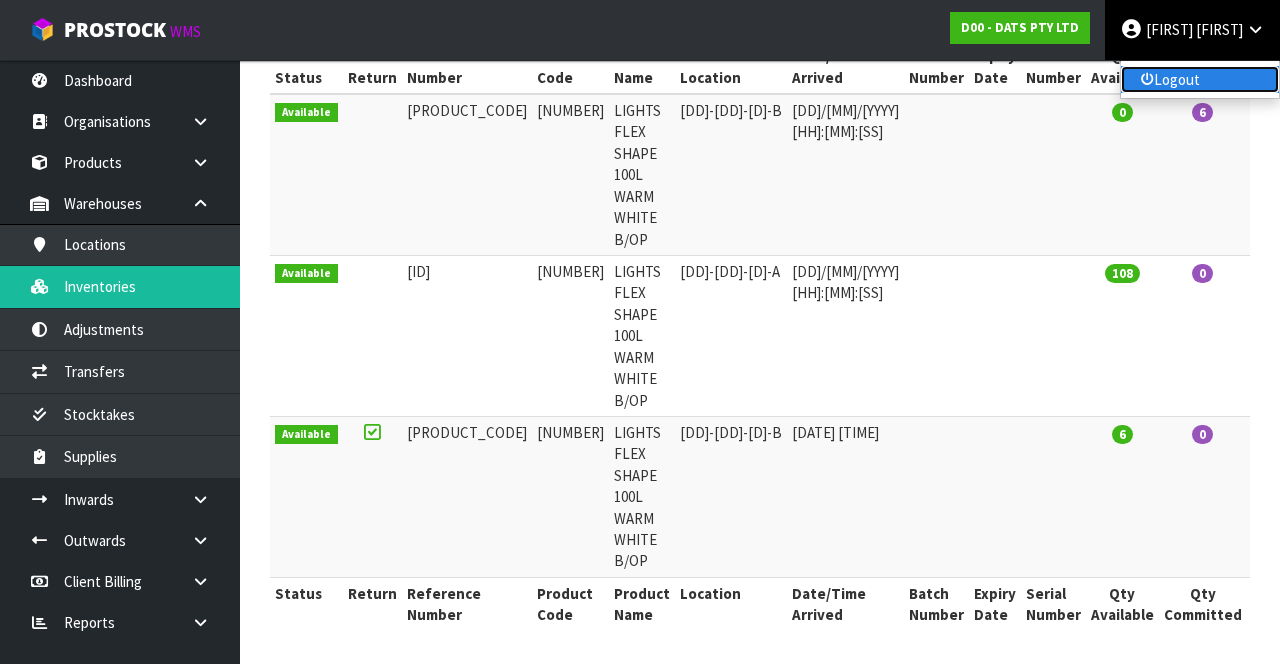 click on "Logout" at bounding box center [1200, 79] 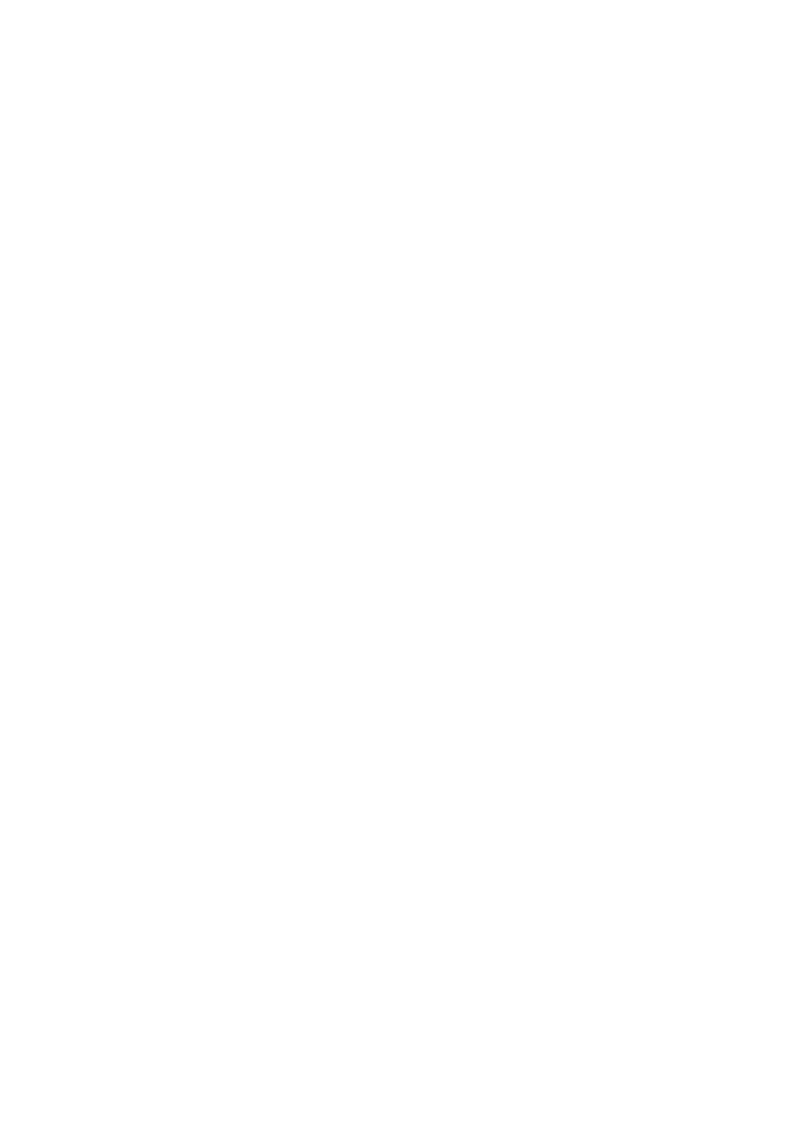 scroll, scrollTop: 0, scrollLeft: 0, axis: both 